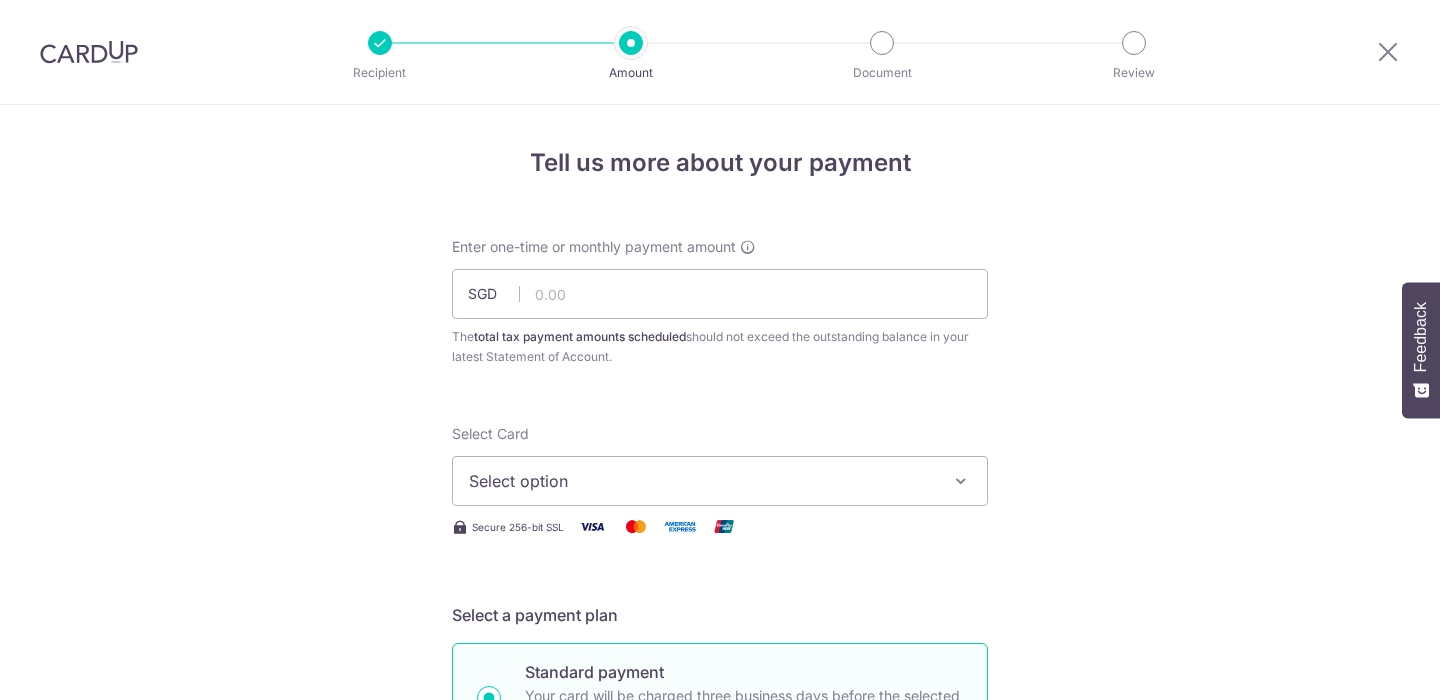 scroll, scrollTop: 0, scrollLeft: 0, axis: both 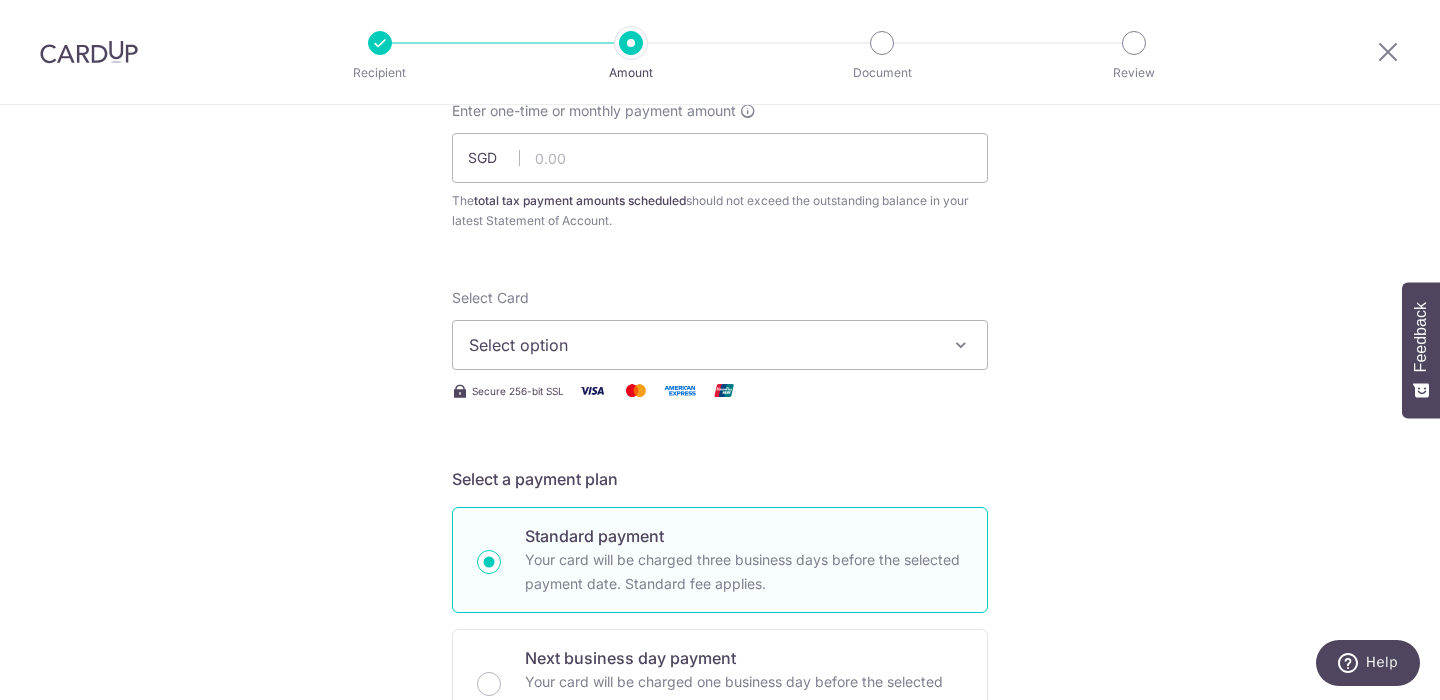 click on "Tell us more about your payment
Enter one-time or monthly payment amount
SGD
The  total tax payment amounts scheduled  should not exceed the outstanding balance in your latest Statement of Account.
Select Card
Select option
Add credit card
Secure 256-bit SSL
Text
New card details
Card" at bounding box center (720, 897) 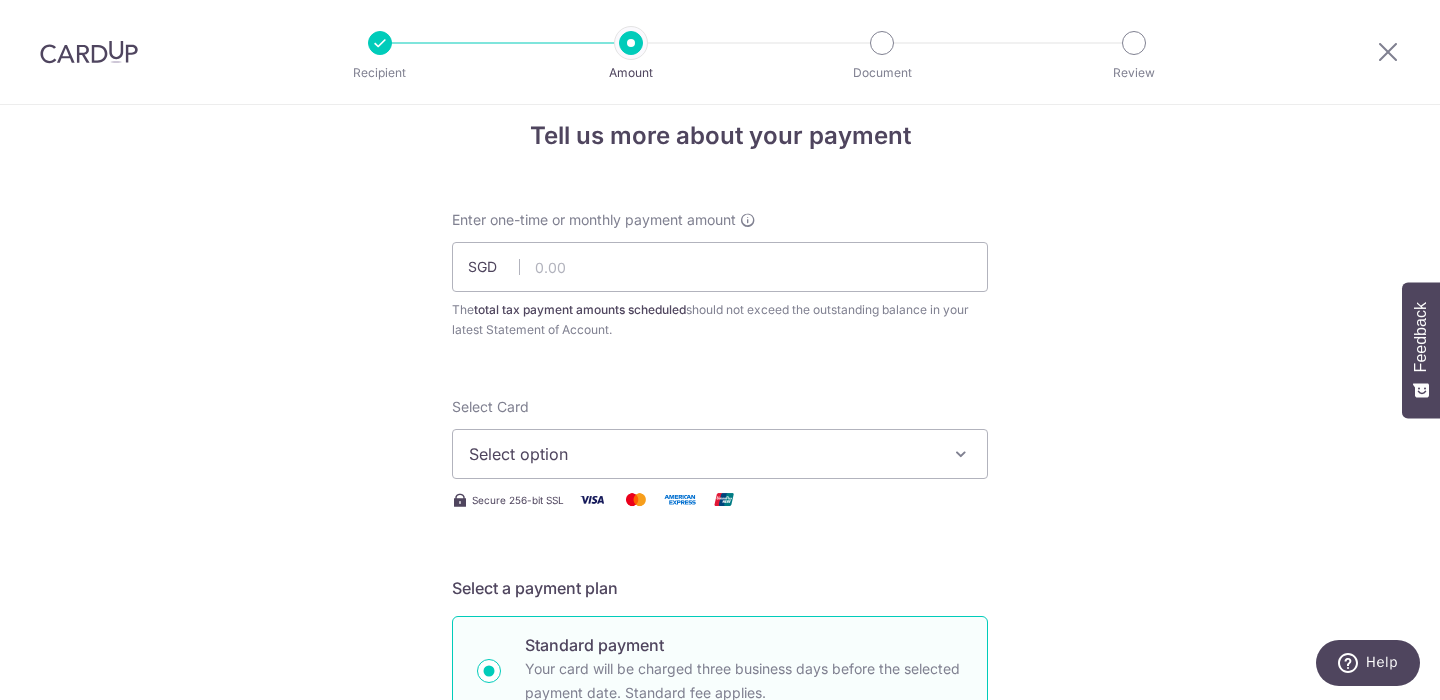 scroll, scrollTop: 34, scrollLeft: 0, axis: vertical 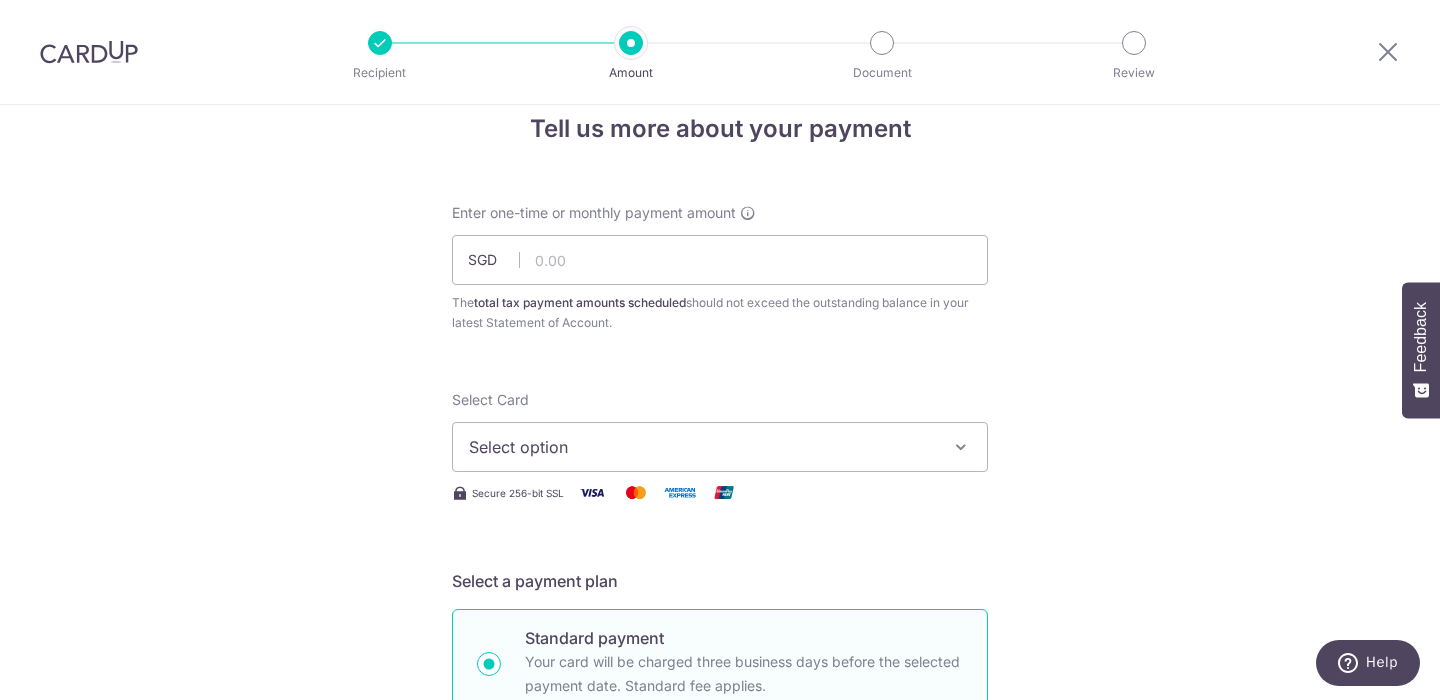 click at bounding box center (380, 43) 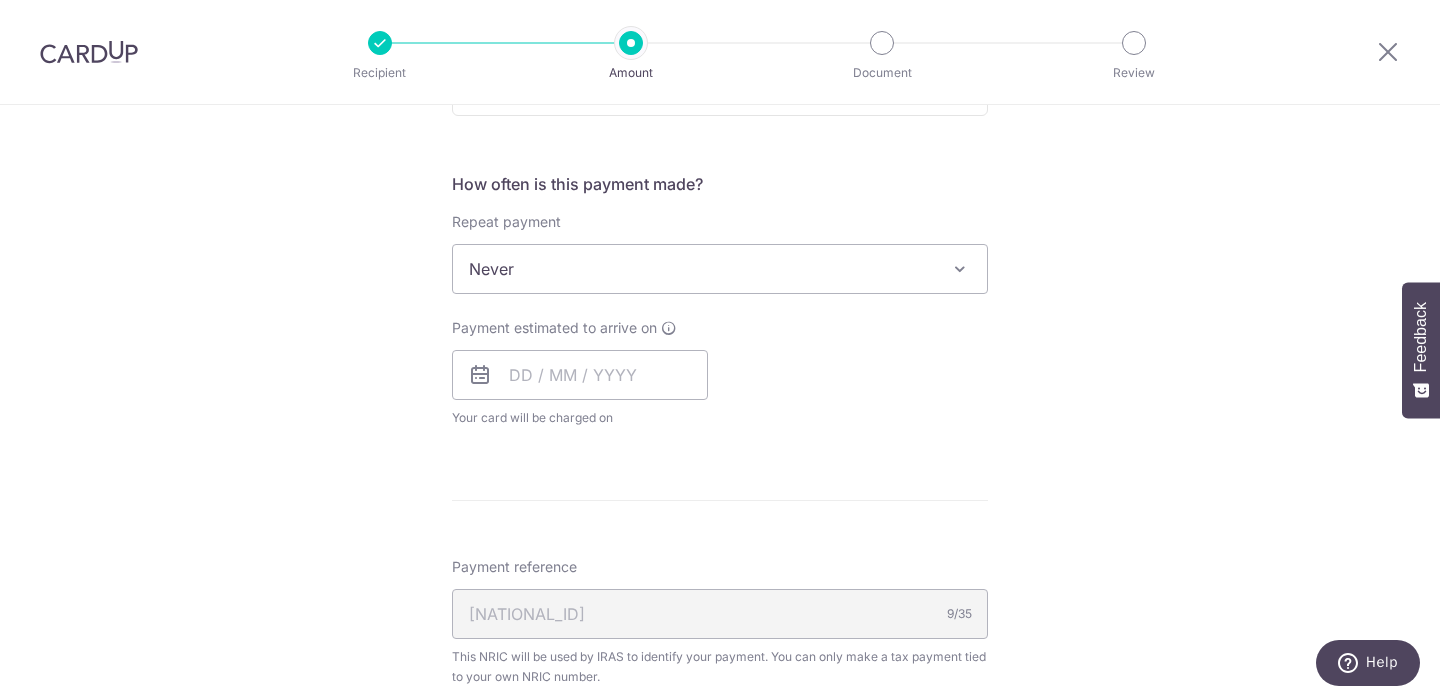 scroll, scrollTop: 1262, scrollLeft: 0, axis: vertical 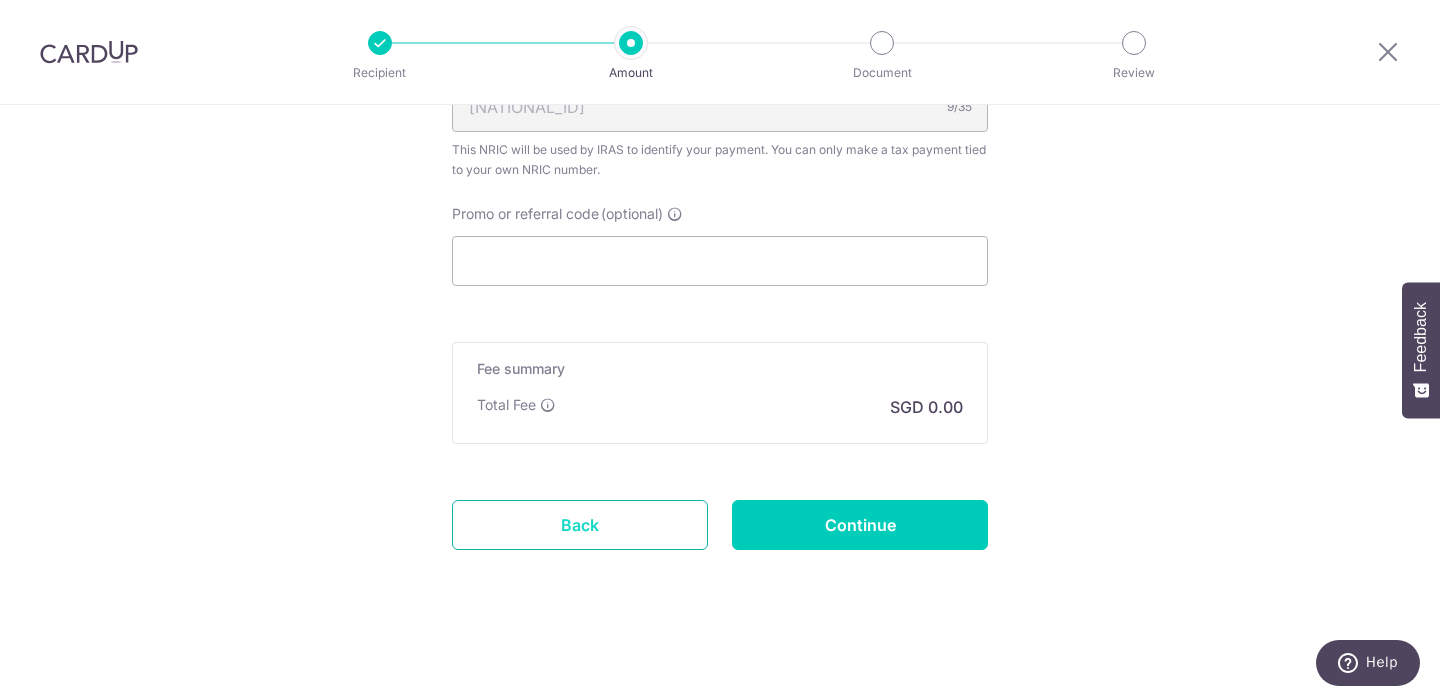 click on "Back" at bounding box center [580, 525] 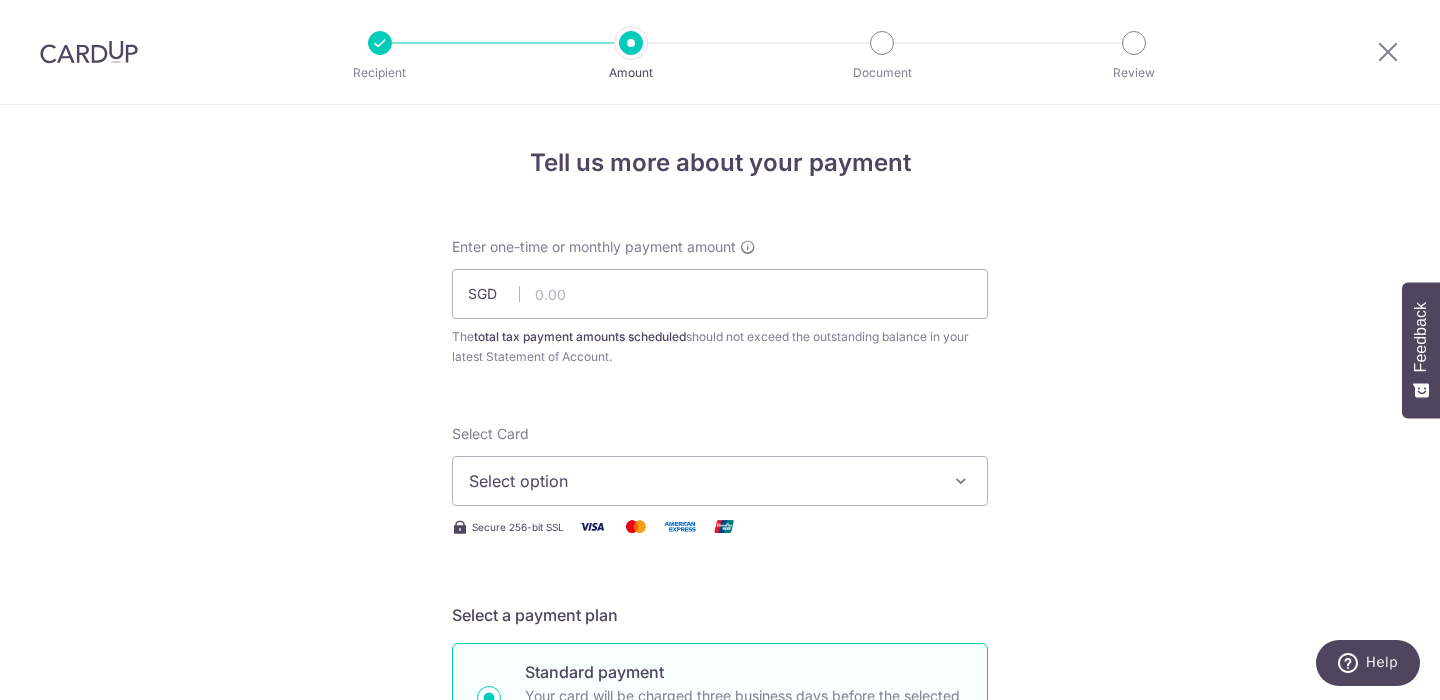 scroll, scrollTop: 15, scrollLeft: 0, axis: vertical 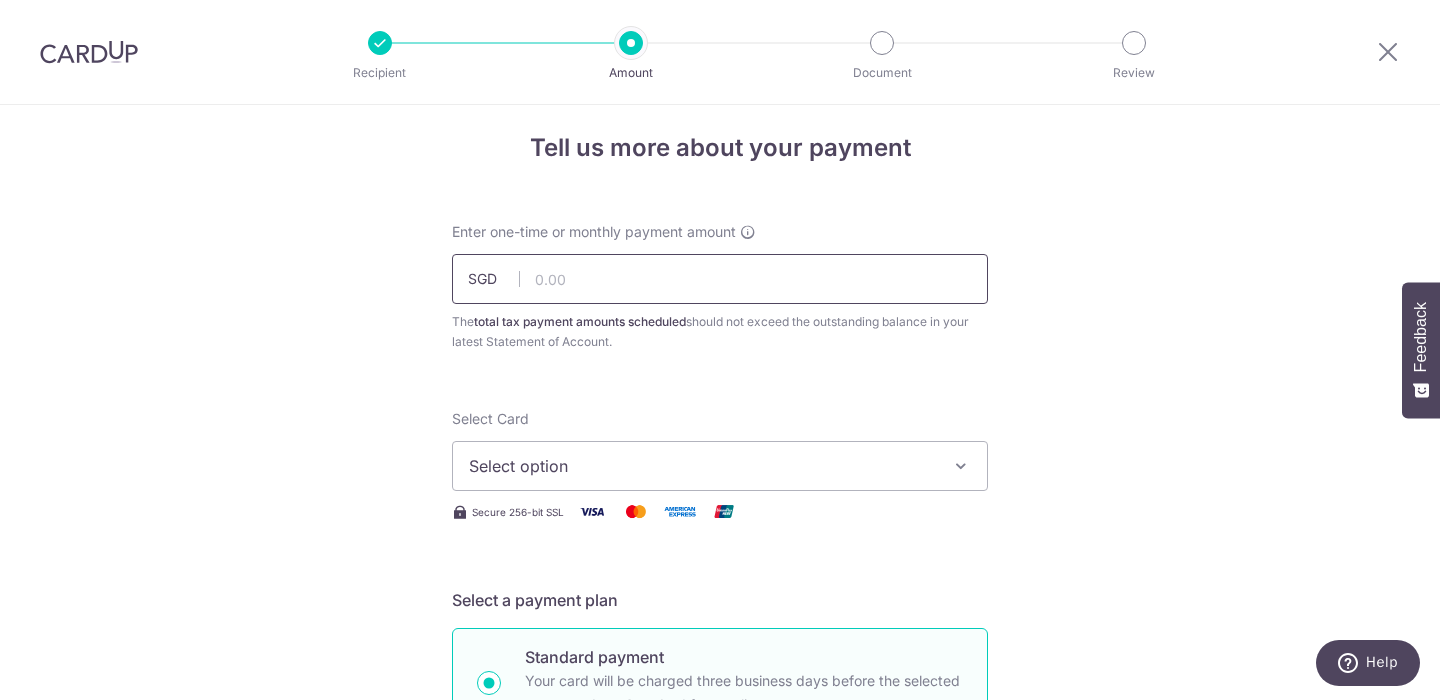 click at bounding box center (720, 279) 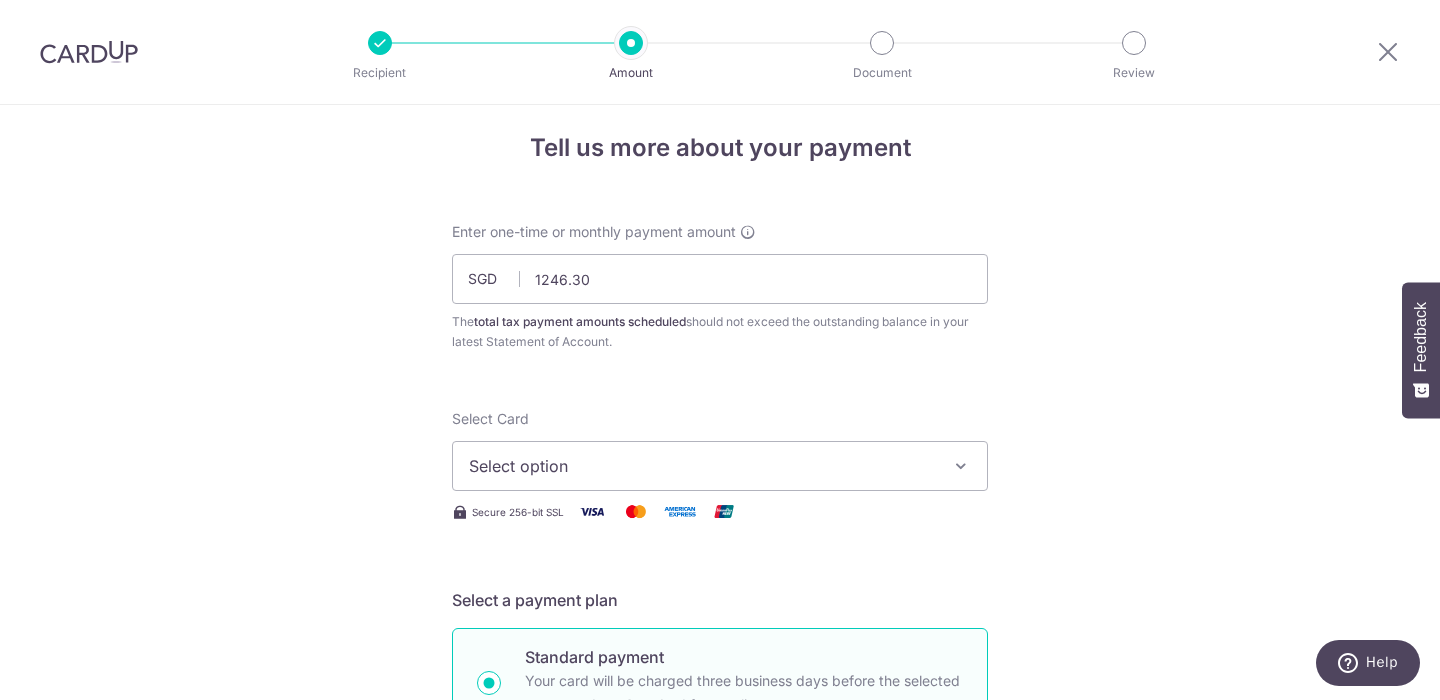 type on "1,246.30" 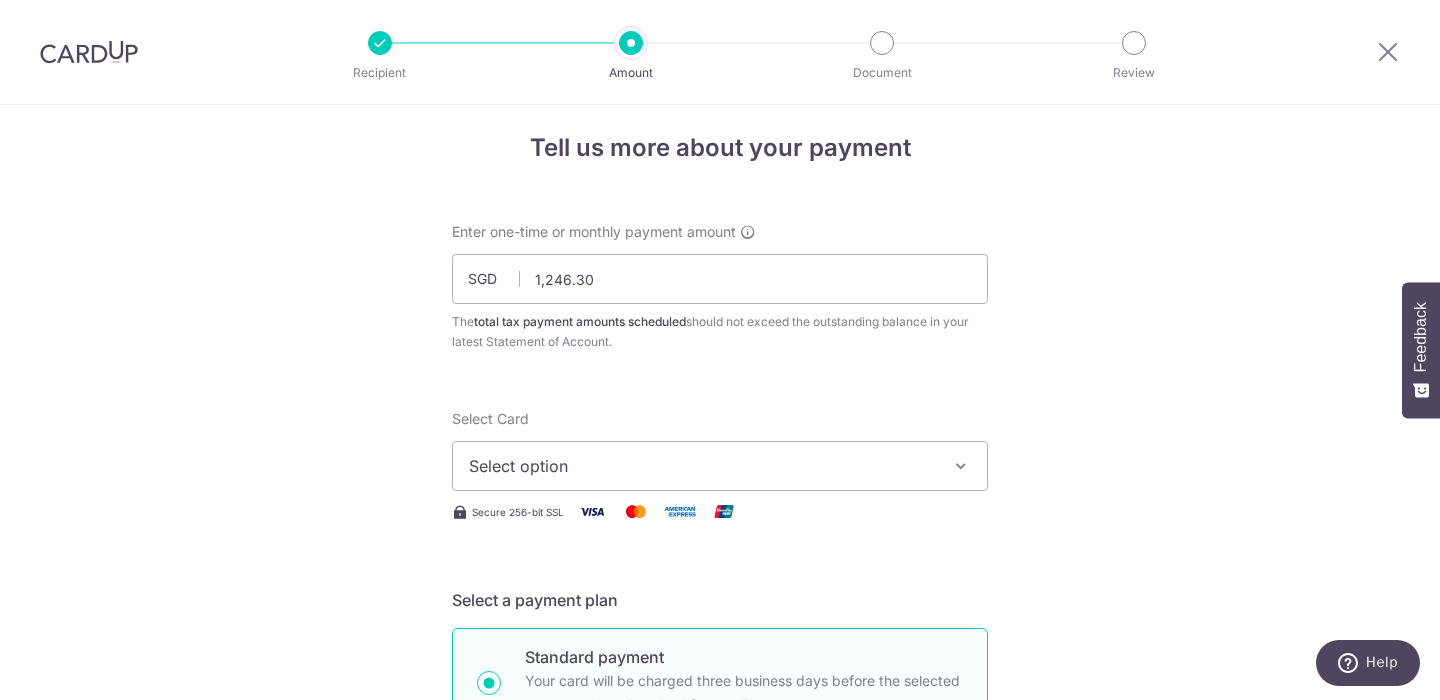click on "Tell us more about your payment
Enter one-time or monthly payment amount
SGD
1,246.30
1246.30
The  total tax payment amounts scheduled  should not exceed the outstanding balance in your latest Statement of Account.
Select Card
Select option
Add credit card
Secure 256-bit SSL
Text
New card details
Card" at bounding box center [720, 1018] 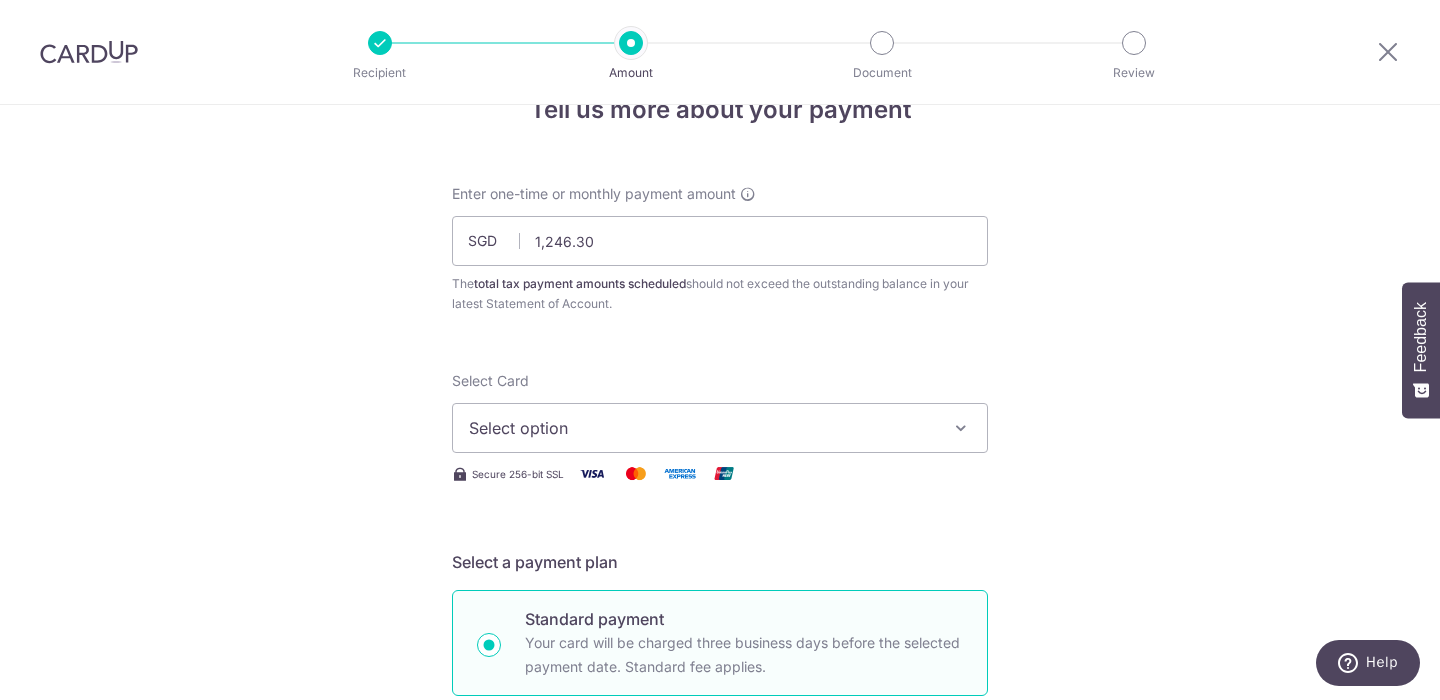 scroll, scrollTop: 71, scrollLeft: 0, axis: vertical 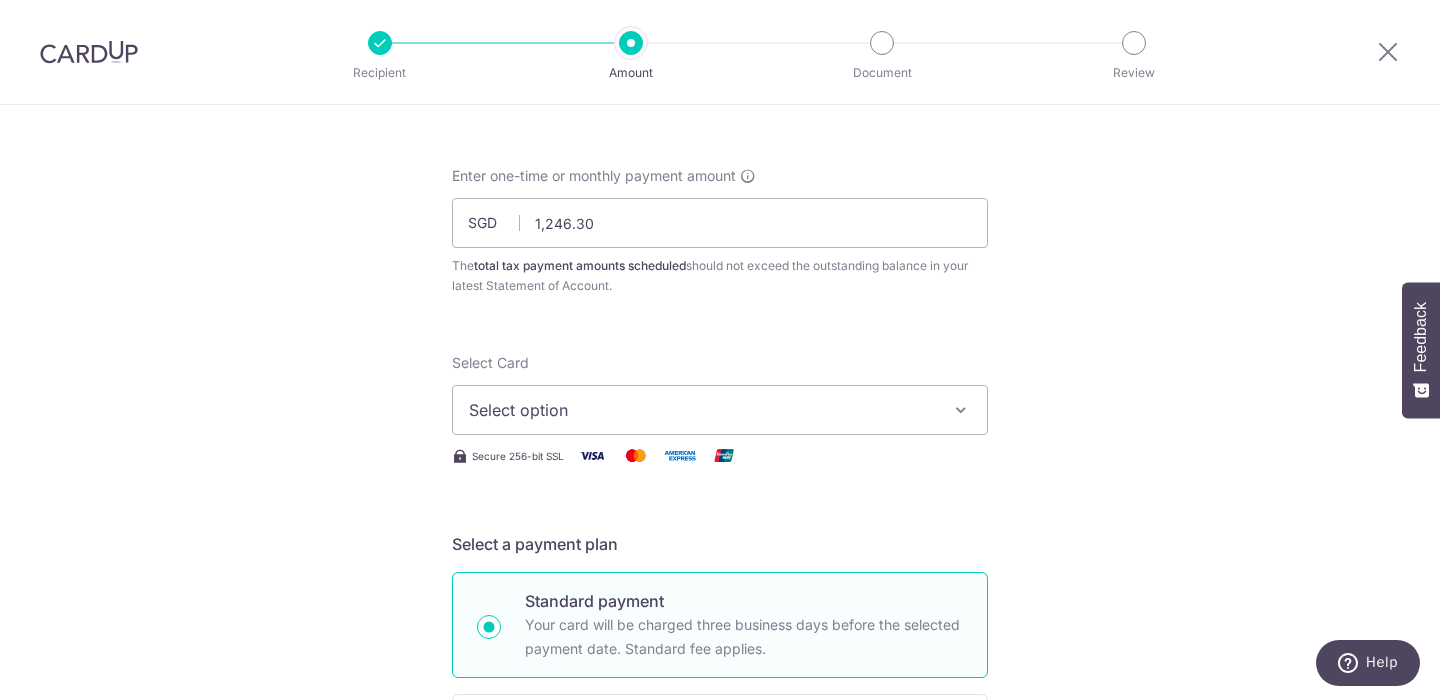 click on "Select option" at bounding box center (702, 410) 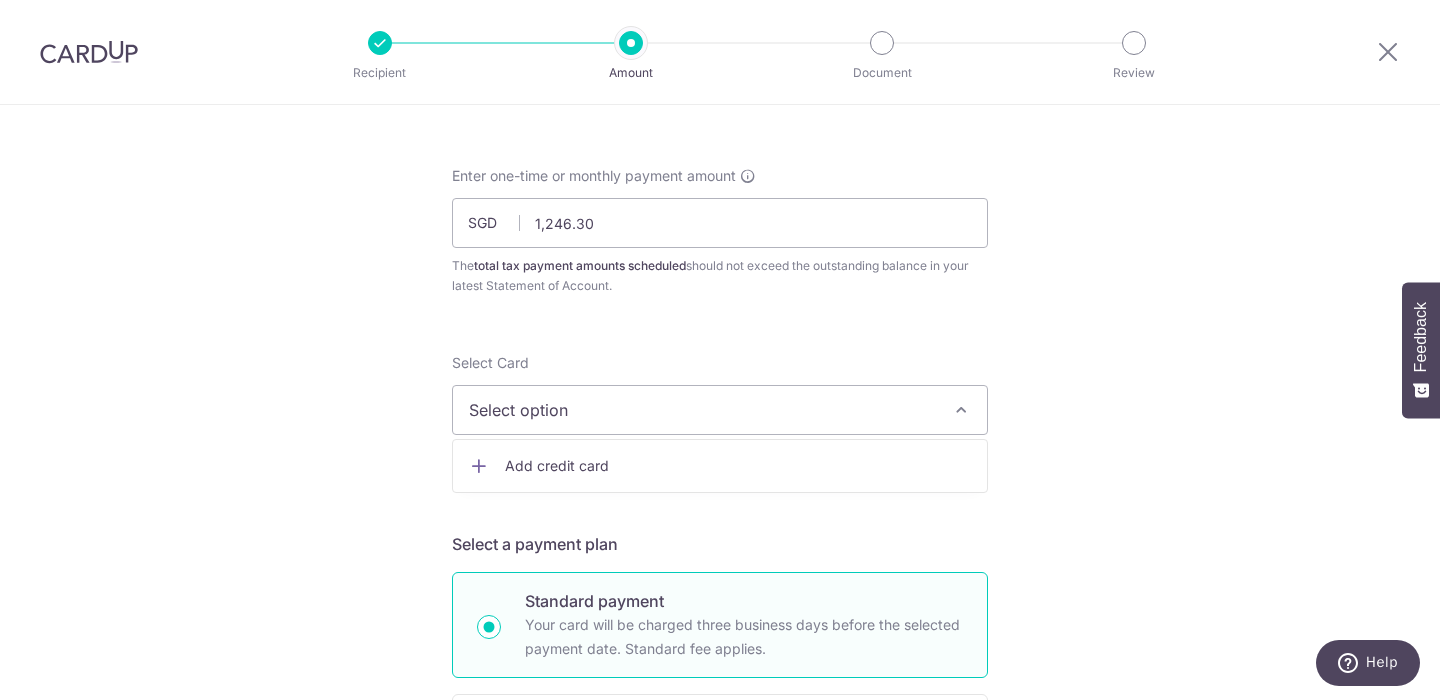 click on "Add credit card" at bounding box center [738, 466] 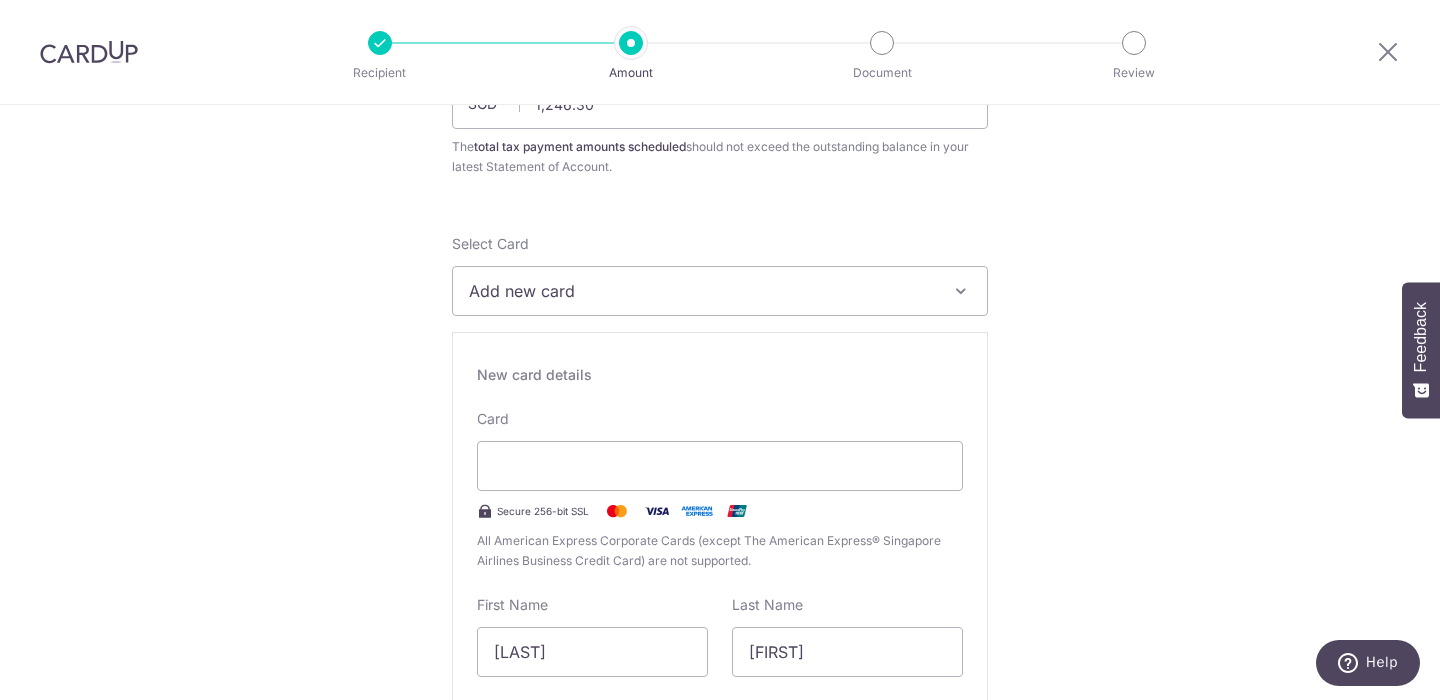 scroll, scrollTop: 221, scrollLeft: 0, axis: vertical 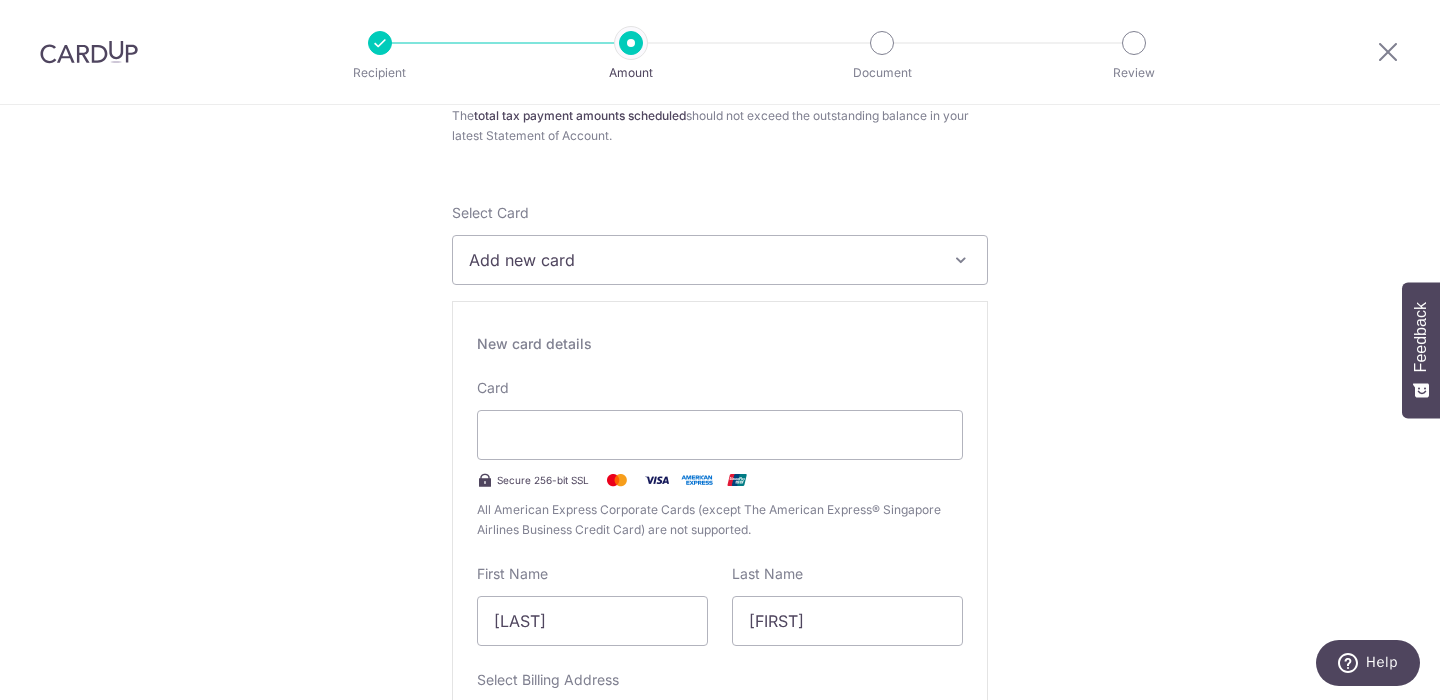 click on "Tell us more about your payment
Enter one-time or monthly payment amount
SGD
1,246.30
1246.30
The  total tax payment amounts scheduled  should not exceed the outstanding balance in your latest Statement of Account.
Select Card
Add new card
Add credit card
Secure 256-bit SSL
Text
New card details
Card" at bounding box center (720, 1087) 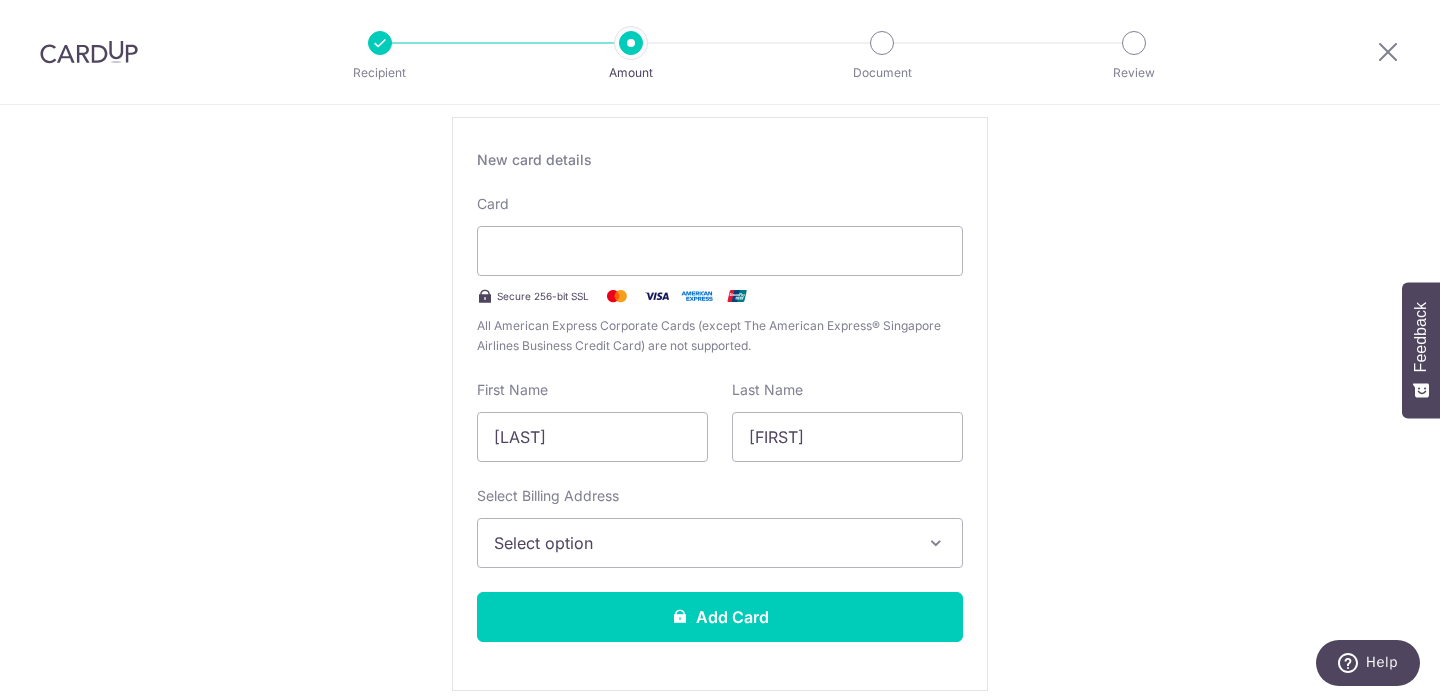 scroll, scrollTop: 408, scrollLeft: 0, axis: vertical 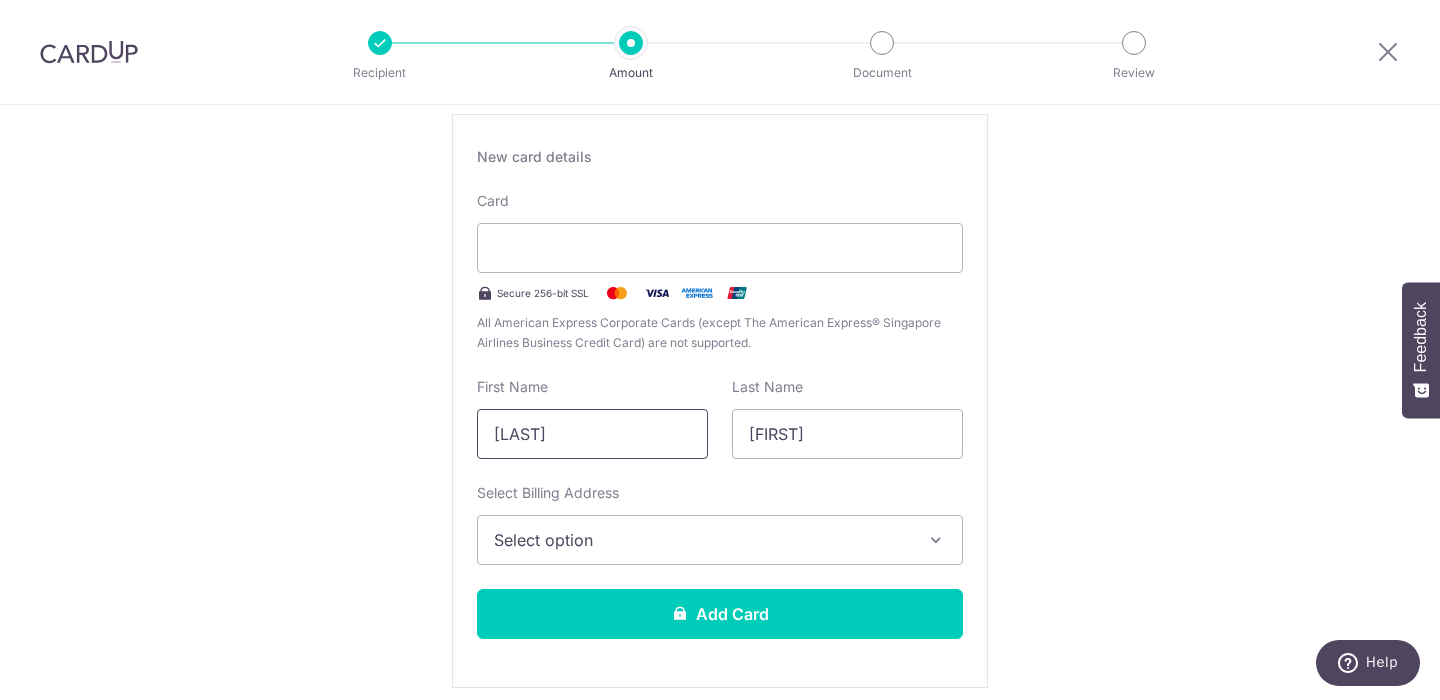 click on "Boon Guo Ping" at bounding box center (592, 434) 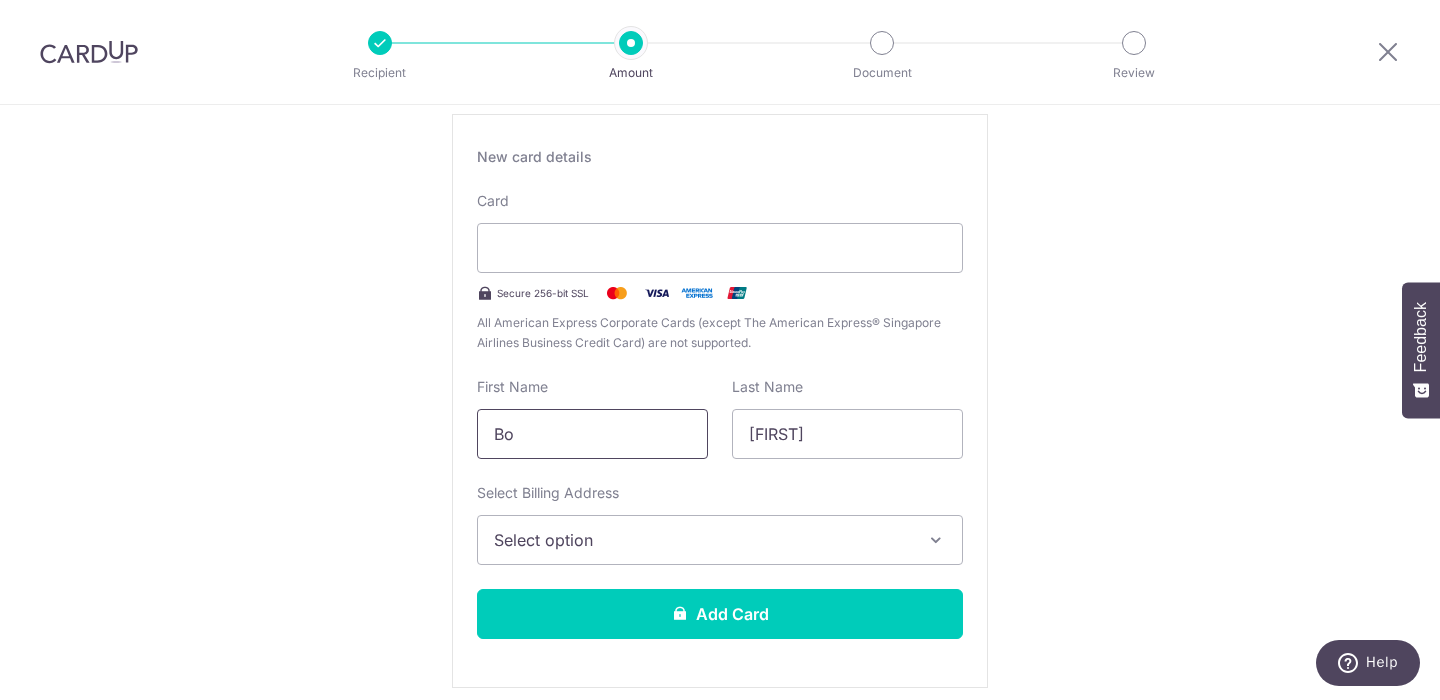 type on "B" 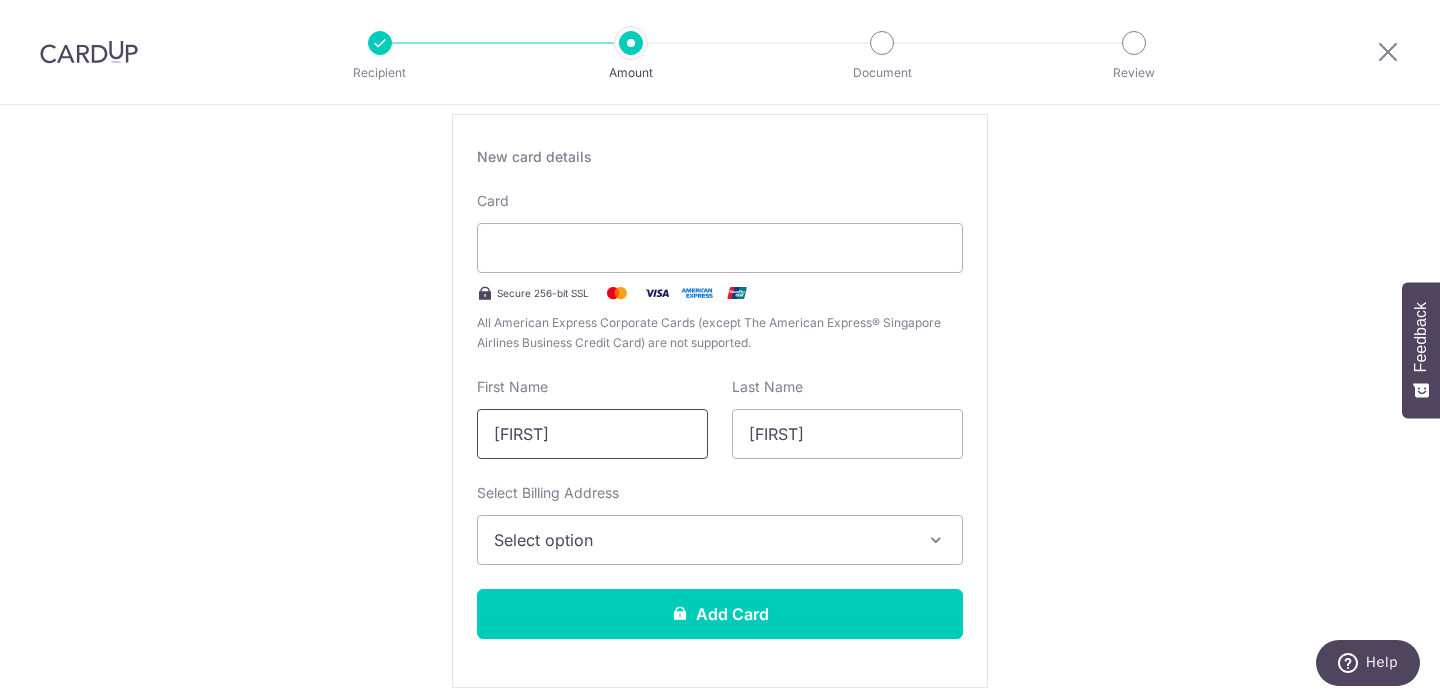 type on "Jared" 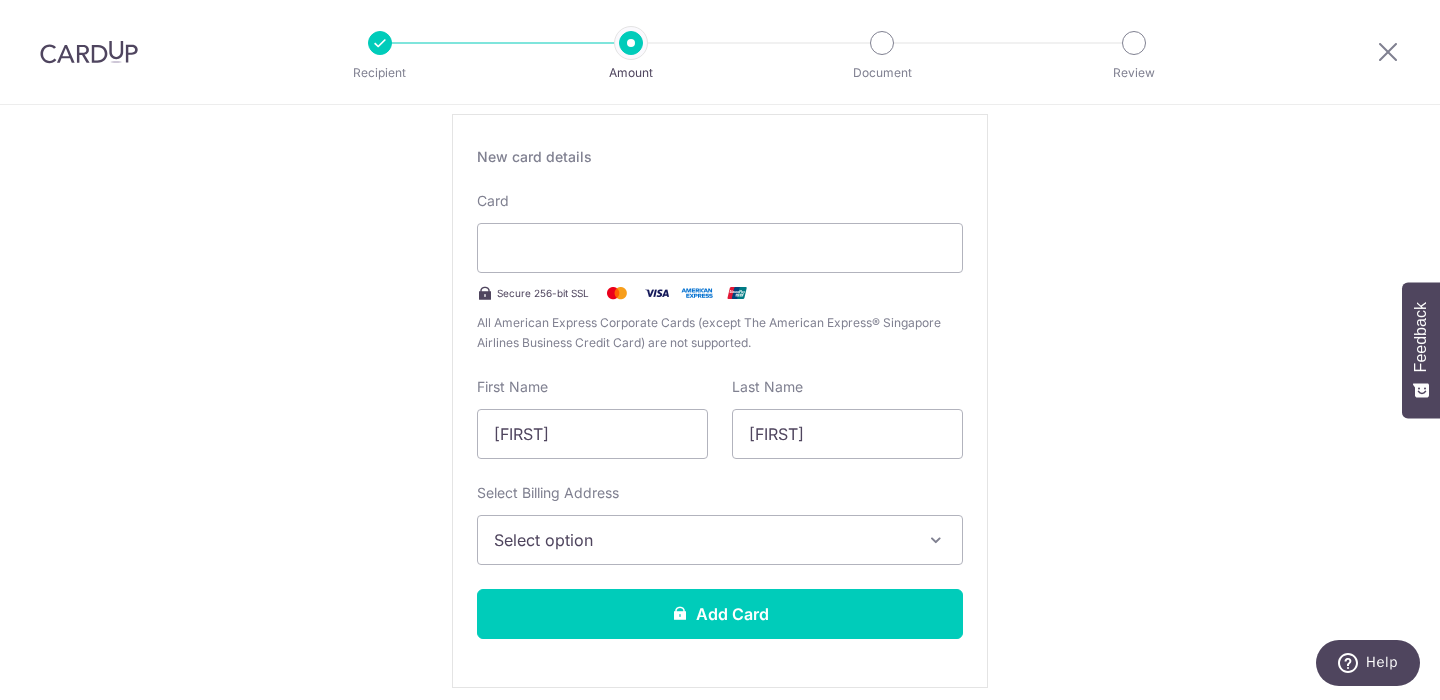 click on "Tell us more about your payment
Enter one-time or monthly payment amount
SGD
1,246.30
1246.30
The  total tax payment amounts scheduled  should not exceed the outstanding balance in your latest Statement of Account.
Select Card
Add new card
Add credit card
Secure 256-bit SSL
Text
New card details
Card" at bounding box center (720, 900) 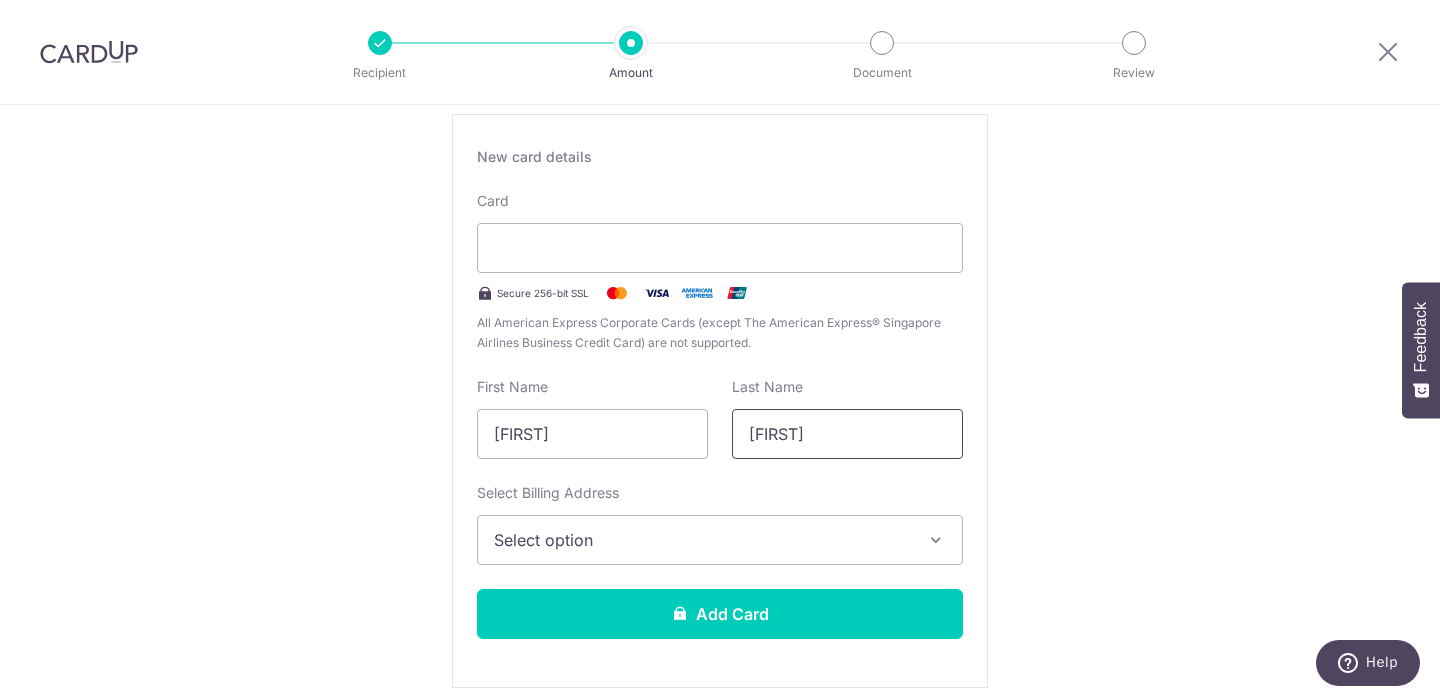 click on "Jared" at bounding box center (847, 434) 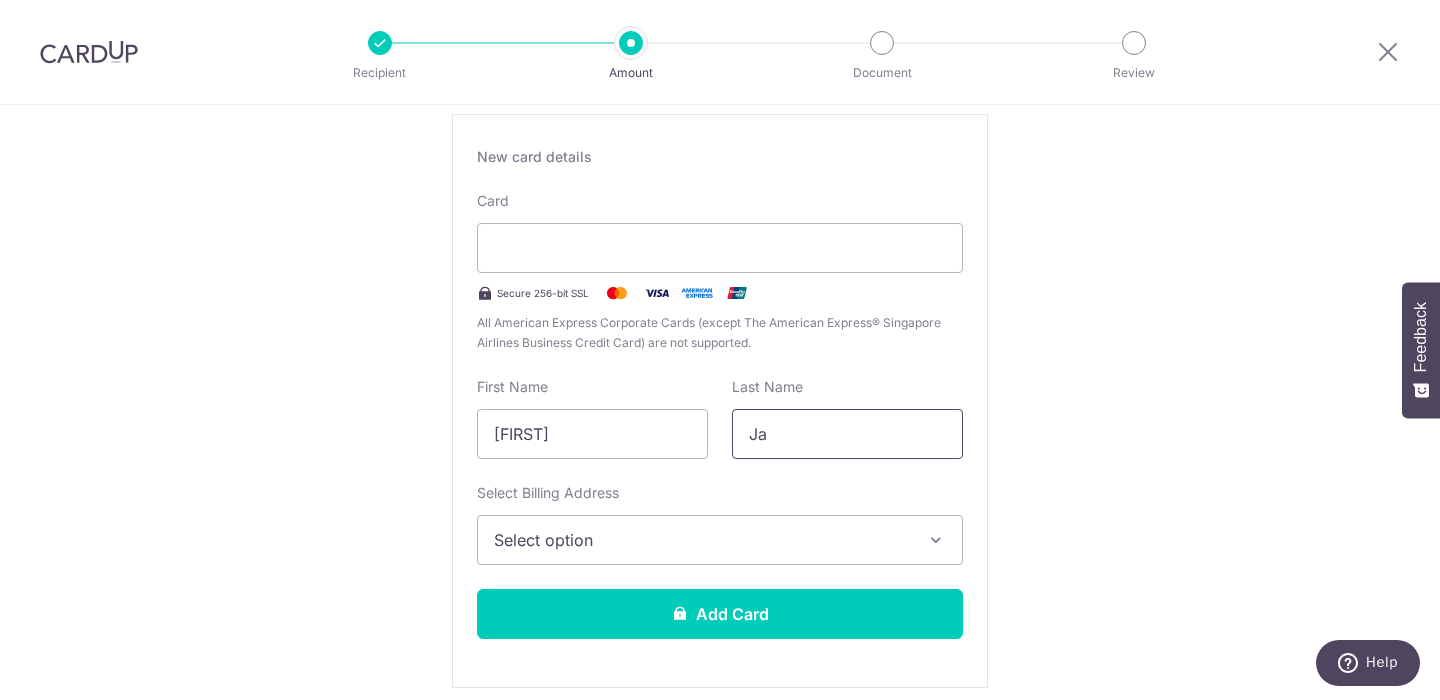 type on "J" 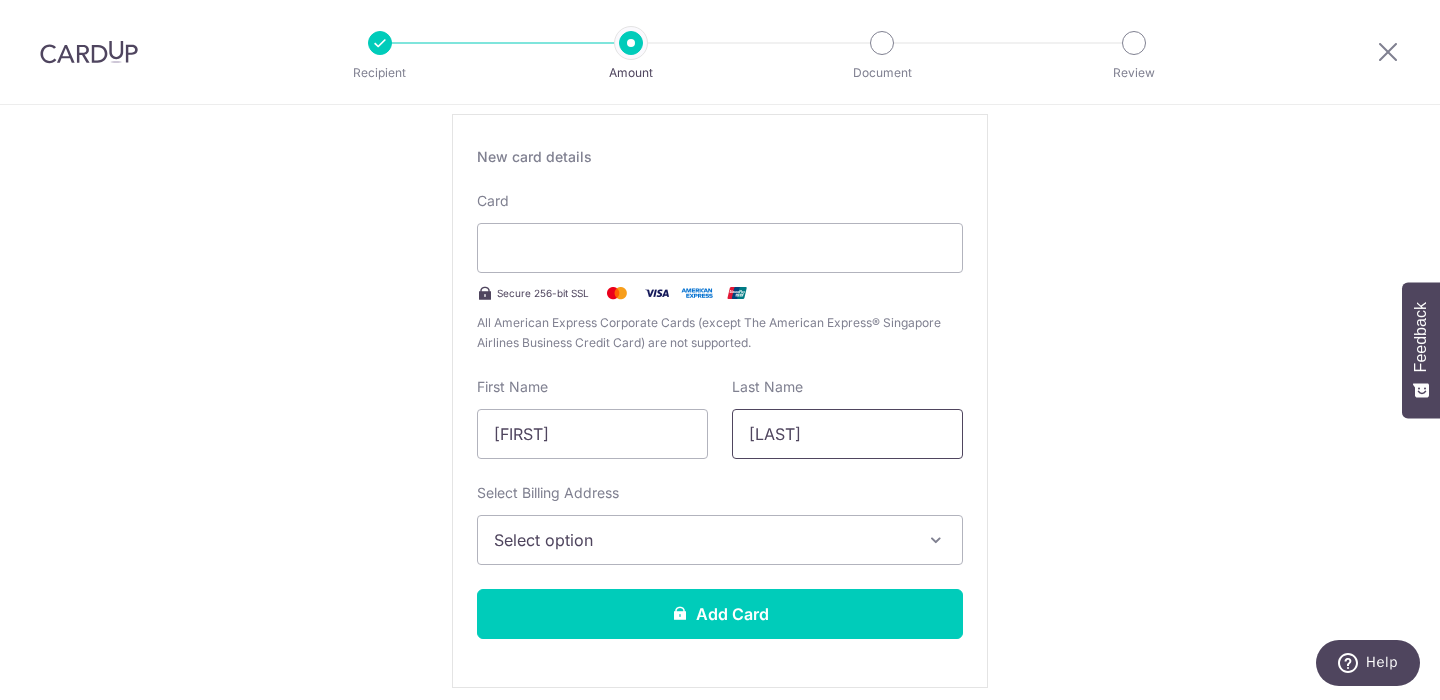 type on "Boon" 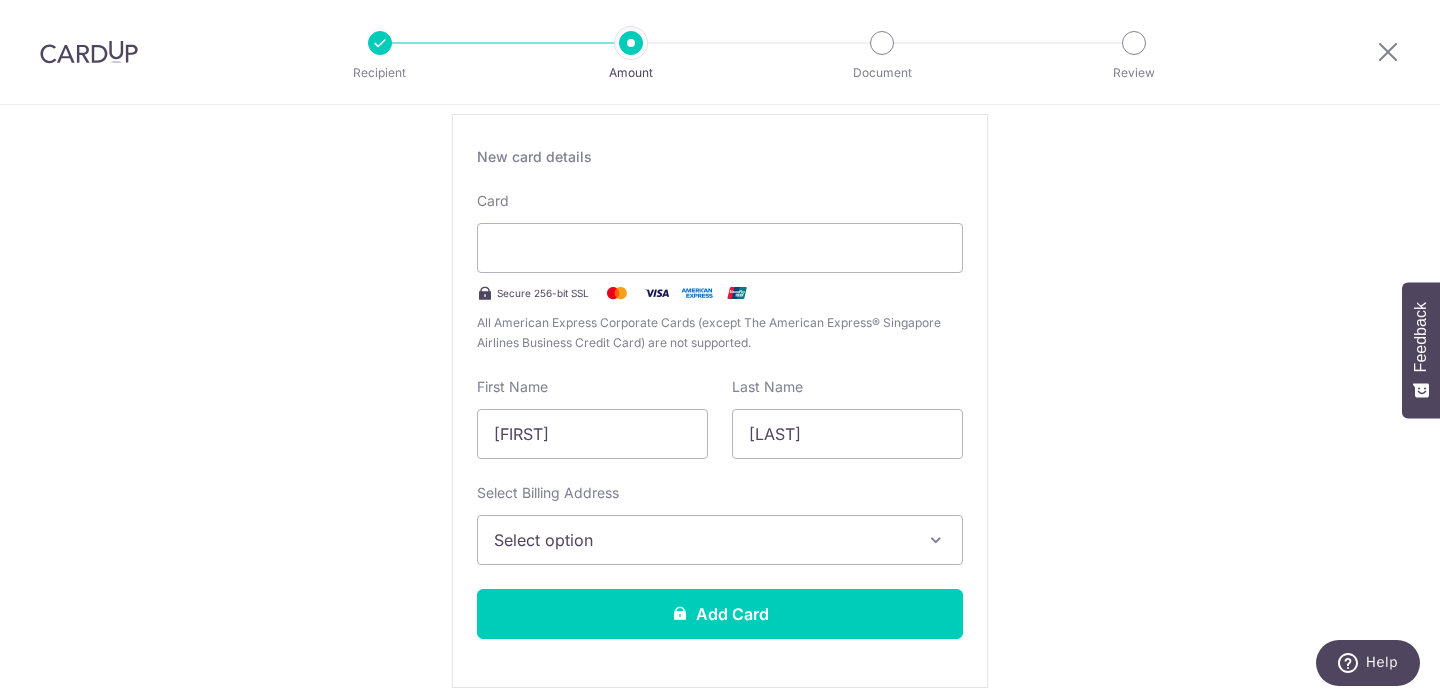 click on "Tell us more about your payment
Enter one-time or monthly payment amount
SGD
1,246.30
1246.30
The  total tax payment amounts scheduled  should not exceed the outstanding balance in your latest Statement of Account.
Select Card
Add new card
Add credit card
Secure 256-bit SSL
Text
New card details
Card" at bounding box center (720, 900) 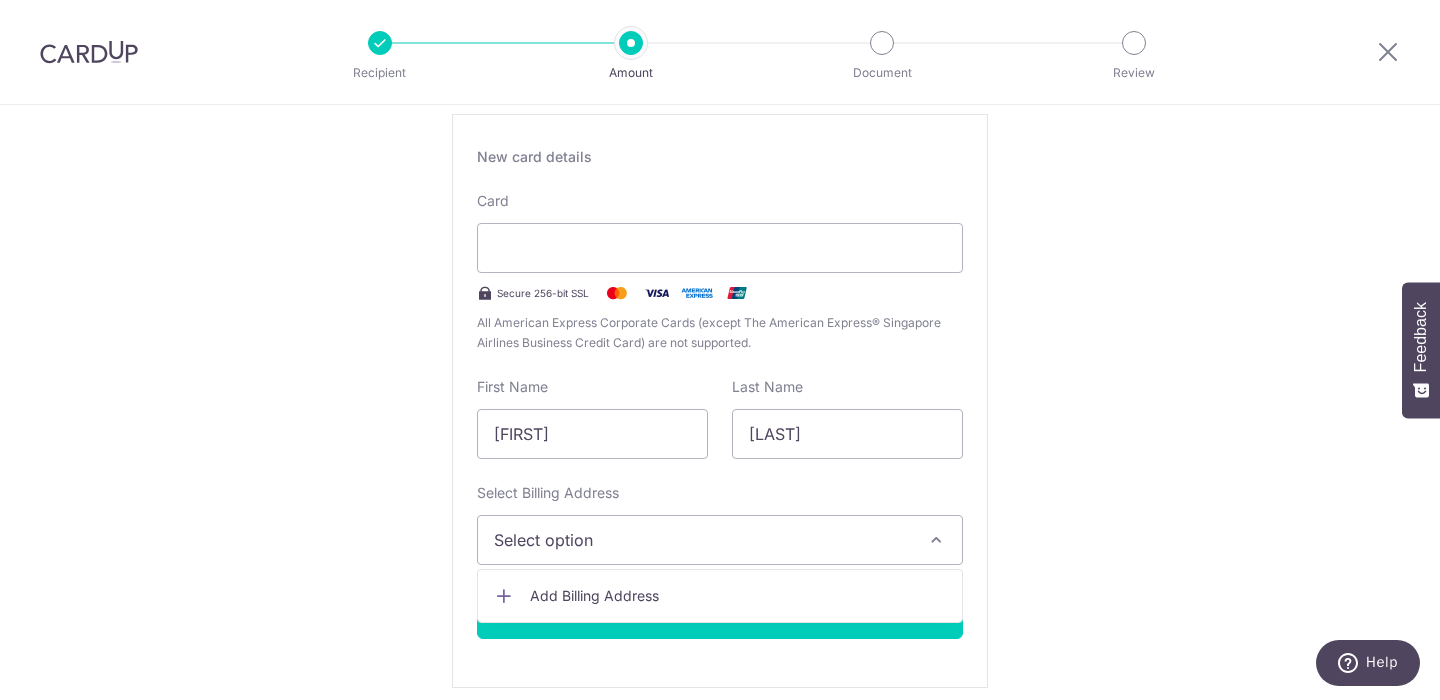 click on "Add Billing Address" at bounding box center [738, 596] 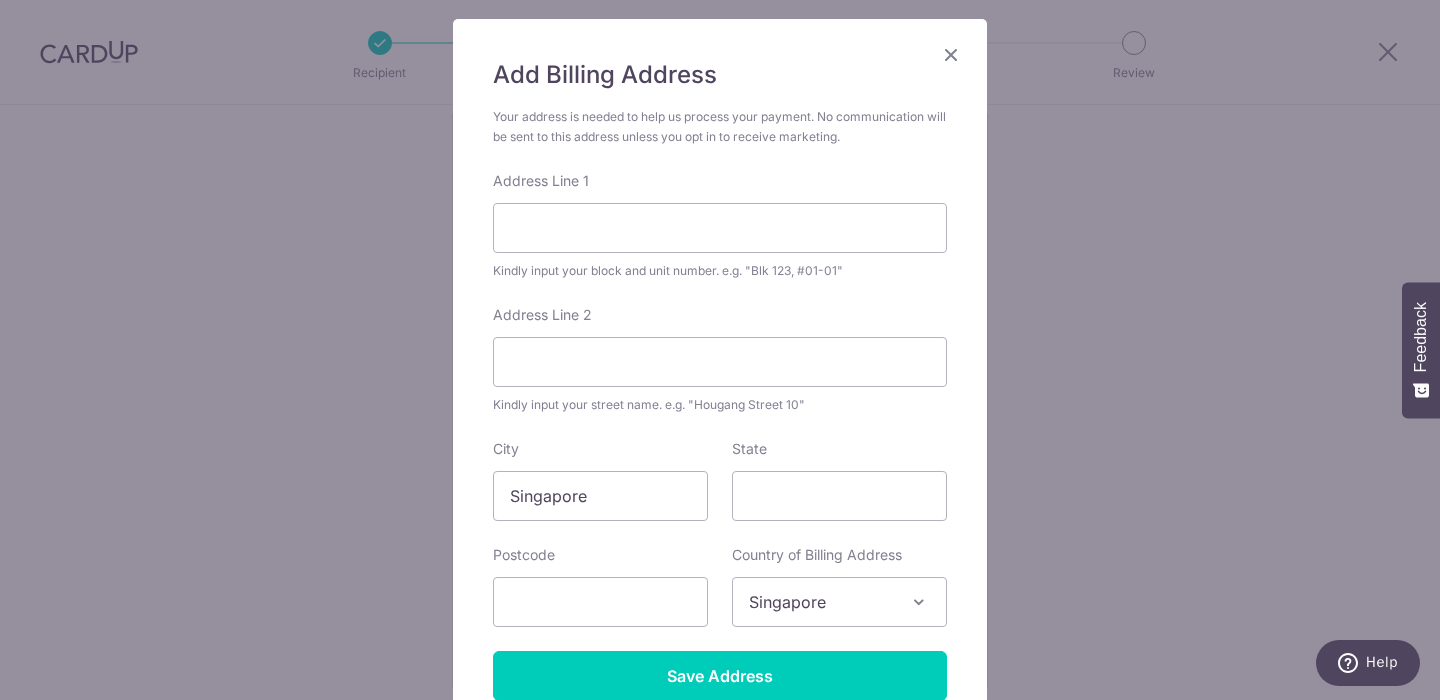 scroll, scrollTop: 111, scrollLeft: 0, axis: vertical 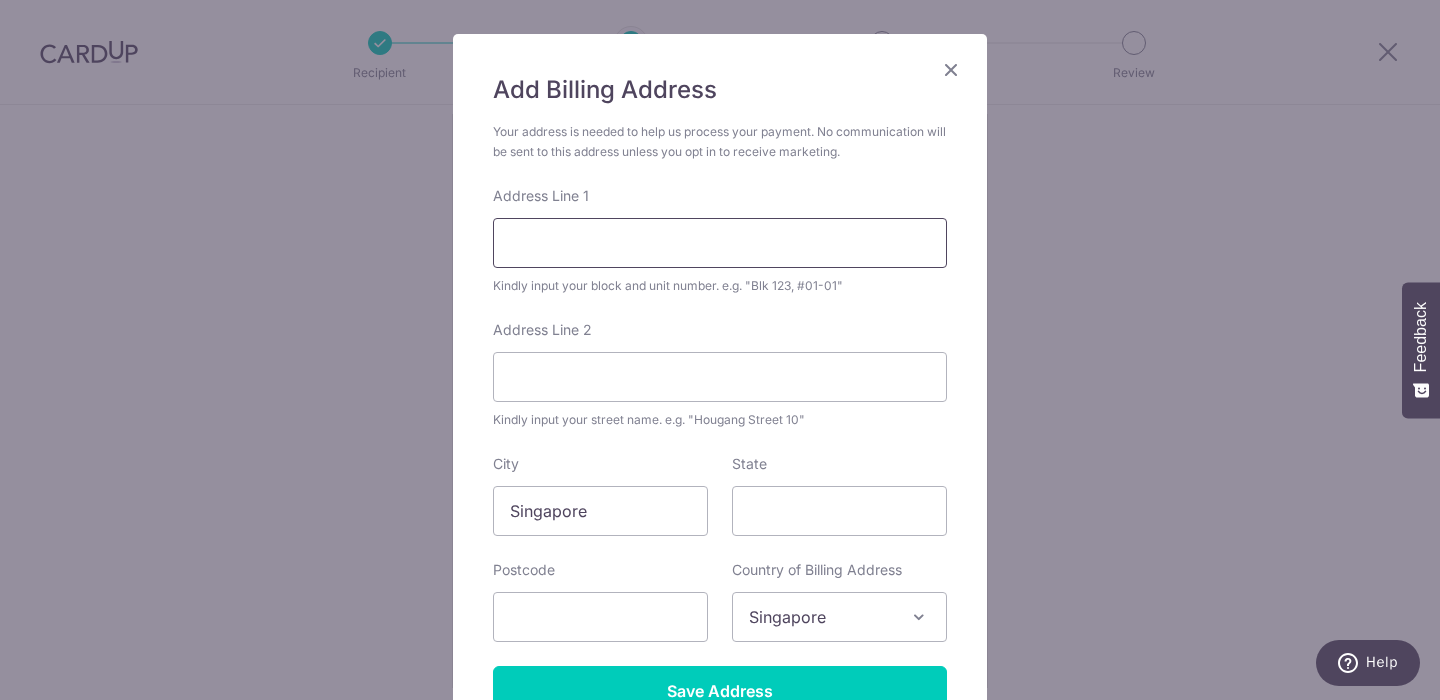 click on "Address Line 1" at bounding box center [720, 243] 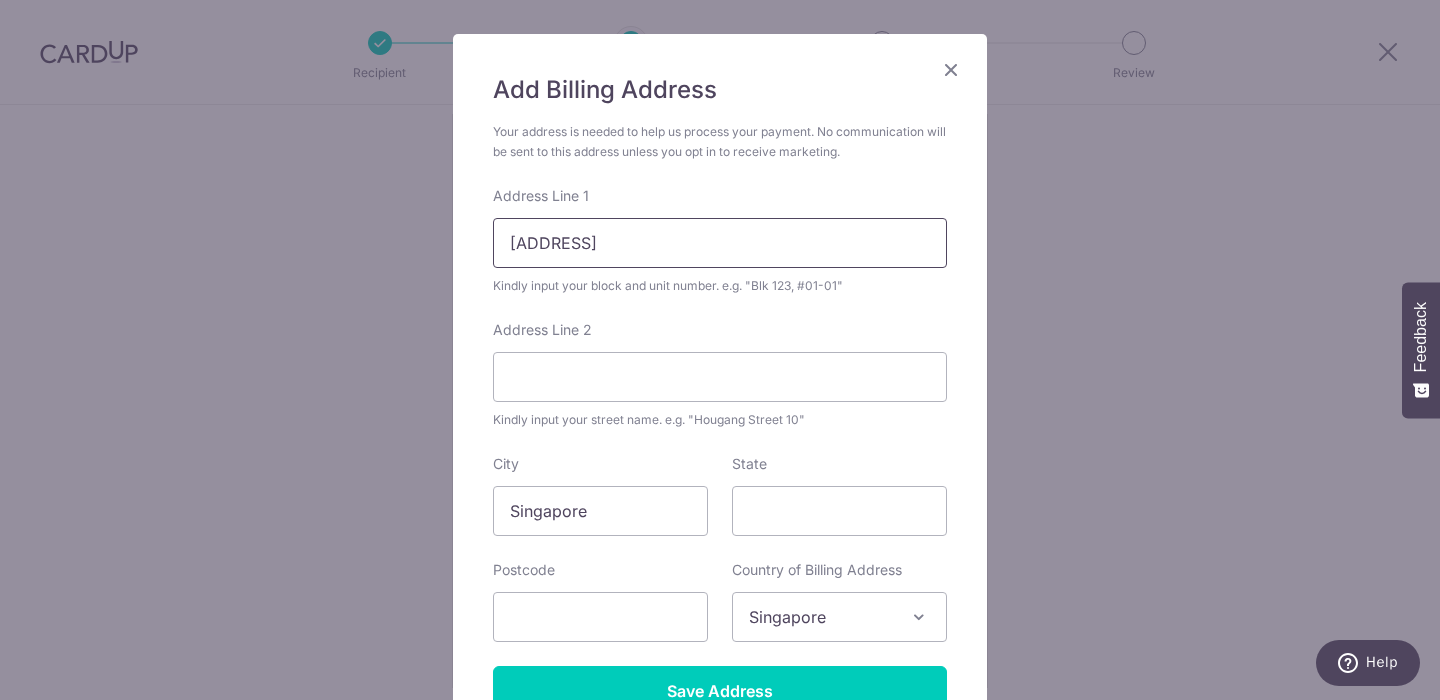 click on "Blk 18 03-06" at bounding box center [720, 243] 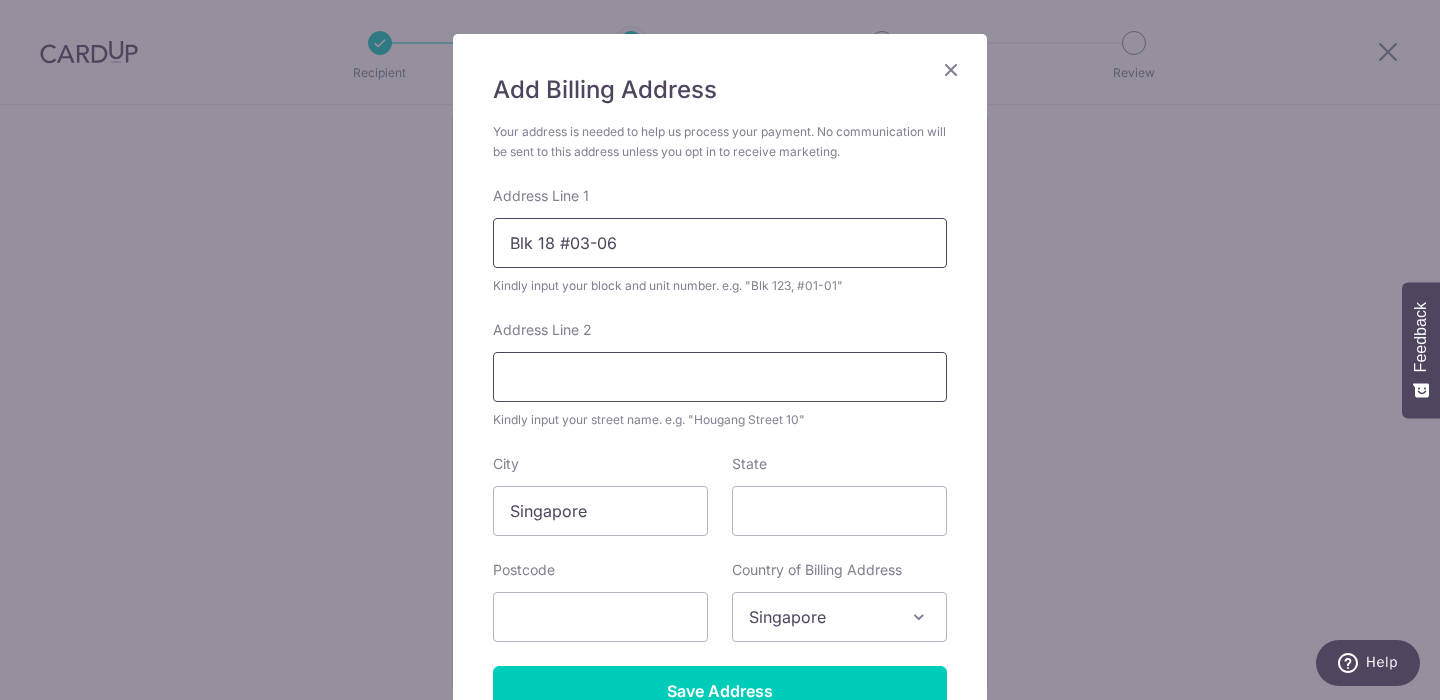 type on "Blk 18 #03-06" 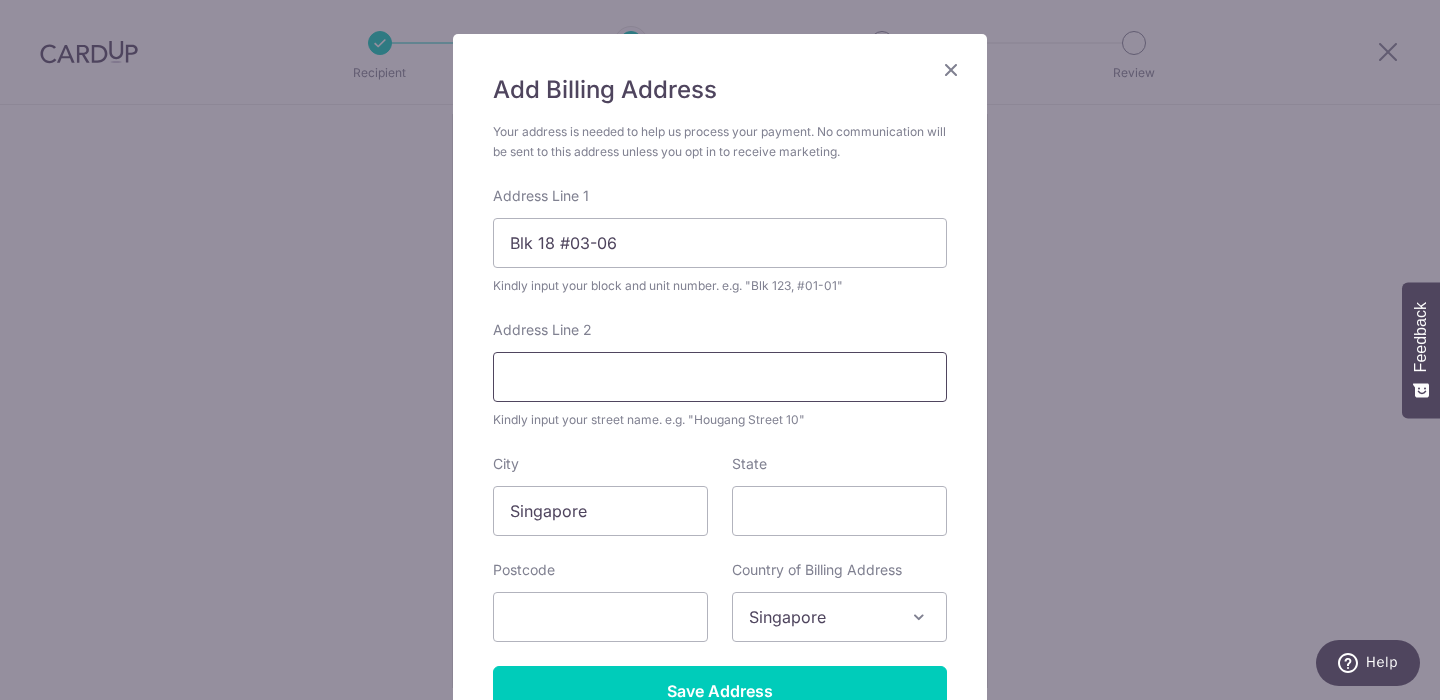 click on "Address Line 2" at bounding box center (720, 377) 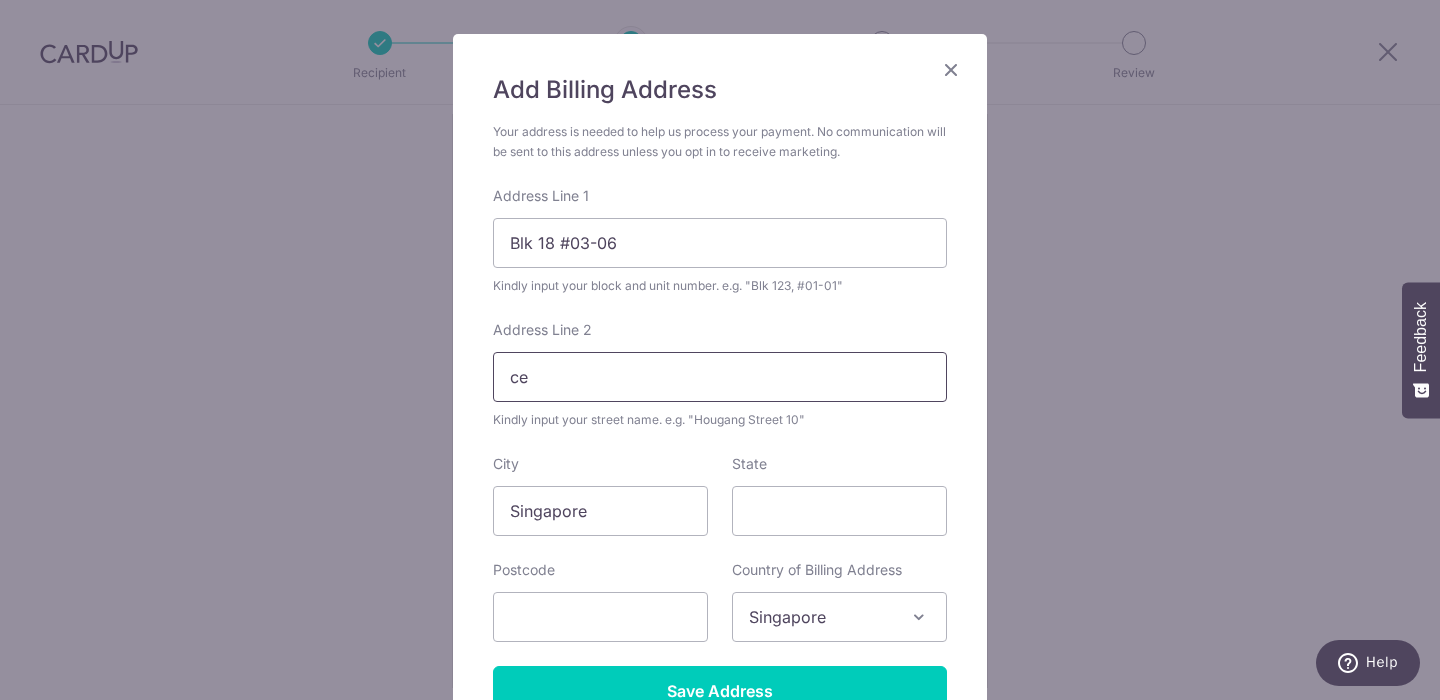 type on "c" 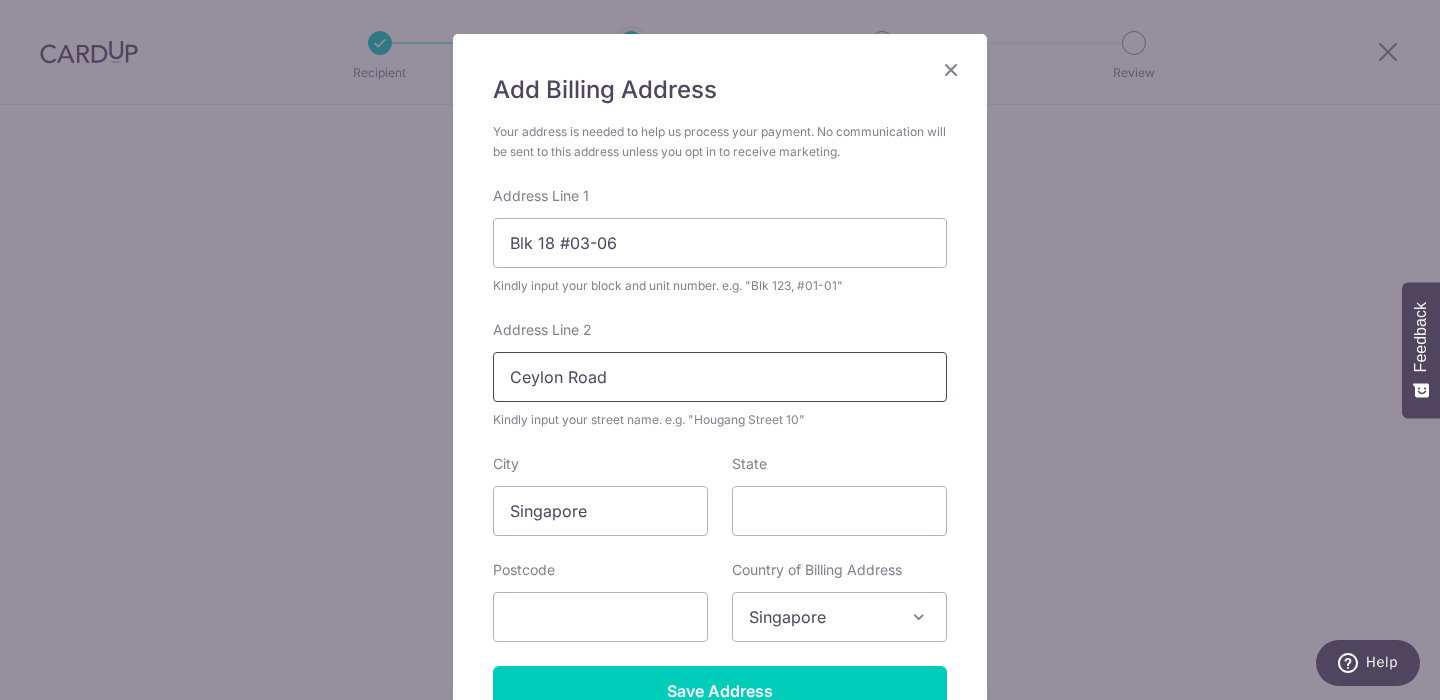 type on "Ceylon Road" 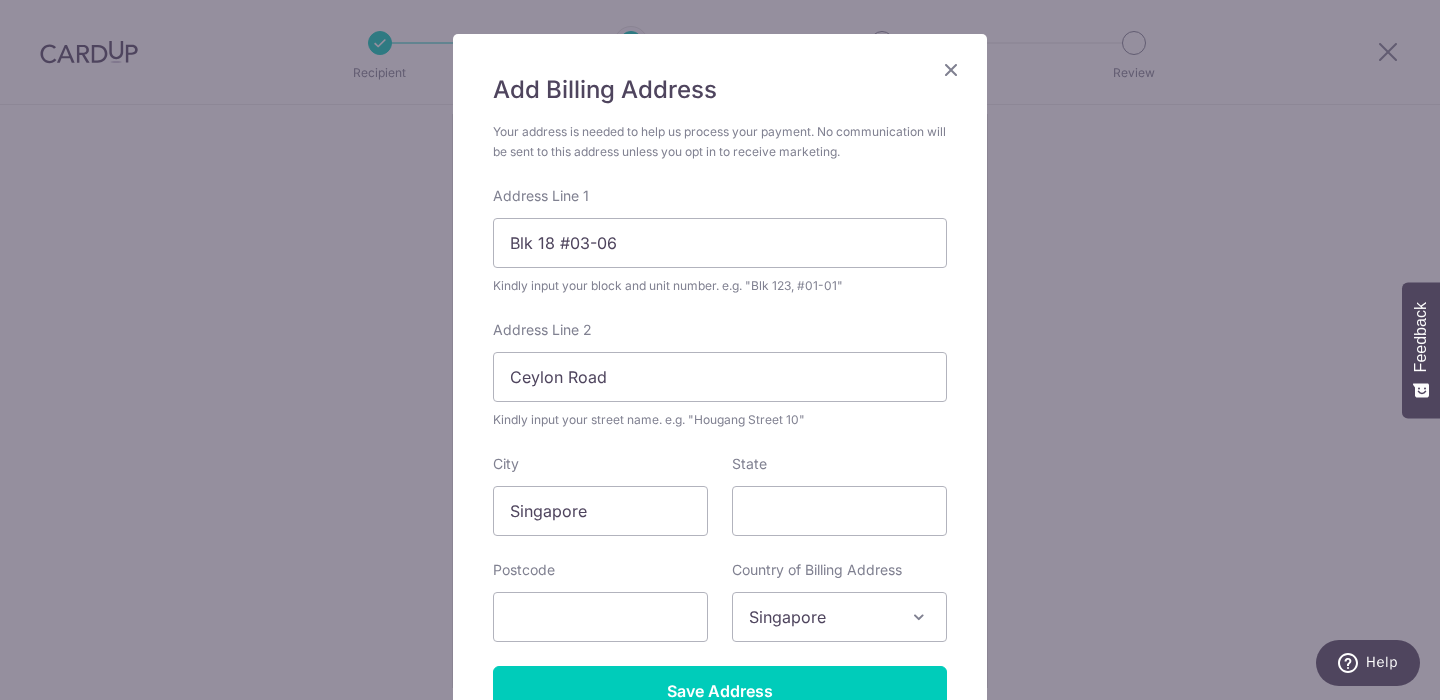 click on "Add Billing Address
Your address is needed to help us process your payment. No communication will be sent to this address unless you opt in to receive marketing.
Address Line 1
Blk 18 #03-06
Kindly input your block and unit number. e.g. "Blk 123, #01-01"
Address Line 2
Ceylon Road
Kindly input your street name. e.g. "Hougang Street 10"
City
Singapore
State
Postcode
Country of Billing Address
Select Country Afghanistan
Aland Islands
Albania
Algeria
American Samoa
Andorra
Angola
Anguilla
Antarctica
Antigua and Barbuda
Argentina
Armenia
Aruba" at bounding box center [720, 350] 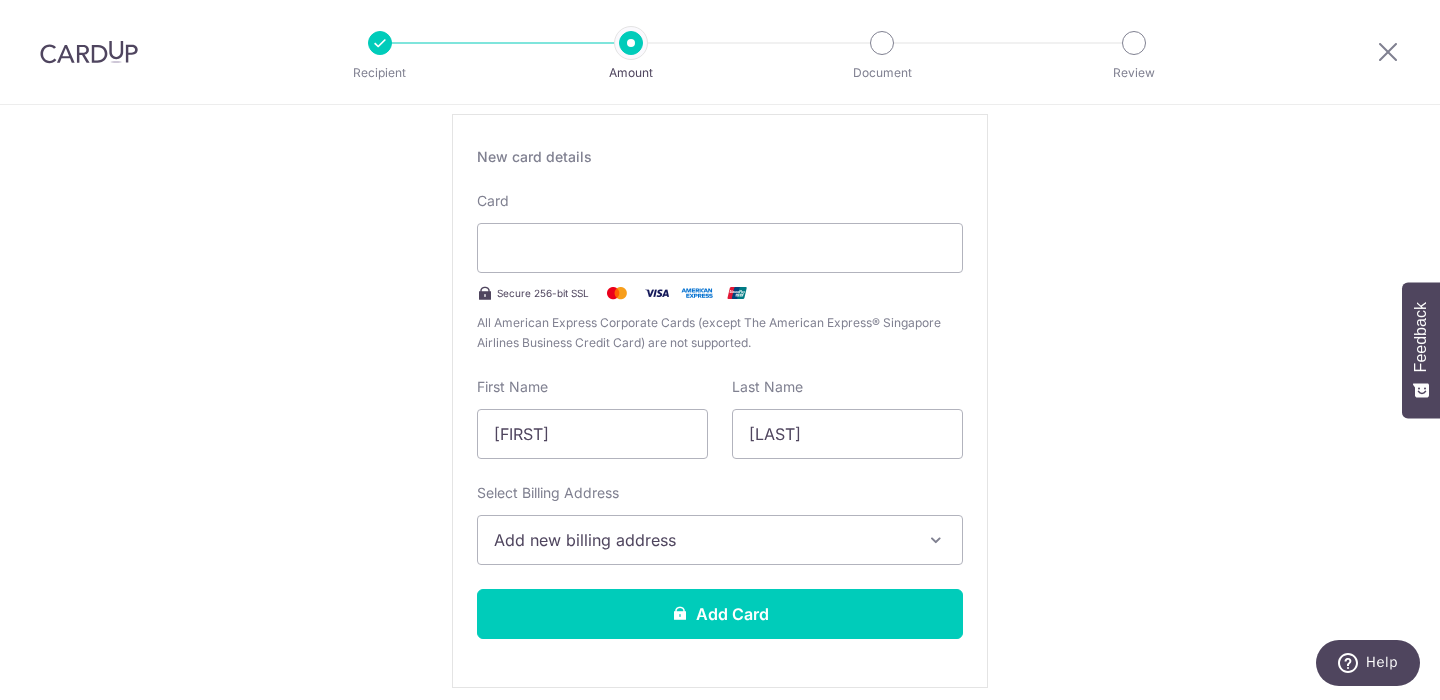 click on "Add new billing address" at bounding box center [702, 540] 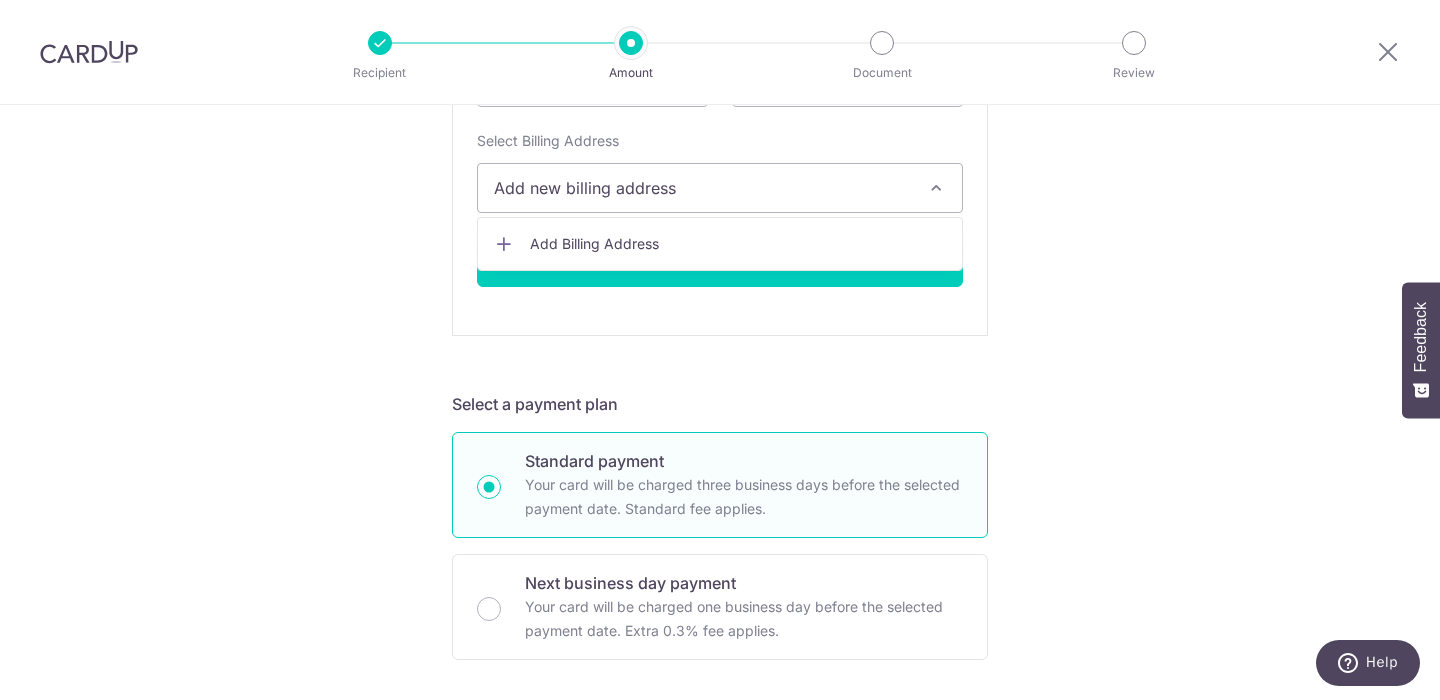 scroll, scrollTop: 767, scrollLeft: 0, axis: vertical 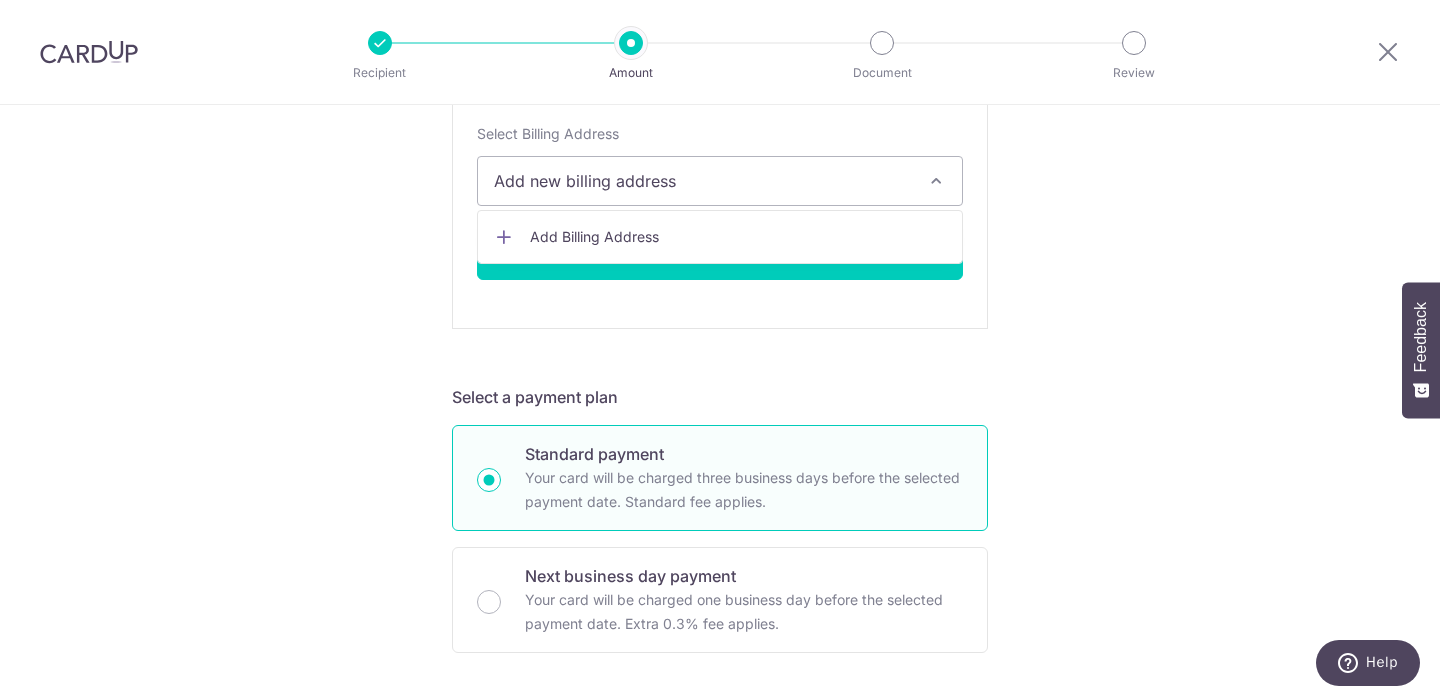 click on "Add Billing Address" at bounding box center (738, 237) 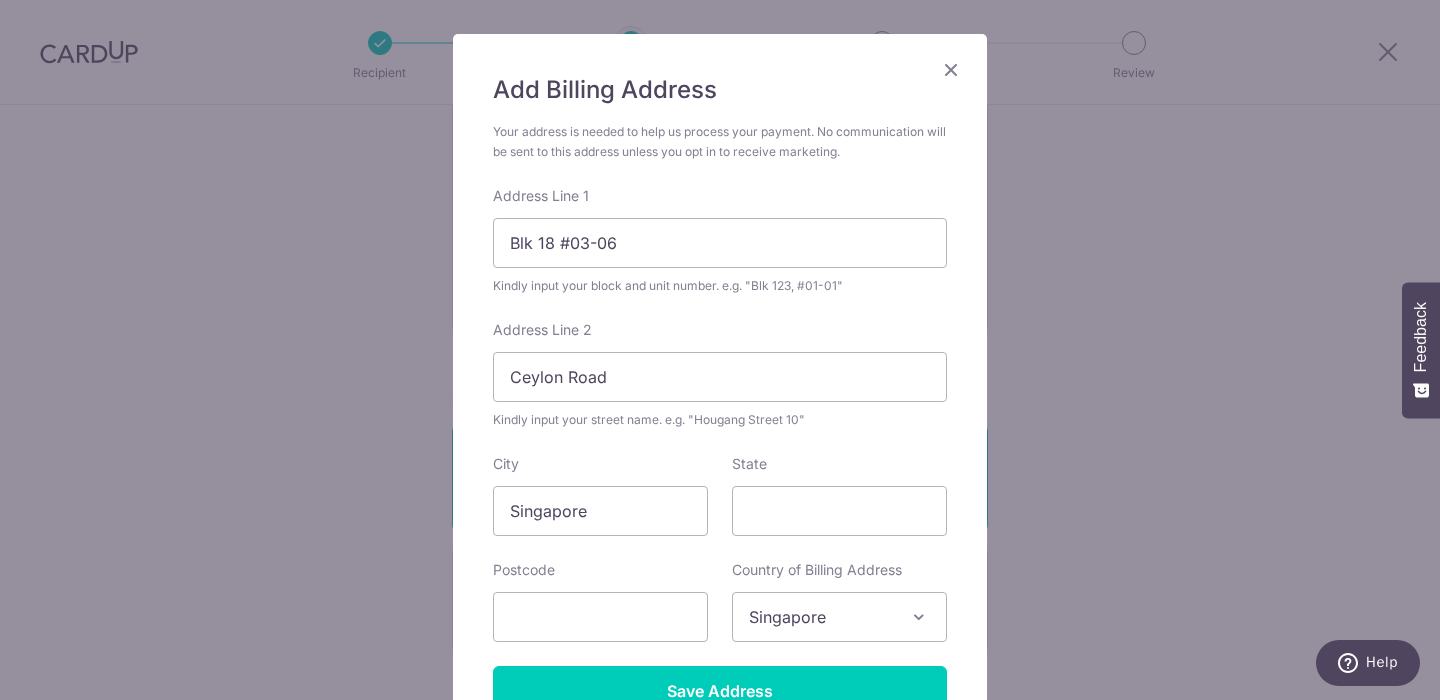 scroll, scrollTop: 0, scrollLeft: 0, axis: both 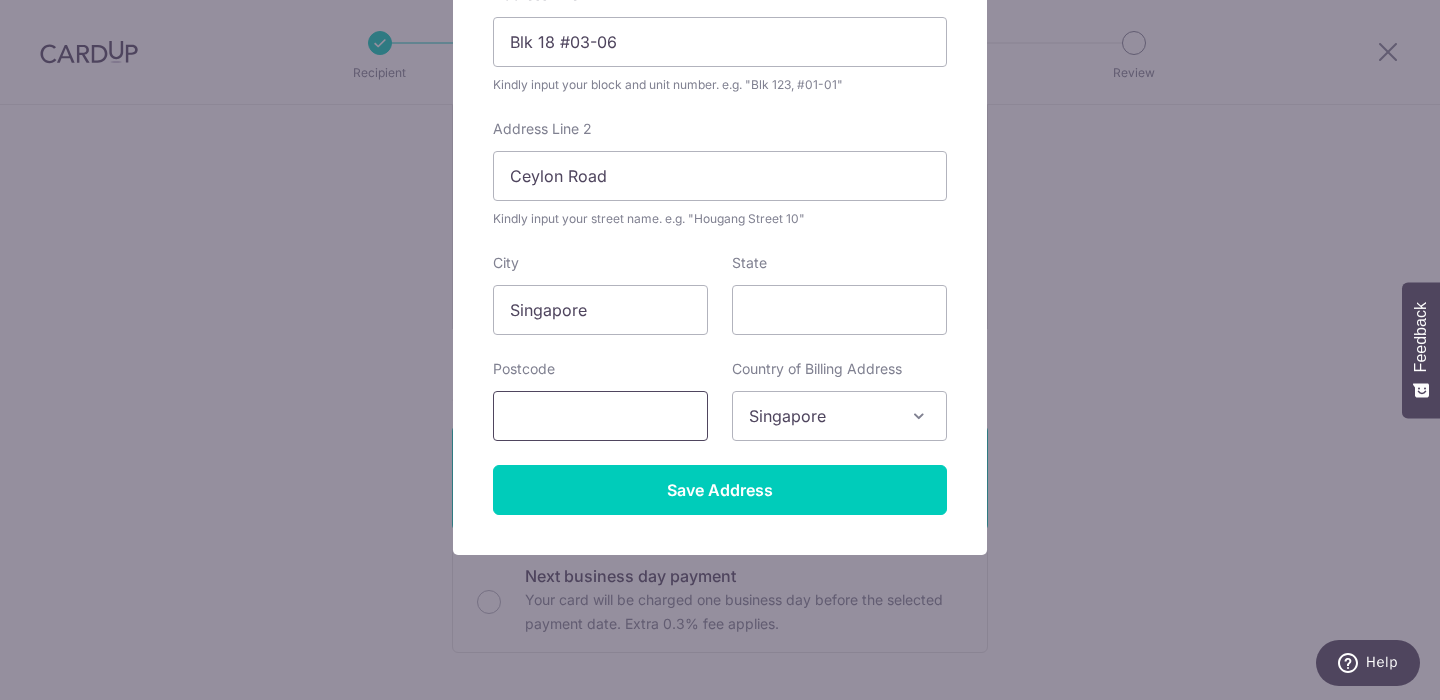 click at bounding box center [600, 416] 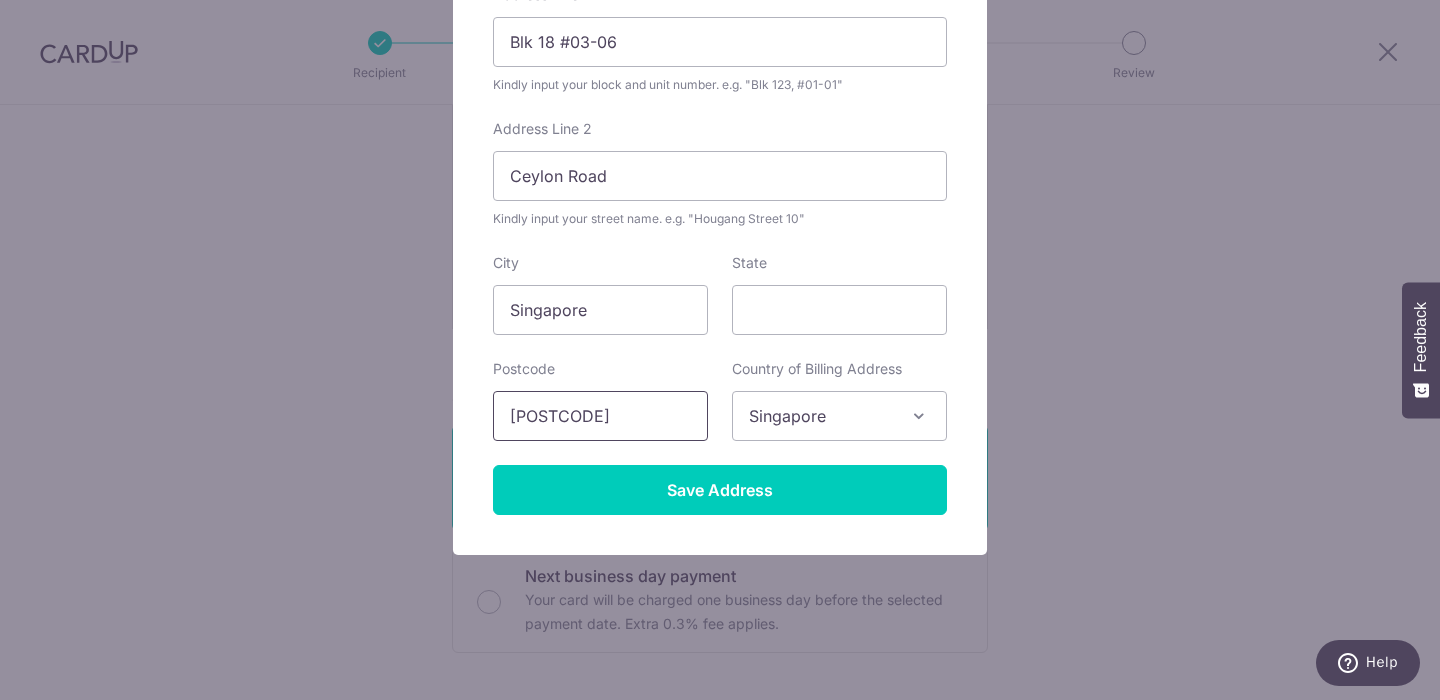 type on "429748" 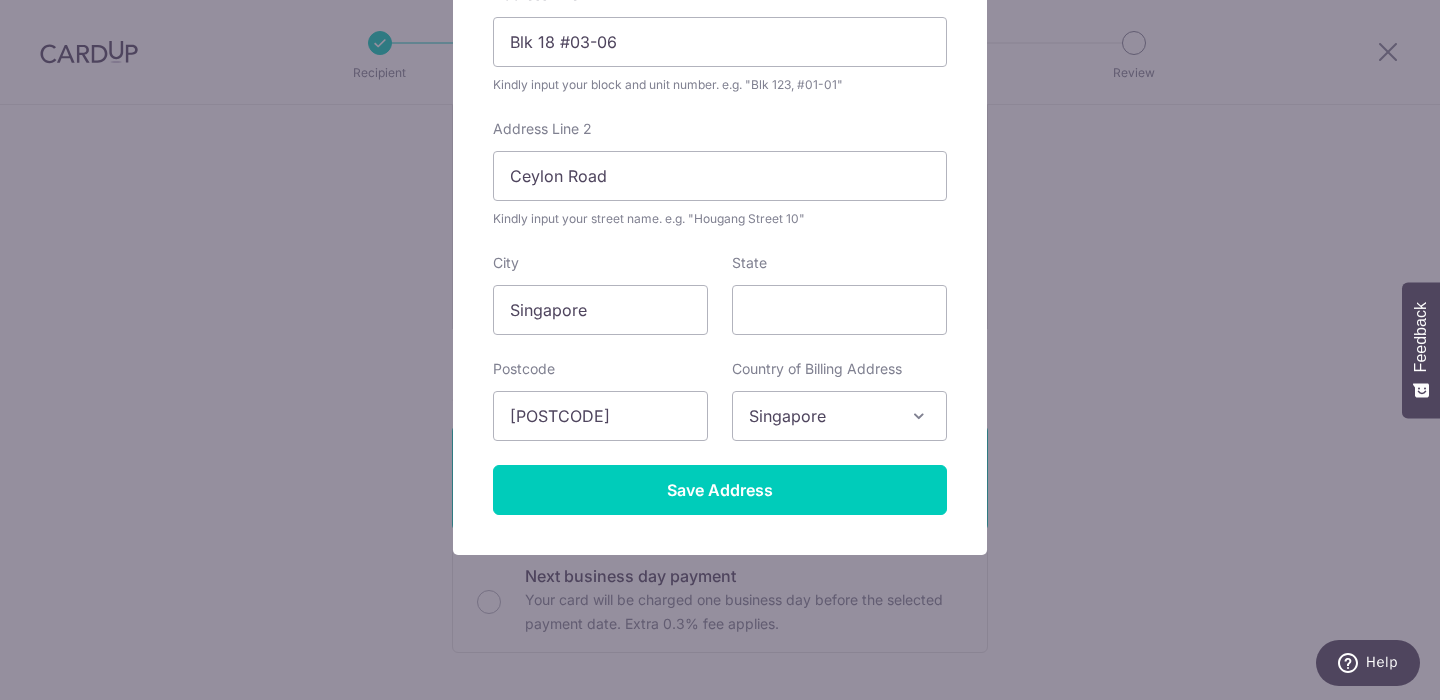 click on "Your address is needed to help us process your payment. No communication will be sent to this address unless you opt in to receive marketing.
Address Line 1
Blk 18 #03-06
Kindly input your block and unit number. e.g. "Blk 123, #01-01"
Address Line 2
Ceylon Road
Kindly input your street name. e.g. "Hougang Street 10"
City
Singapore
State
Postcode
429748
Country of Billing Address
Select Country Afghanistan
Aland Islands
Albania
Algeria
American Samoa
Andorra
Angola
Anguilla
Antarctica
Antigua and Barbuda
Argentina
Armenia
Aruba
Australia
Austria
Azerbaijan
Bahamas
Bahrain
Bangladesh
Barbados
Belarus
Belgium
Belize
Benin" at bounding box center [720, 218] 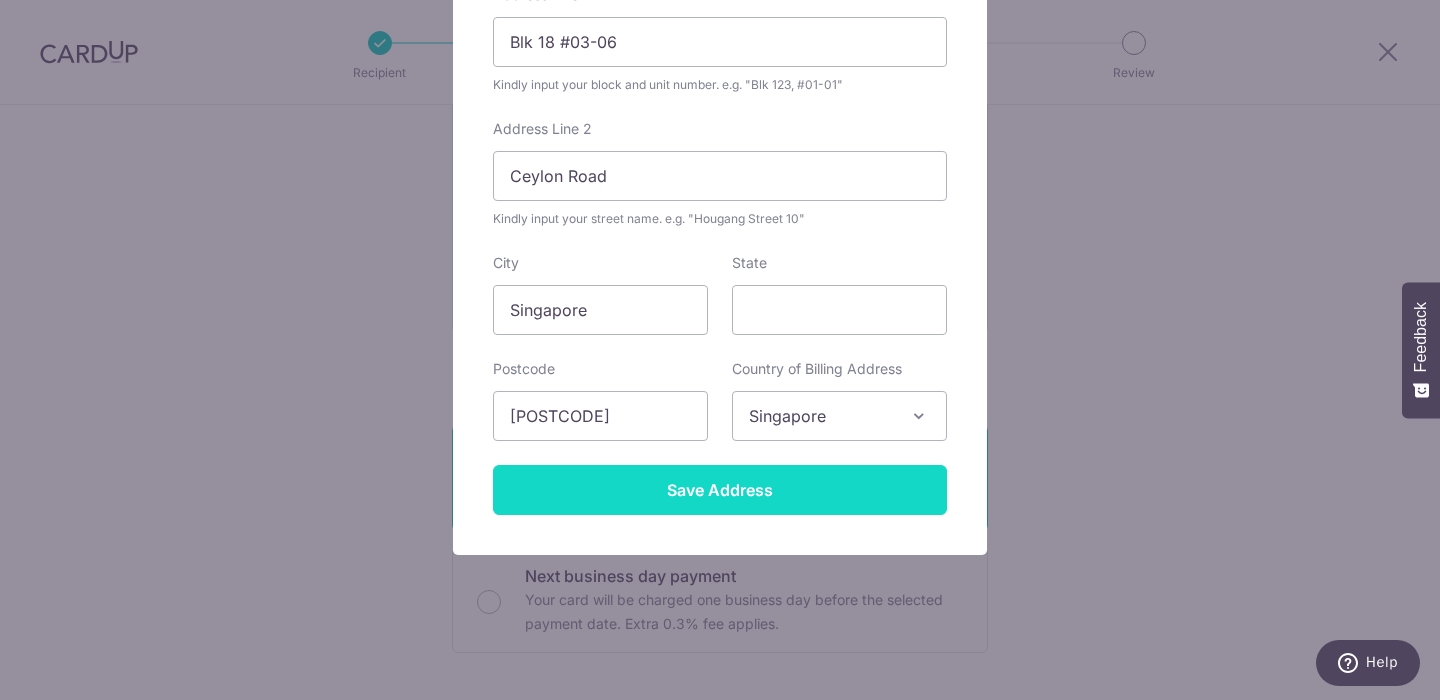 click on "Save Address" at bounding box center (720, 490) 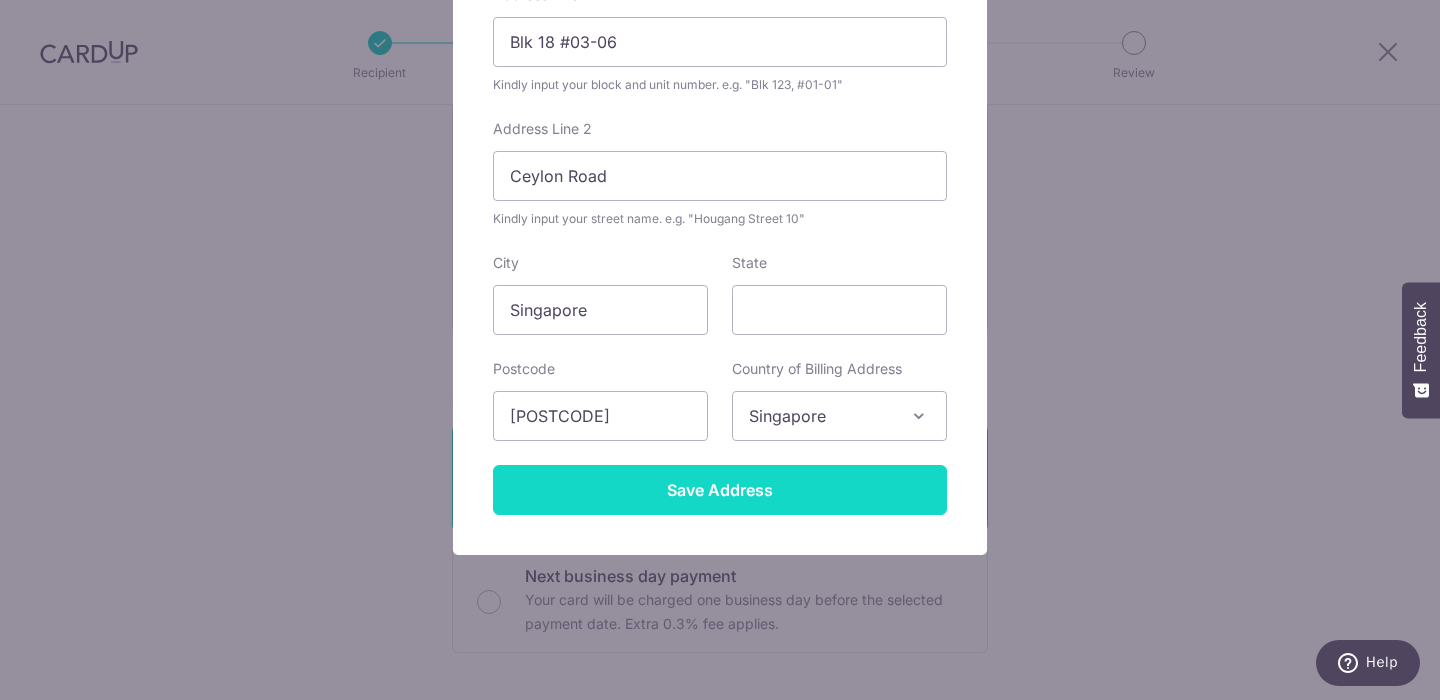 click on "Save Address" at bounding box center [720, 490] 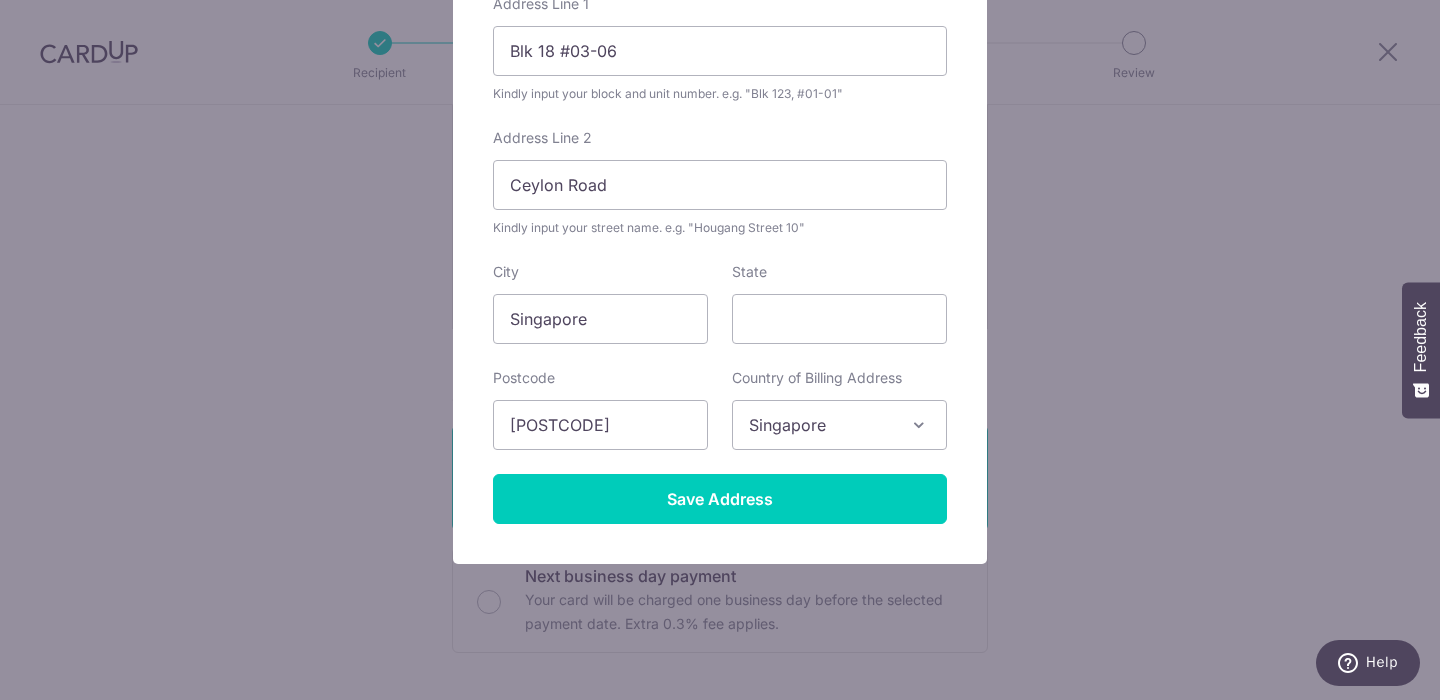 scroll, scrollTop: 312, scrollLeft: 0, axis: vertical 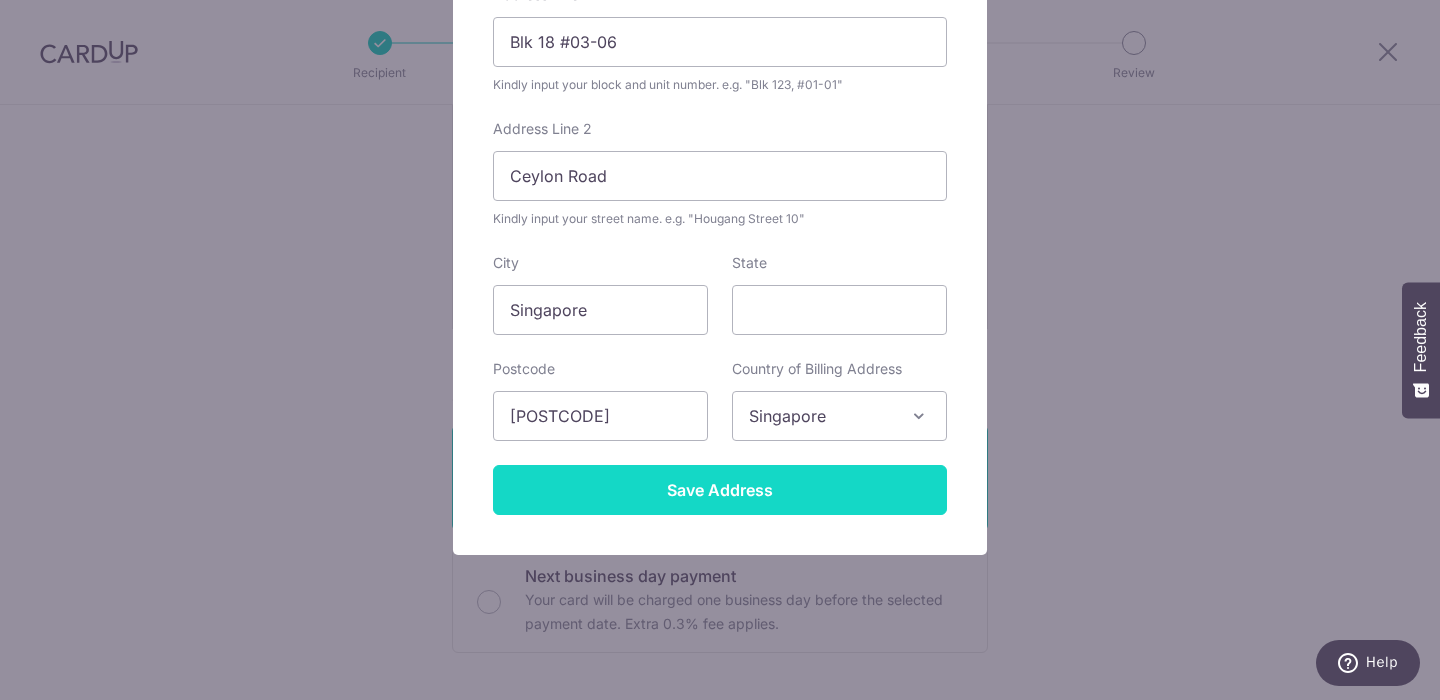 click on "Save Address" at bounding box center (720, 490) 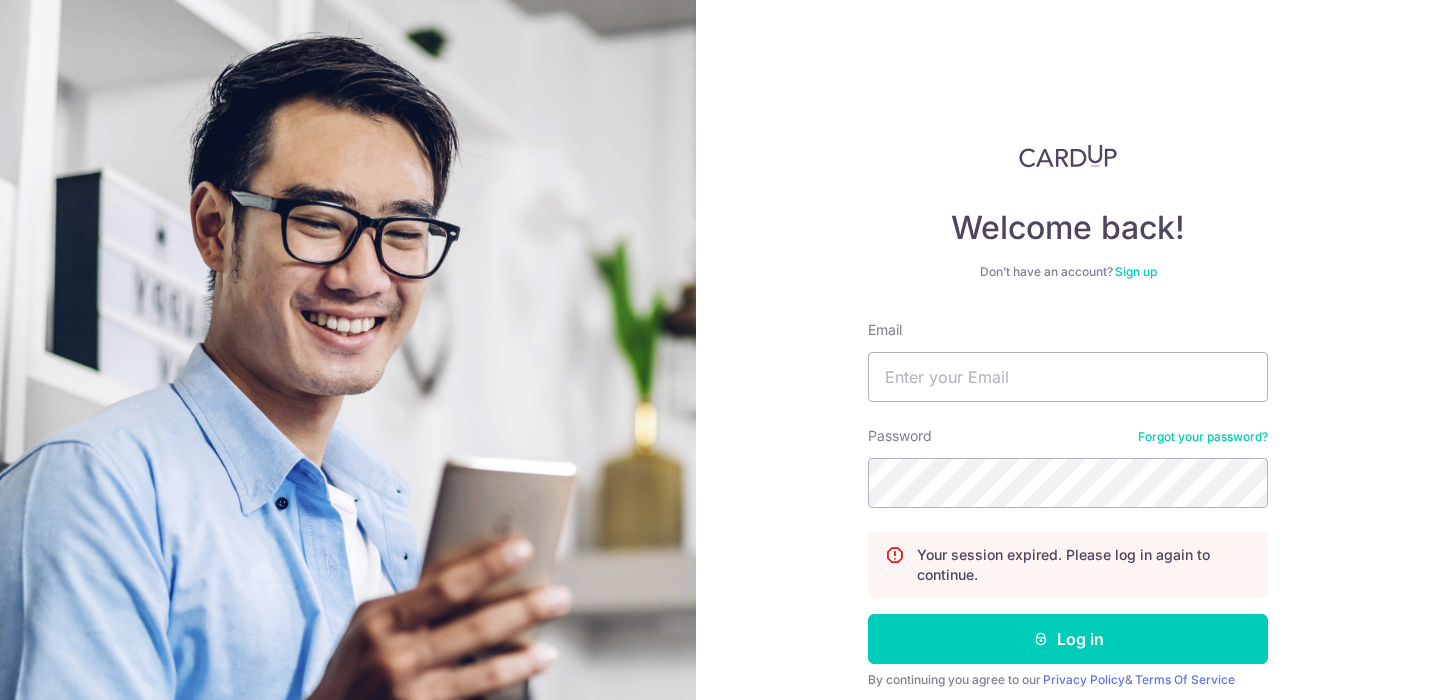 scroll, scrollTop: 0, scrollLeft: 0, axis: both 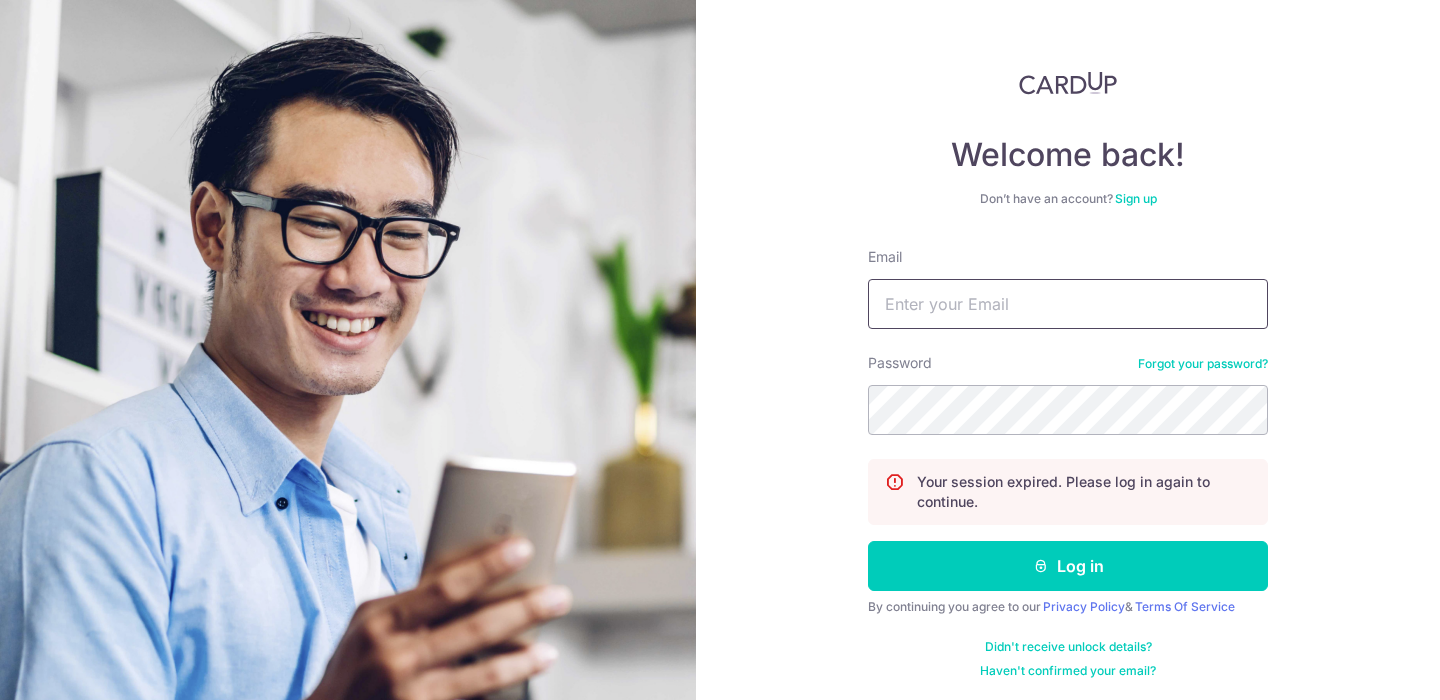 click on "Email" at bounding box center (1068, 304) 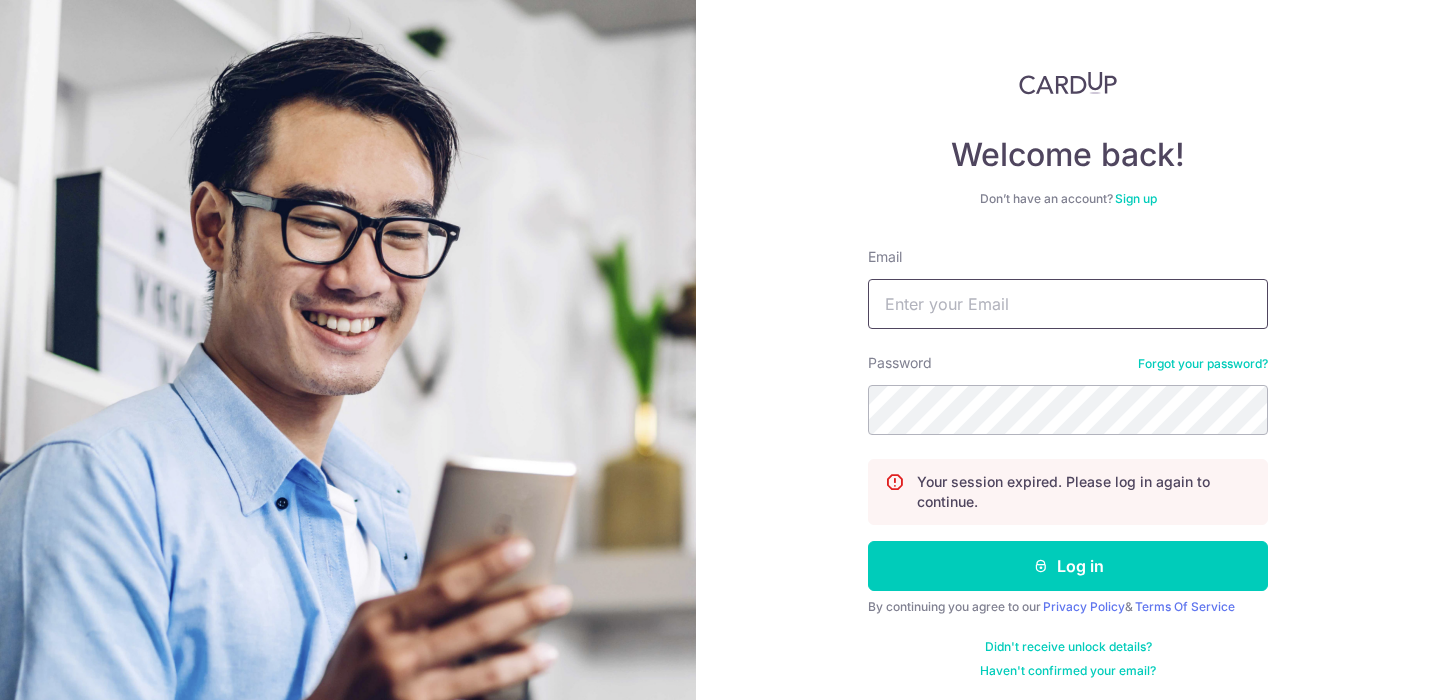 type on "[USERNAME]@[DOMAIN]" 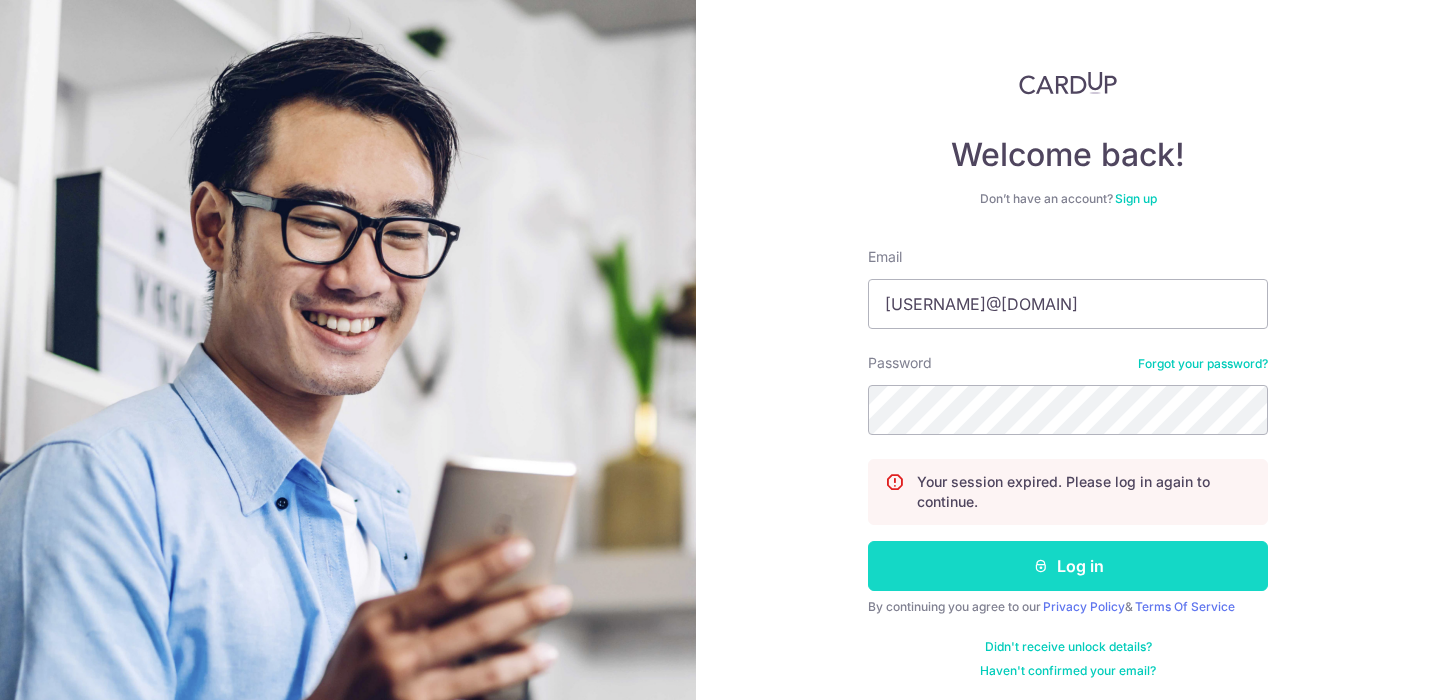 click on "Log in" at bounding box center (1068, 566) 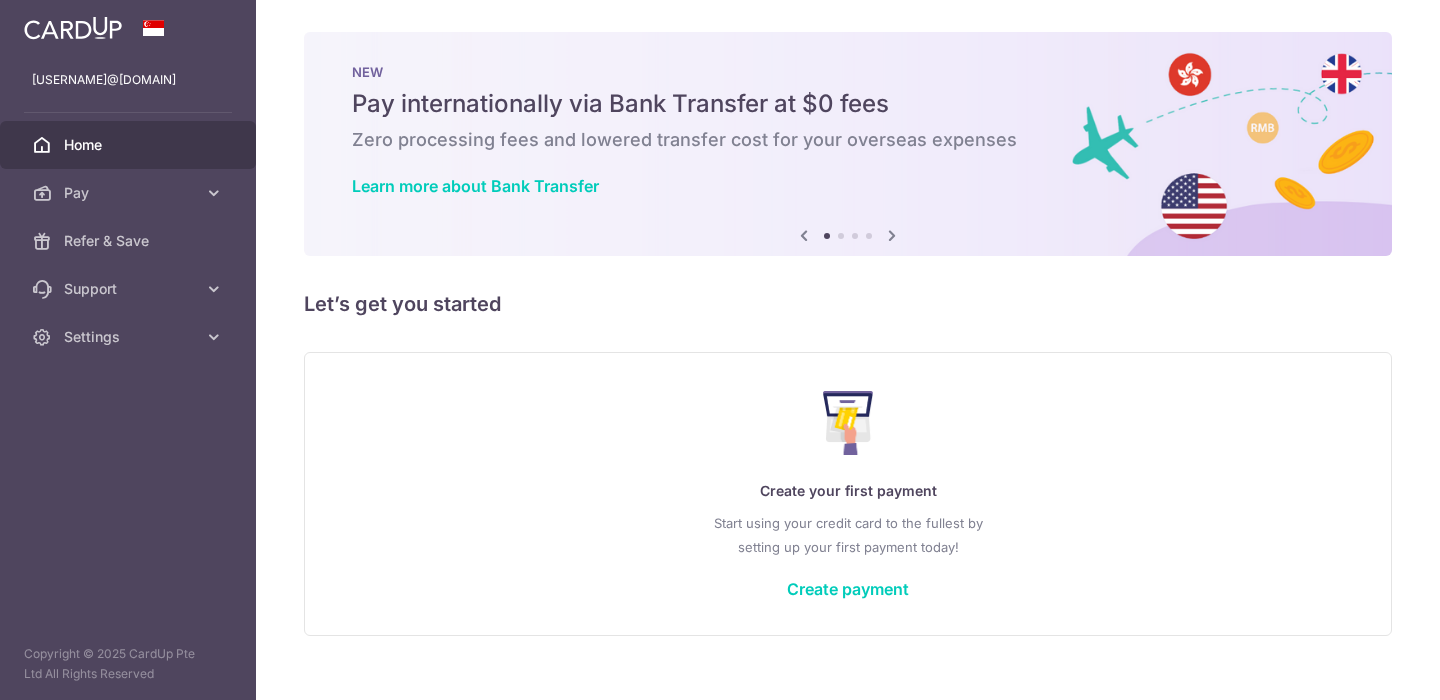 scroll, scrollTop: 0, scrollLeft: 0, axis: both 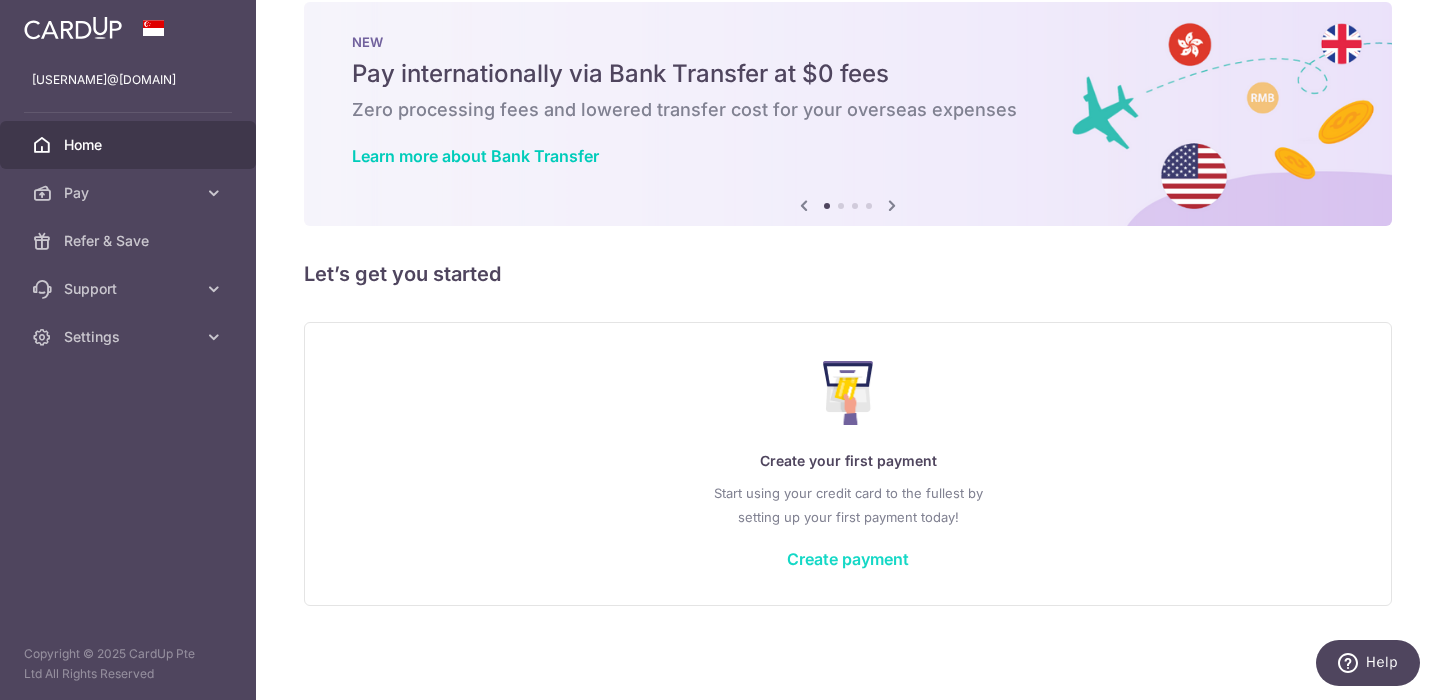 click on "Create payment" at bounding box center [848, 559] 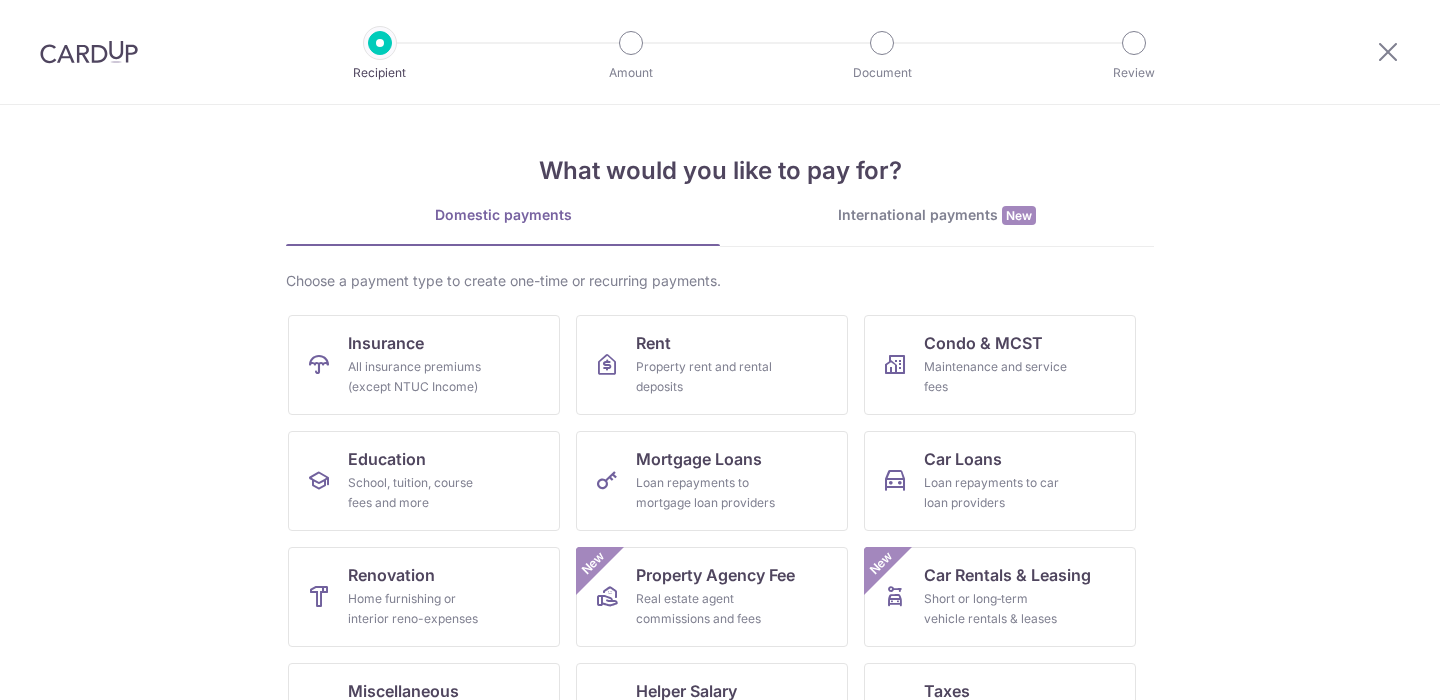 scroll, scrollTop: 0, scrollLeft: 0, axis: both 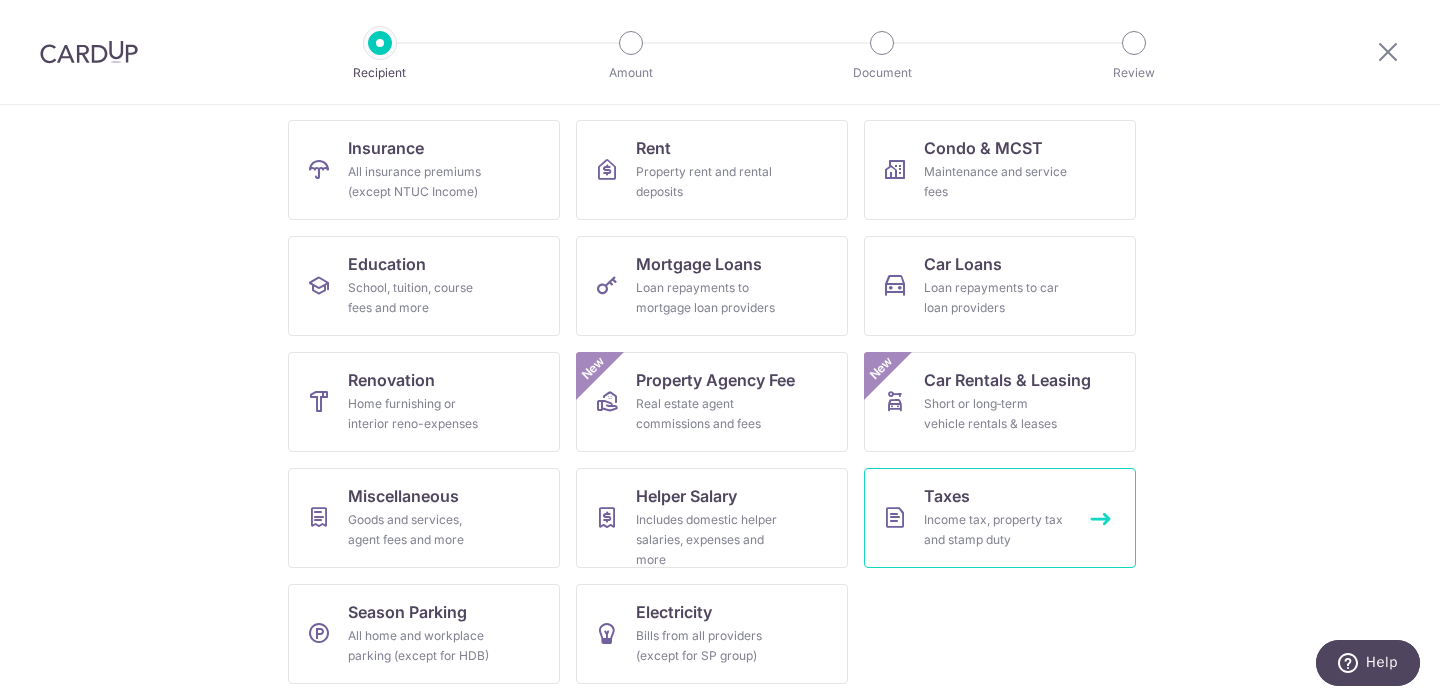 click on "Income tax, property tax and stamp duty" at bounding box center (996, 530) 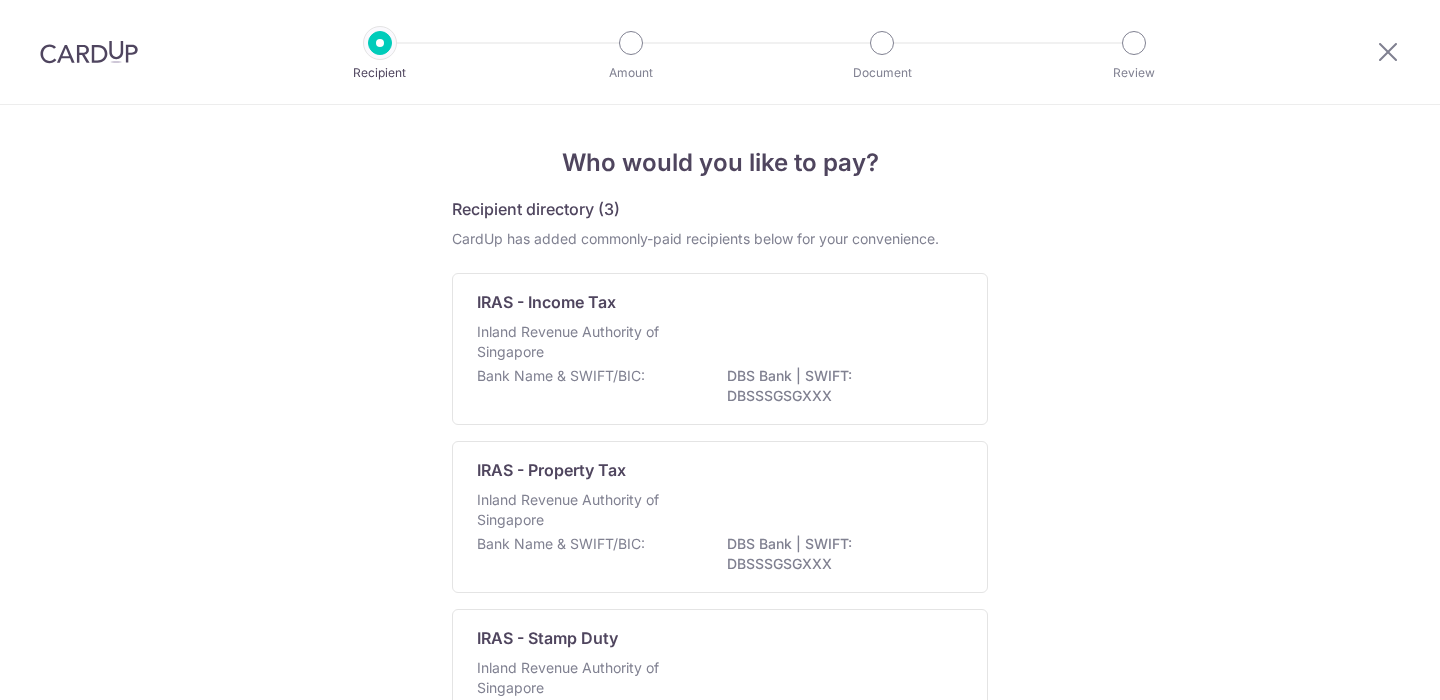 scroll, scrollTop: 0, scrollLeft: 0, axis: both 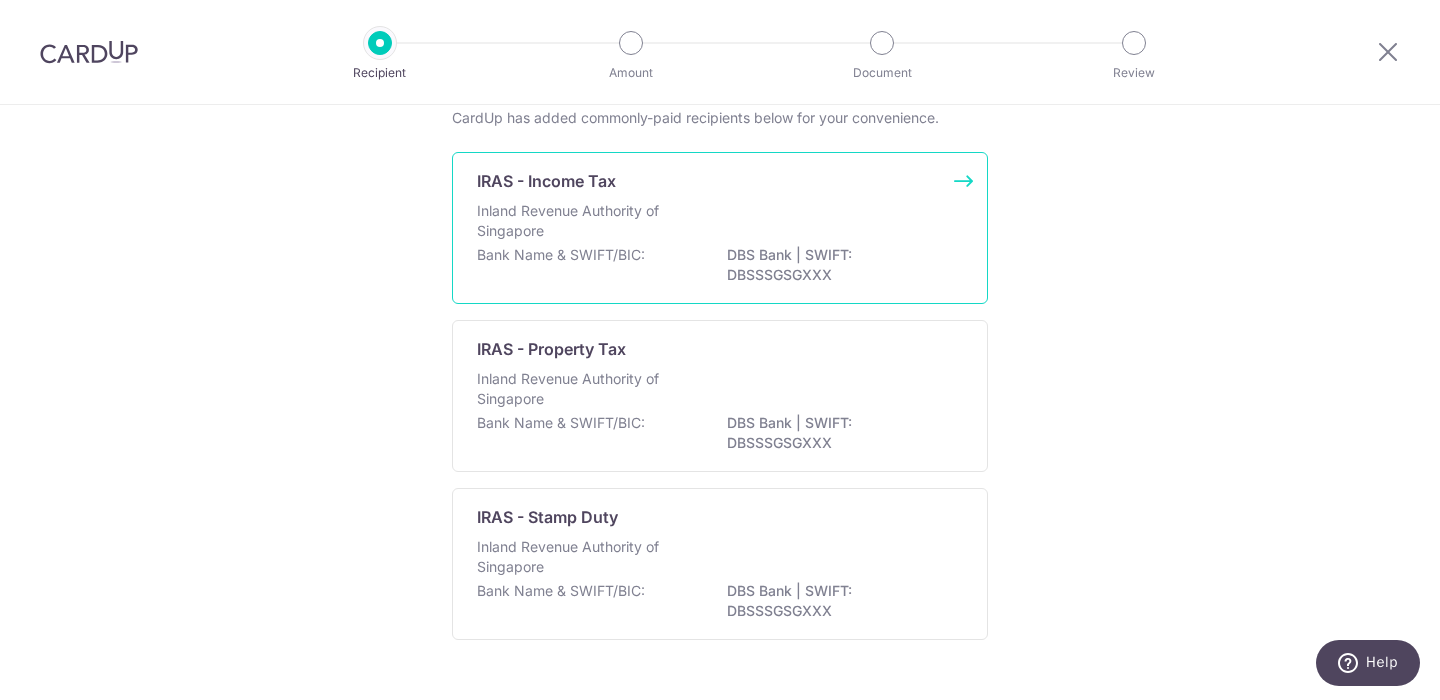 click on "Inland Revenue Authority of Singapore" at bounding box center [720, 223] 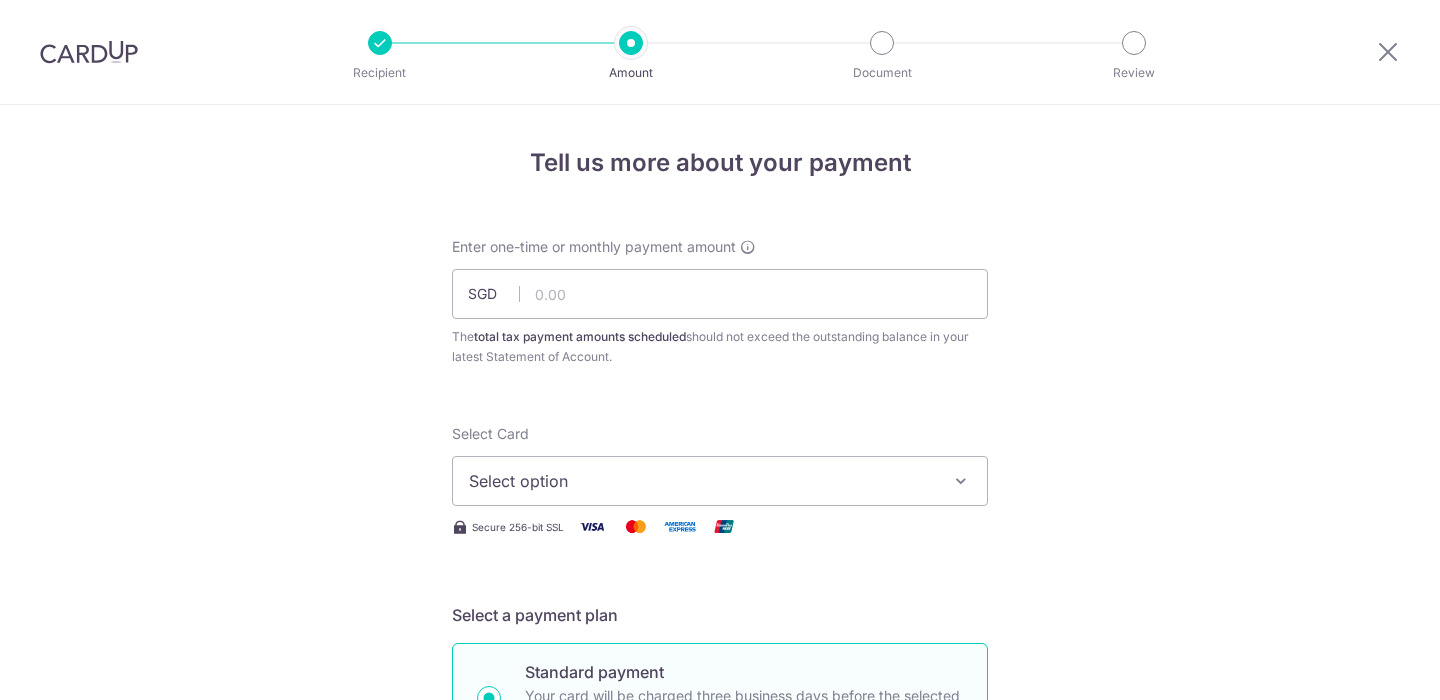 scroll, scrollTop: 0, scrollLeft: 0, axis: both 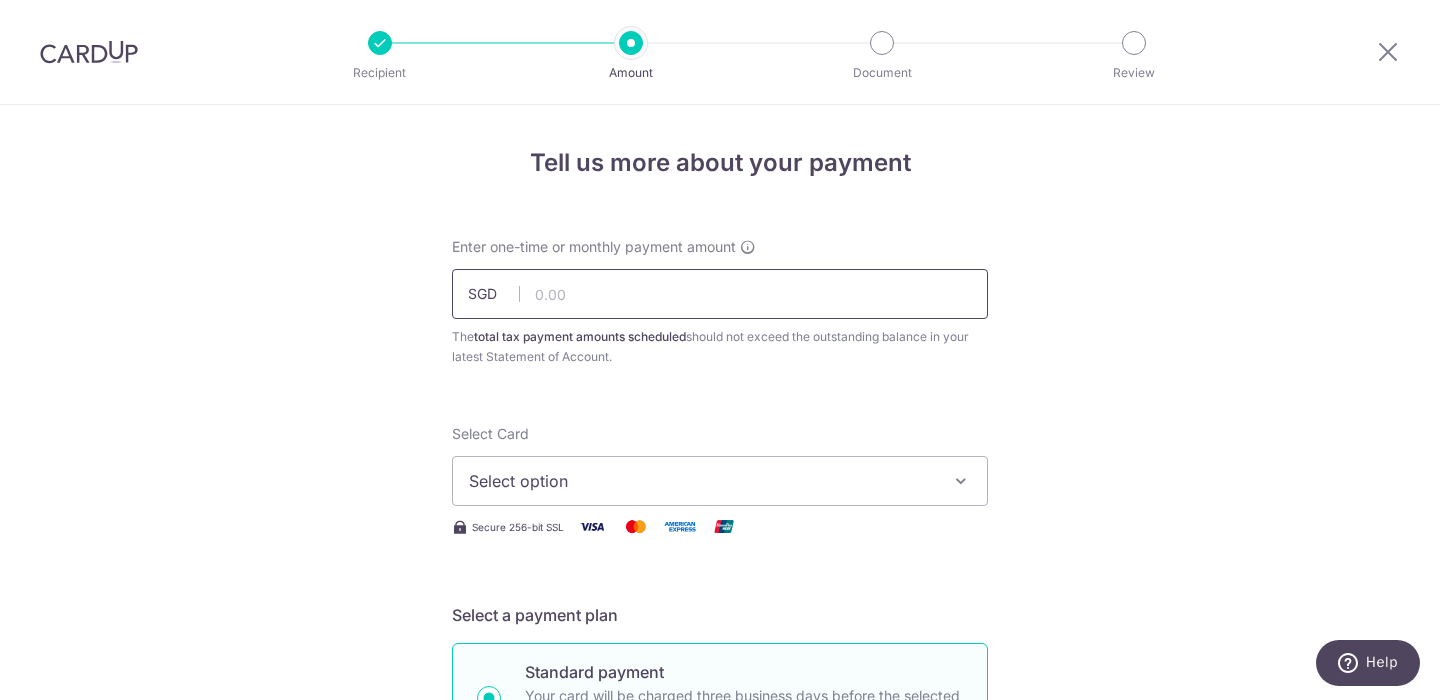 click at bounding box center [720, 294] 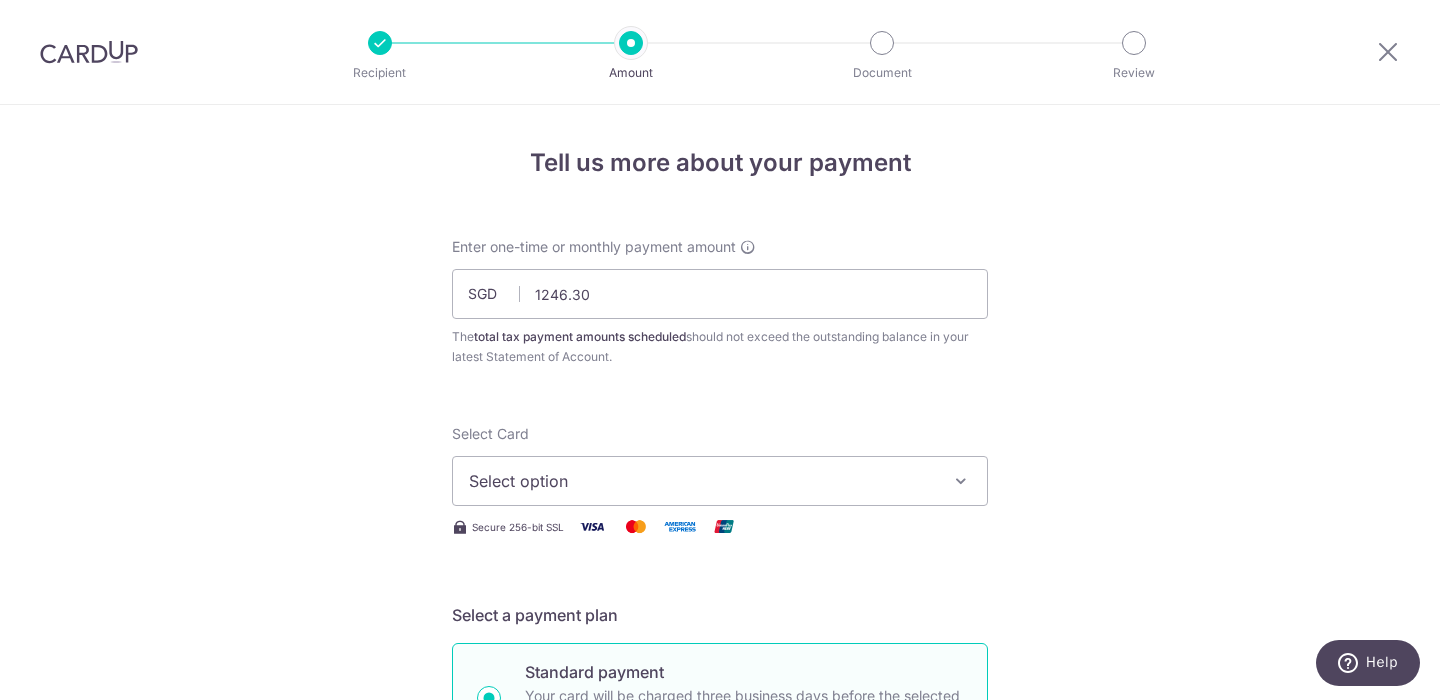 type on "1,246.30" 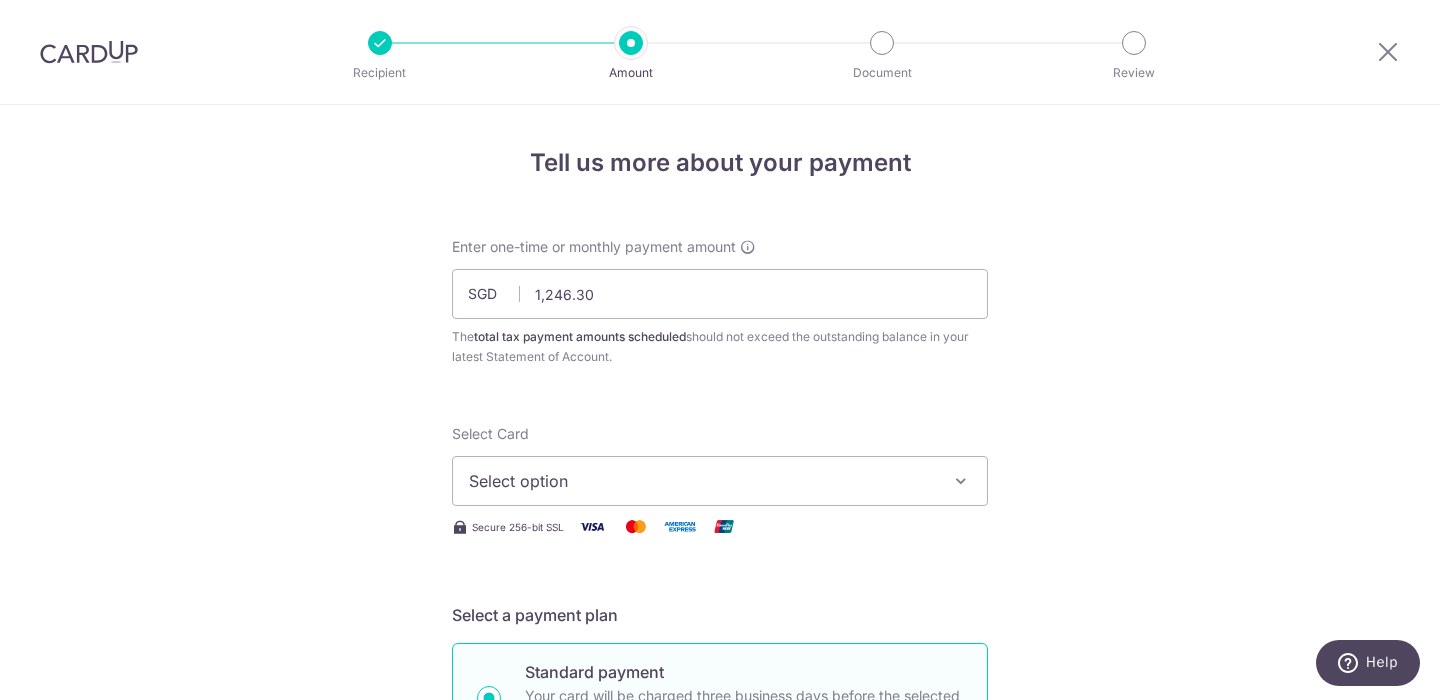 click on "Tell us more about your payment
Enter one-time or monthly payment amount
SGD
1,246.30
1246.30
The  total tax payment amounts scheduled  should not exceed the outstanding balance in your latest Statement of Account.
Select Card
Select option
Add credit card
Secure 256-bit SSL
Text
New card details
Card" at bounding box center [720, 1033] 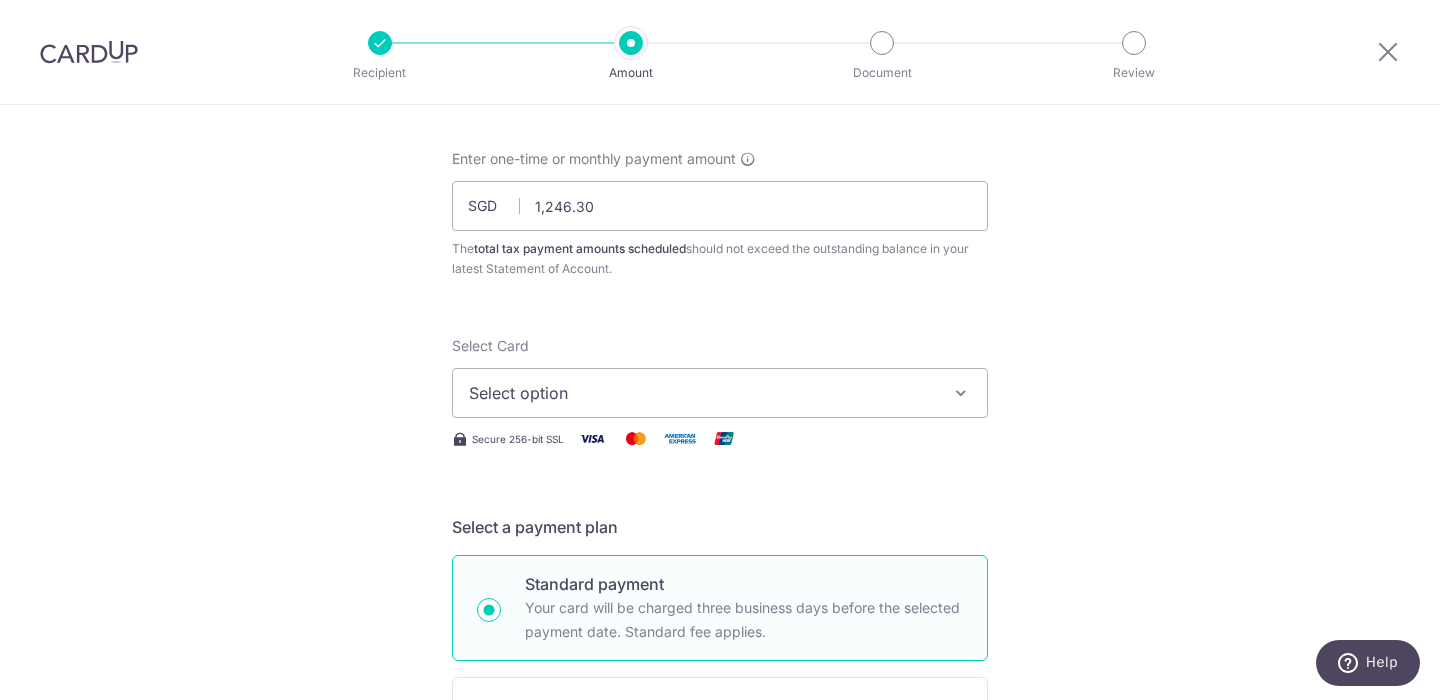 scroll, scrollTop: 126, scrollLeft: 0, axis: vertical 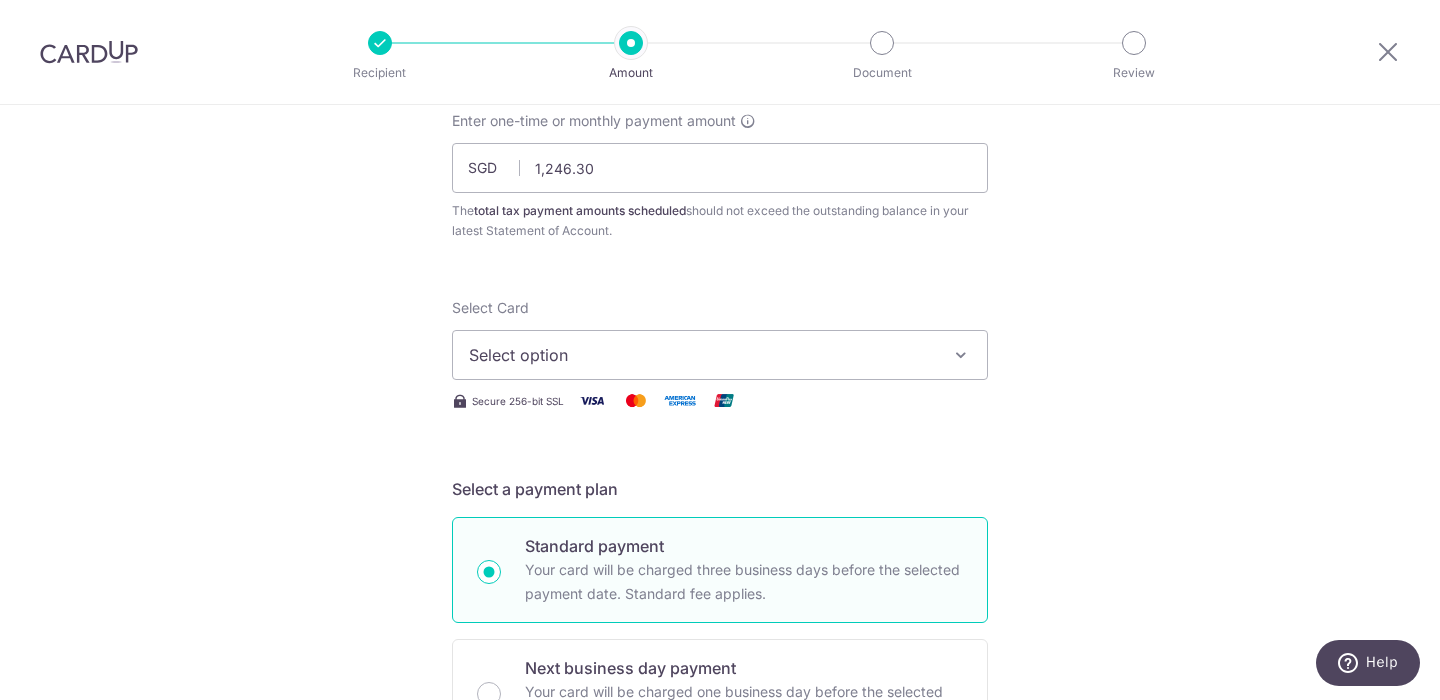 click on "Select option" at bounding box center (702, 355) 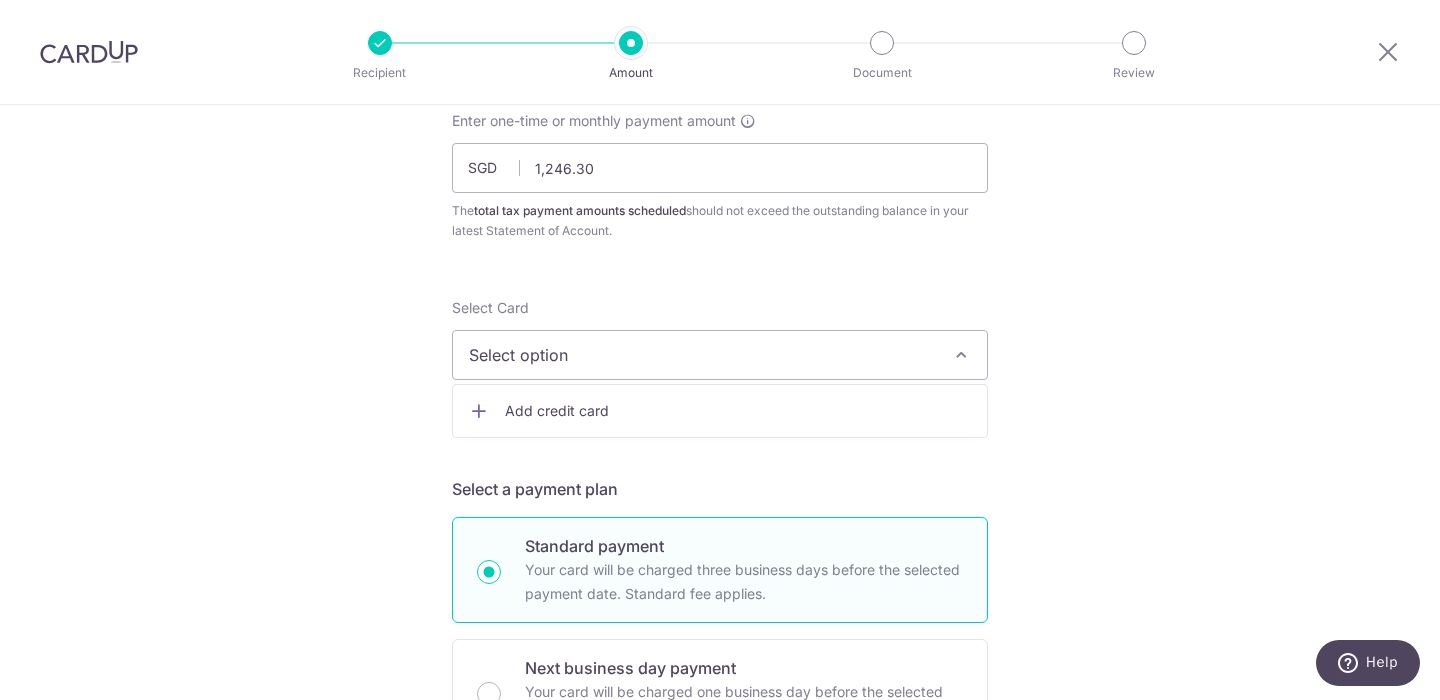 click on "Add credit card" at bounding box center (738, 411) 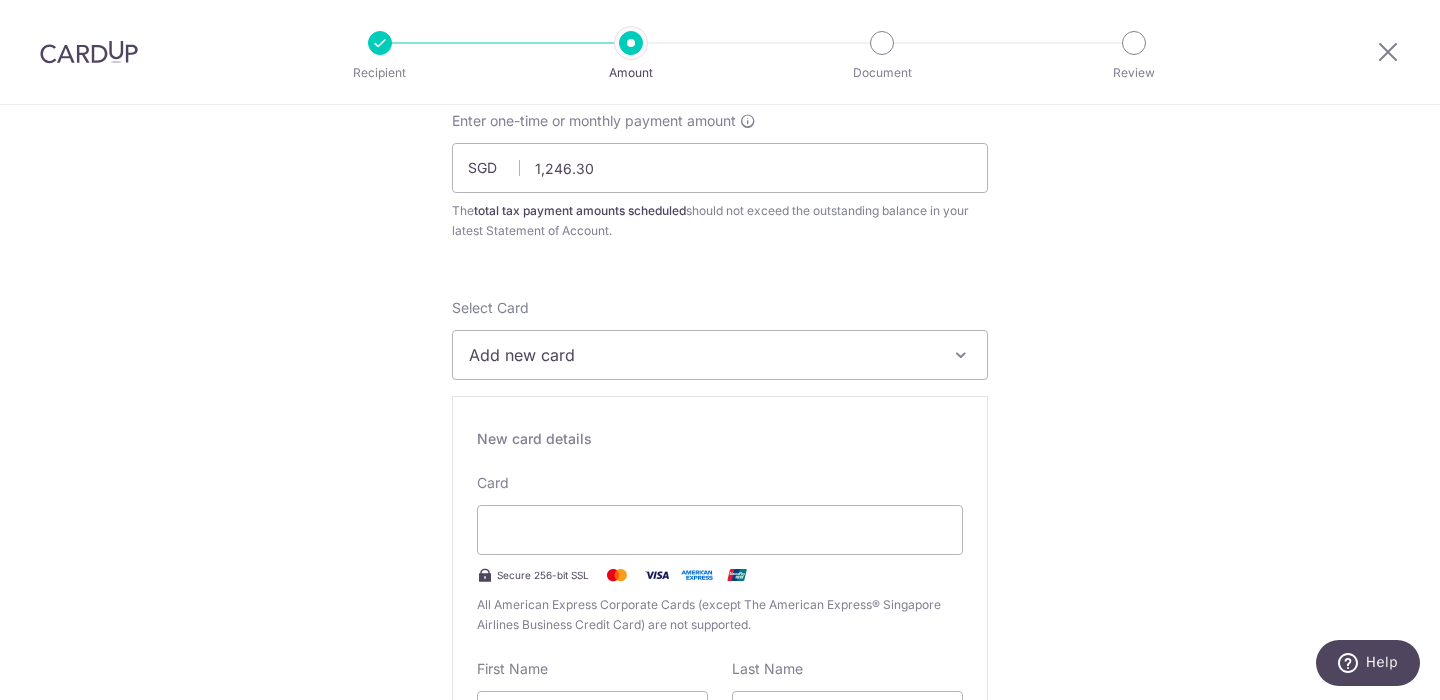 click on "Tell us more about your payment
Enter one-time or monthly payment amount
SGD
1,246.30
1246.30
The  total tax payment amounts scheduled  should not exceed the outstanding balance in your latest Statement of Account.
Select Card
Add new card
Add credit card
Secure 256-bit SSL
Text
New card details
Card" at bounding box center (720, 1182) 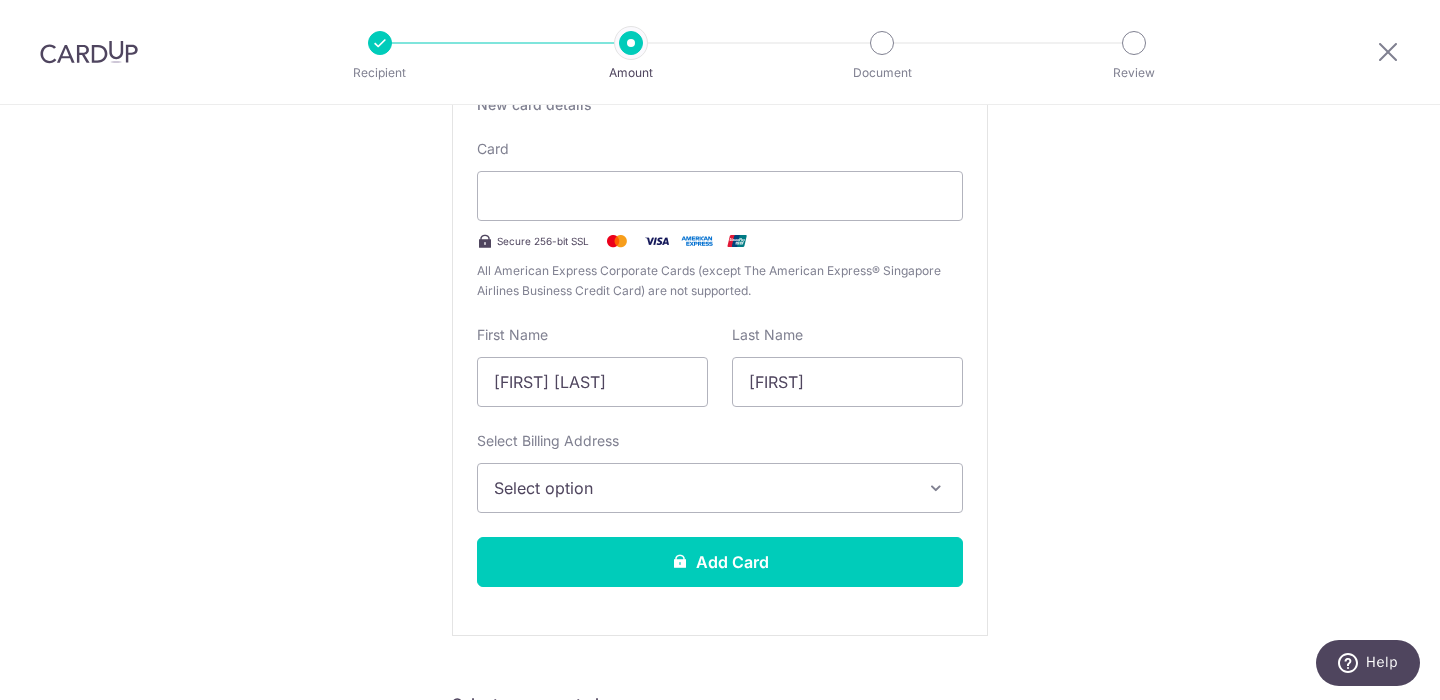 scroll, scrollTop: 462, scrollLeft: 0, axis: vertical 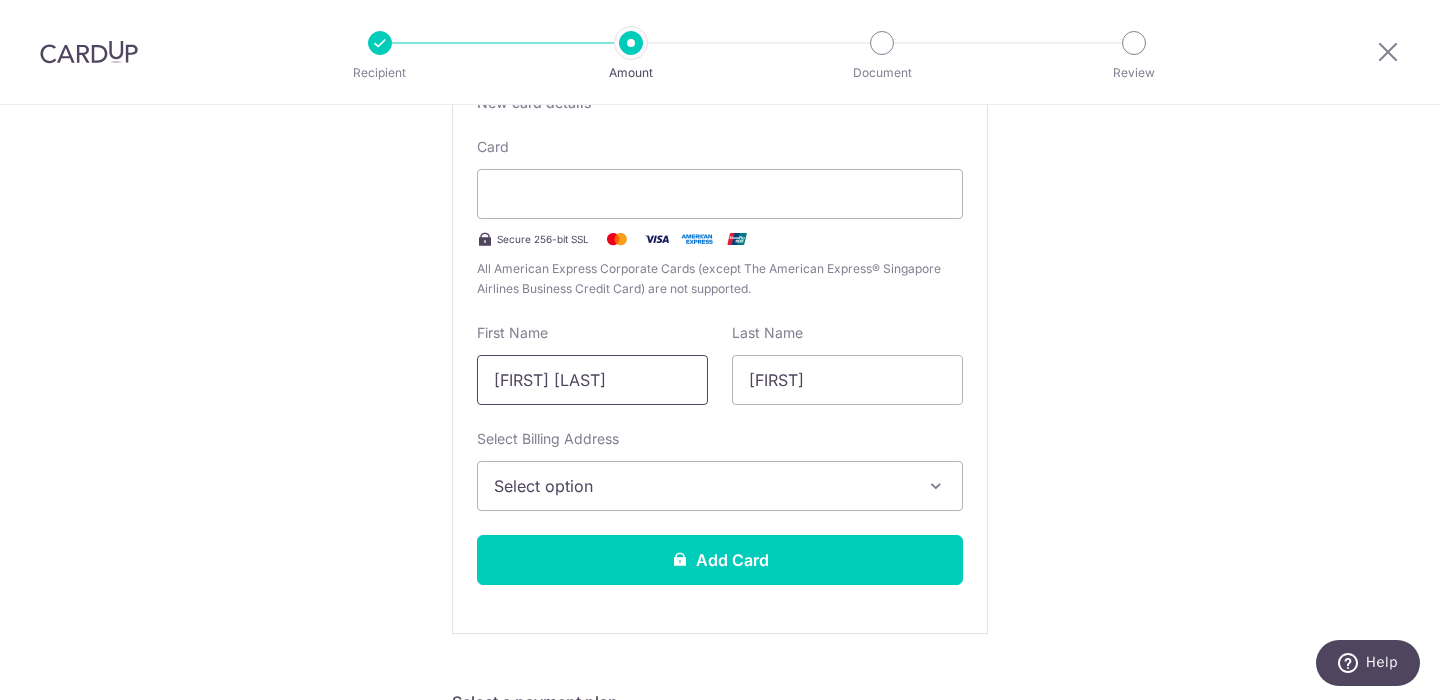 click on "[FIRST] [LAST]" at bounding box center (592, 380) 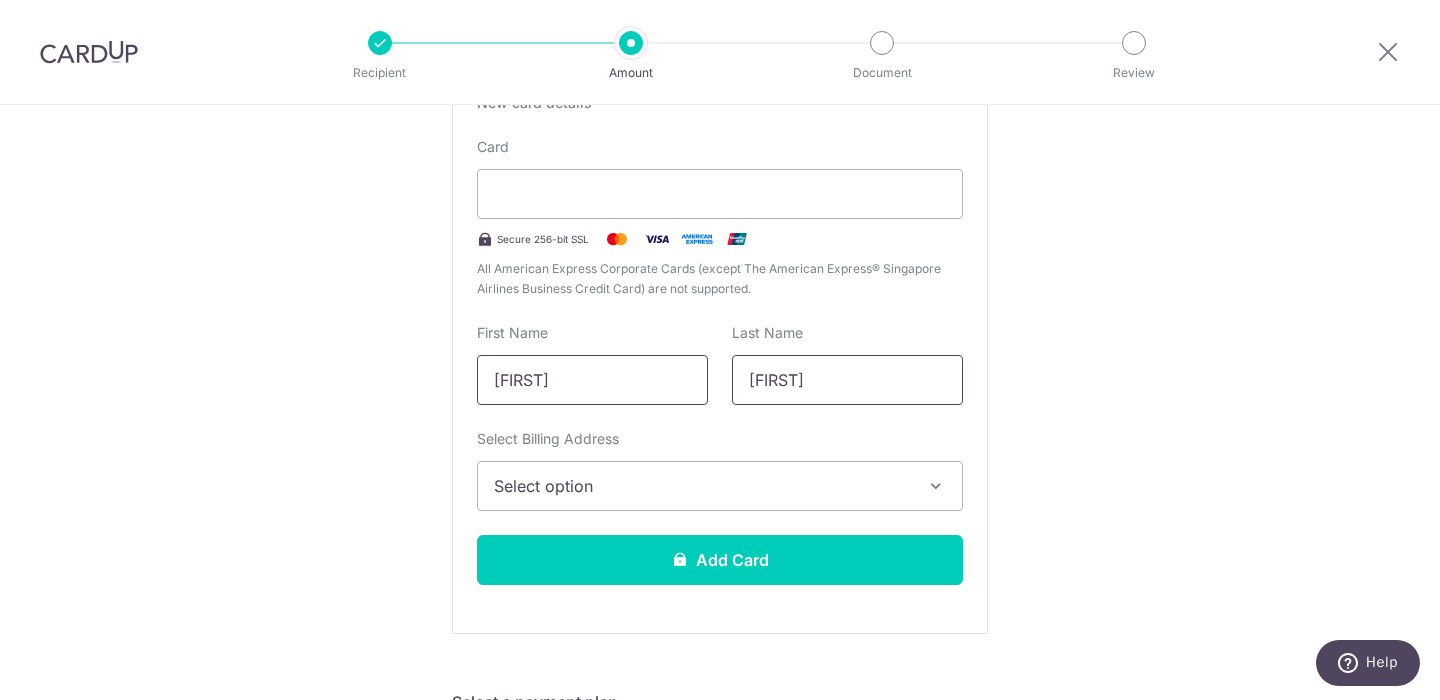 type on "Jared" 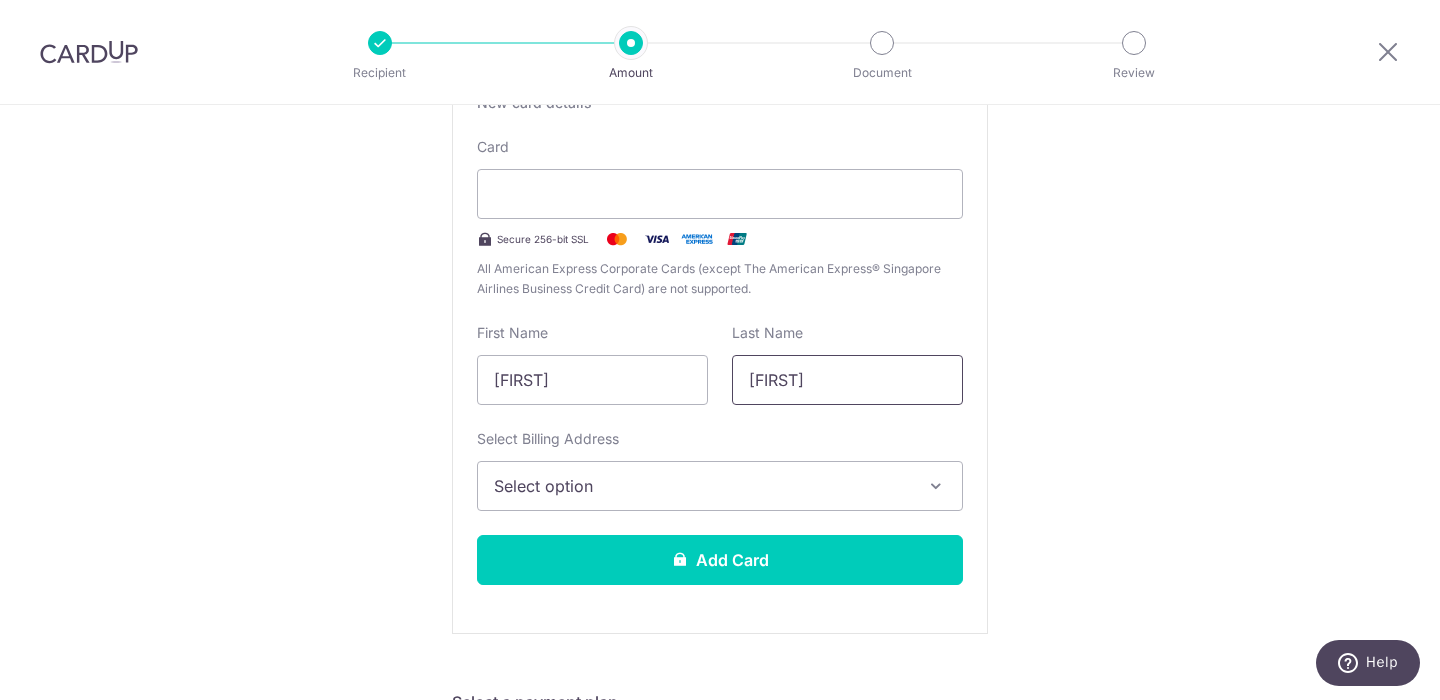 click on "Jared" at bounding box center (847, 380) 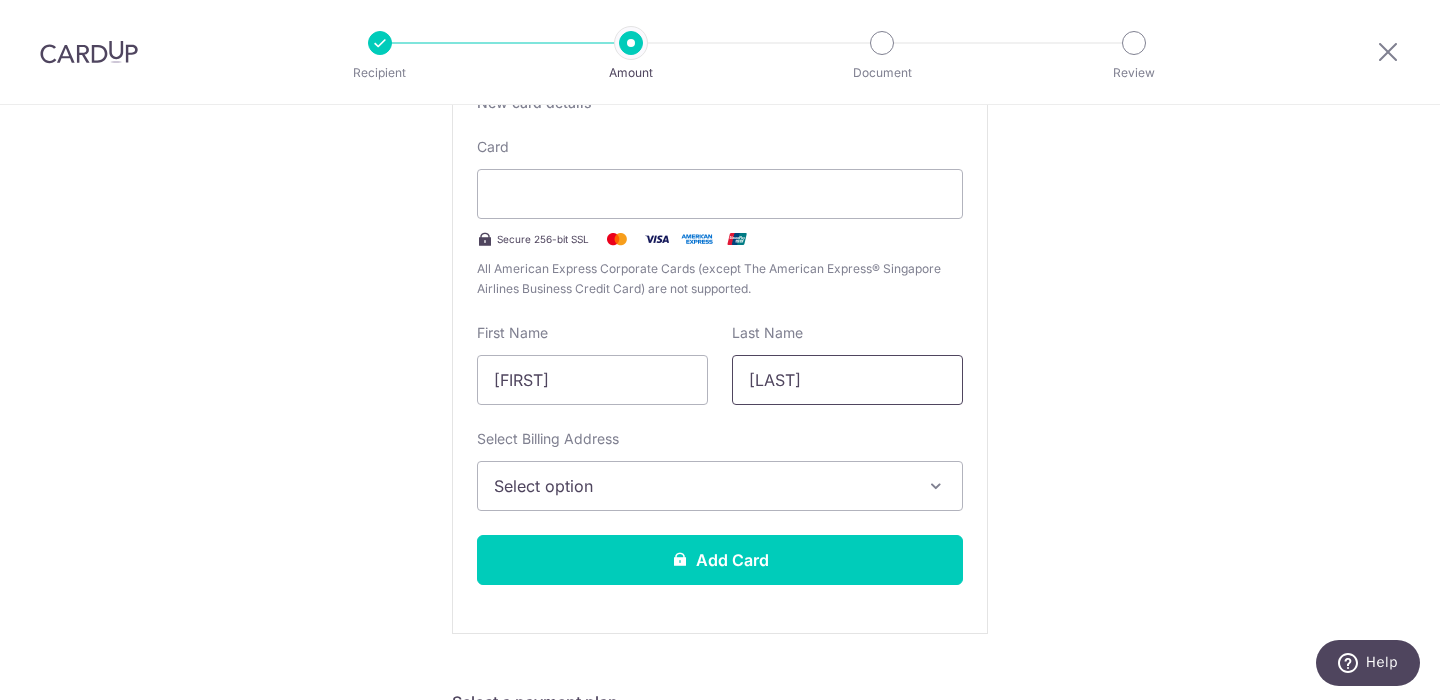 type on "Boon" 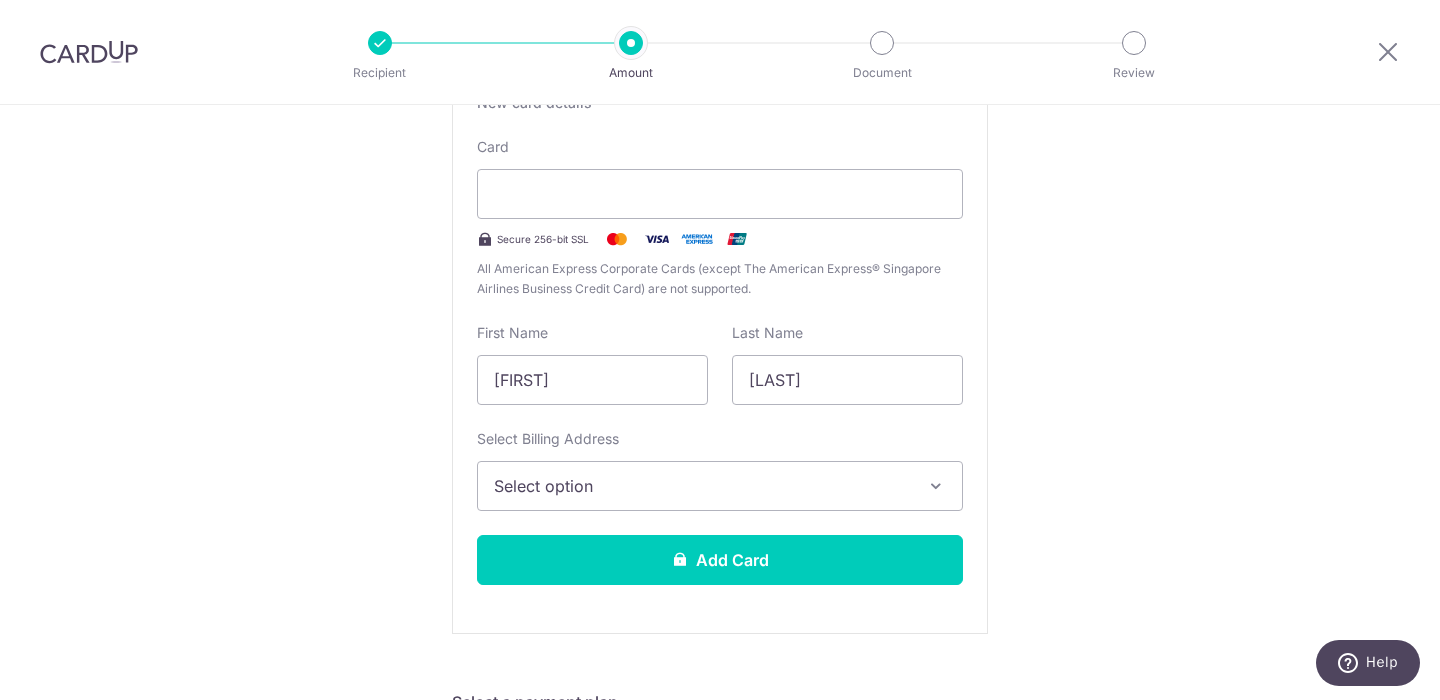 click on "New card details
Card
Secure 256-bit SSL
All American Express Corporate Cards (except The American Express® Singapore Airlines Business Credit Card) are not supported.
First Name
Jared
Last Name
Boon
Select Billing Address
Select option
Add Billing Address
Add Card" at bounding box center [720, 347] 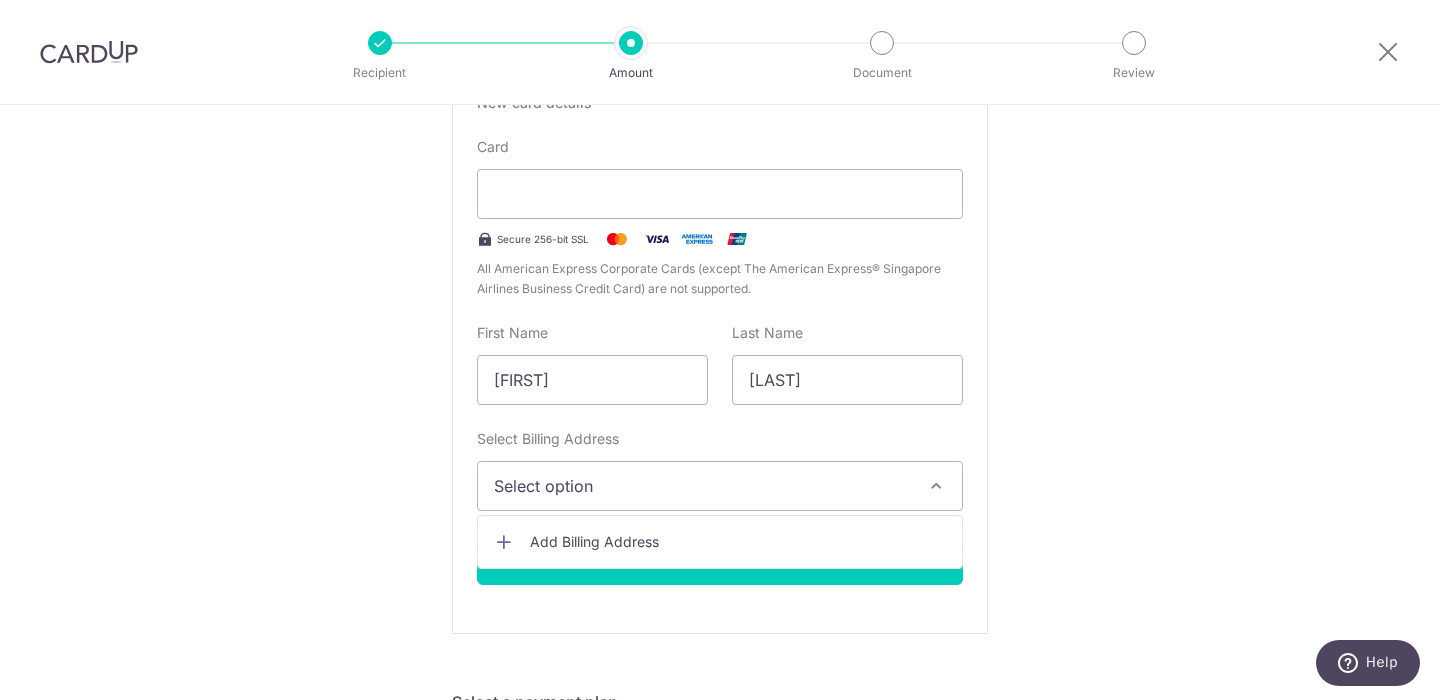 click on "Add Billing Address" at bounding box center [738, 542] 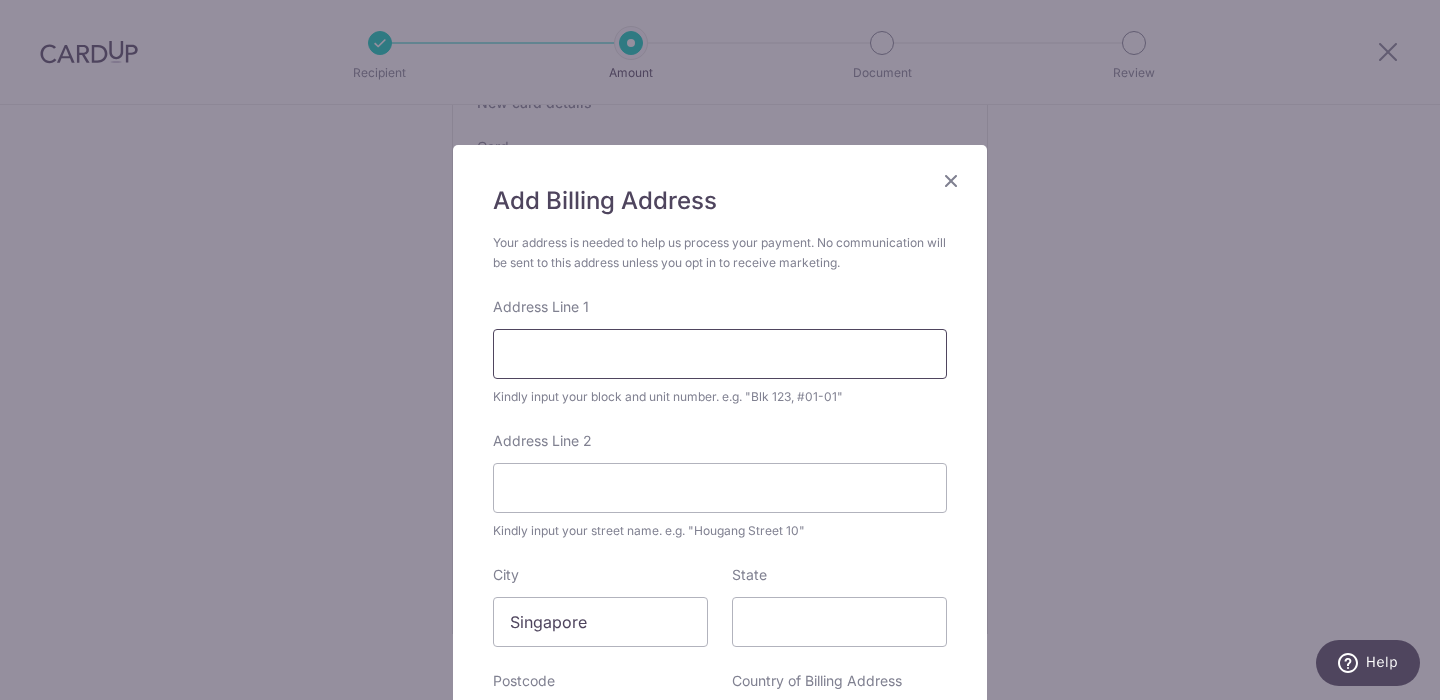 click on "Address Line 1" at bounding box center [720, 354] 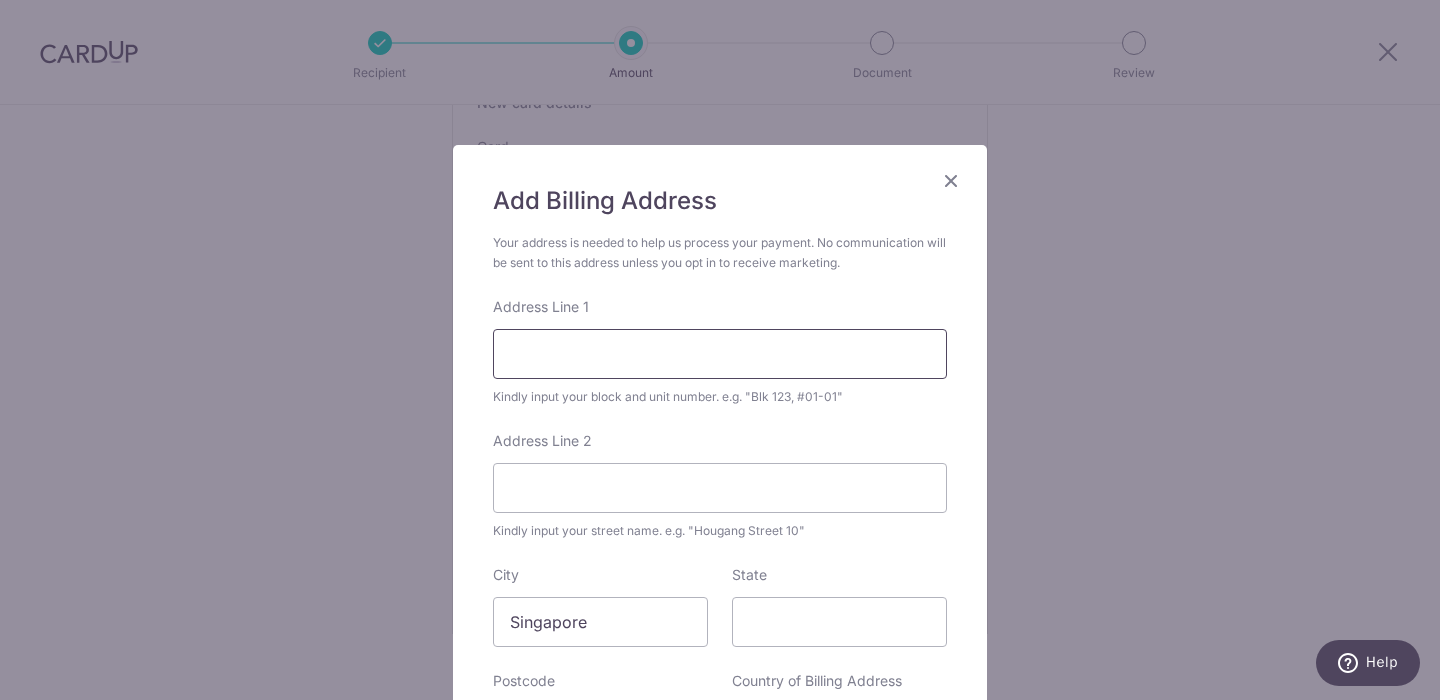 type on "Blk 18 #03-06" 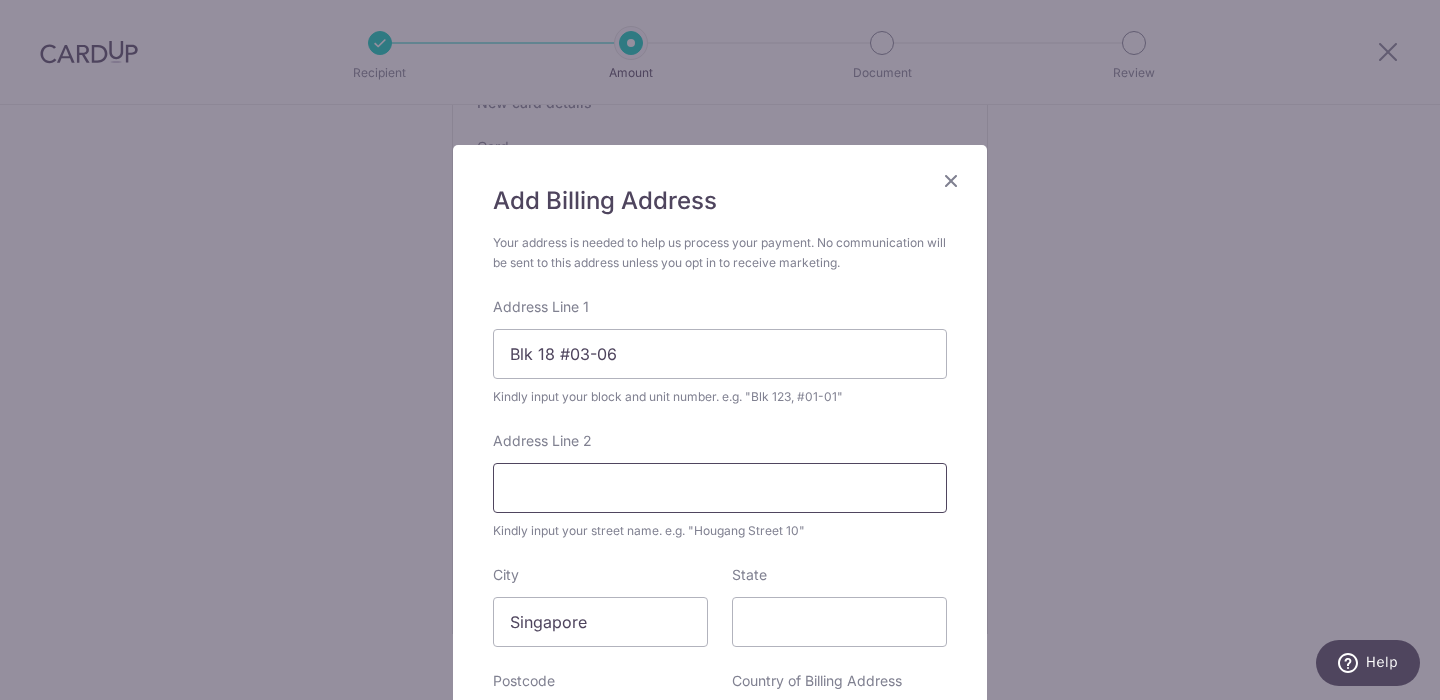 click on "Address Line 2" at bounding box center (720, 488) 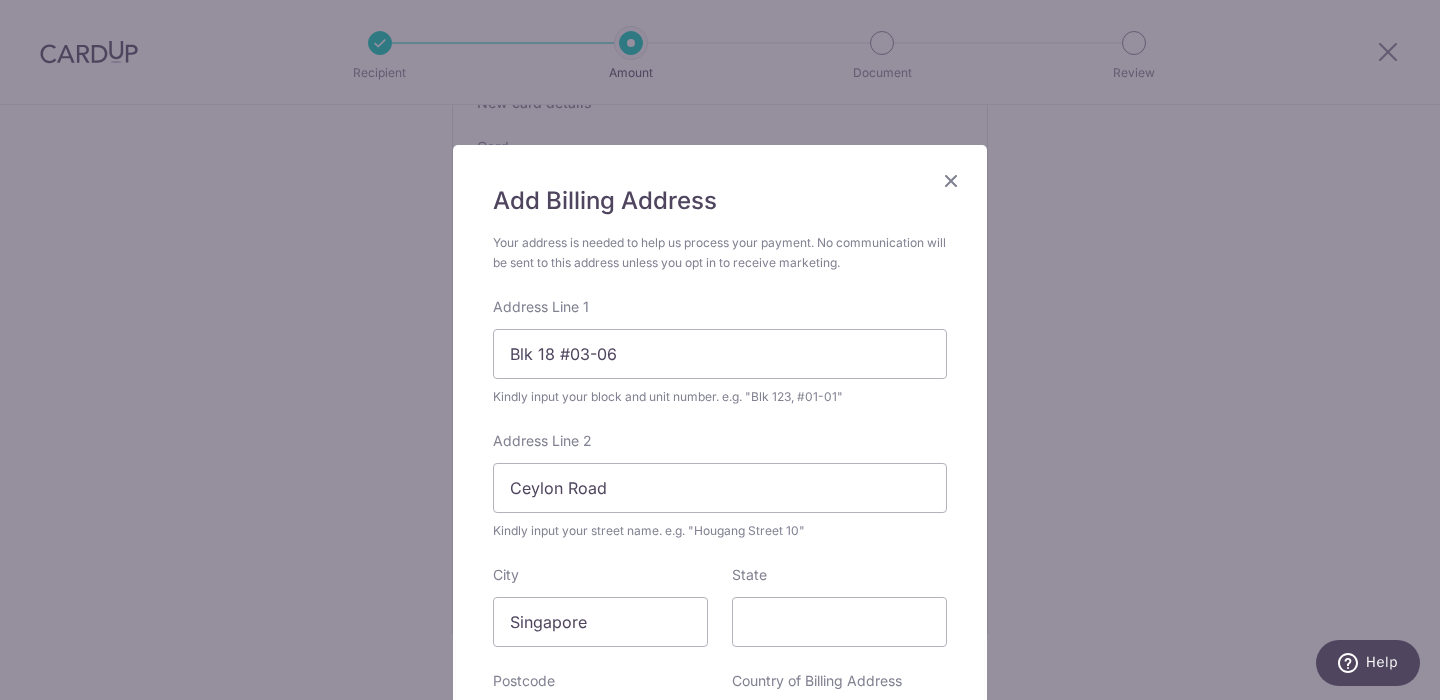 click on "Add Billing Address
Your address is needed to help us process your payment. No communication will be sent to this address unless you opt in to receive marketing.
Address Line 1
Blk 18 #03-06
Kindly input your block and unit number. e.g. "Blk 123, #01-01"
Address Line 2
Ceylon Road
Kindly input your street name. e.g. "Hougang Street 10"
City
Singapore
State
Postcode
Country of Billing Address
Select Country Afghanistan
Aland Islands
Albania
Algeria
American Samoa
Andorra
Angola
Anguilla
Antarctica
Antigua and Barbuda
Argentina
Armenia
Aruba" at bounding box center (720, 350) 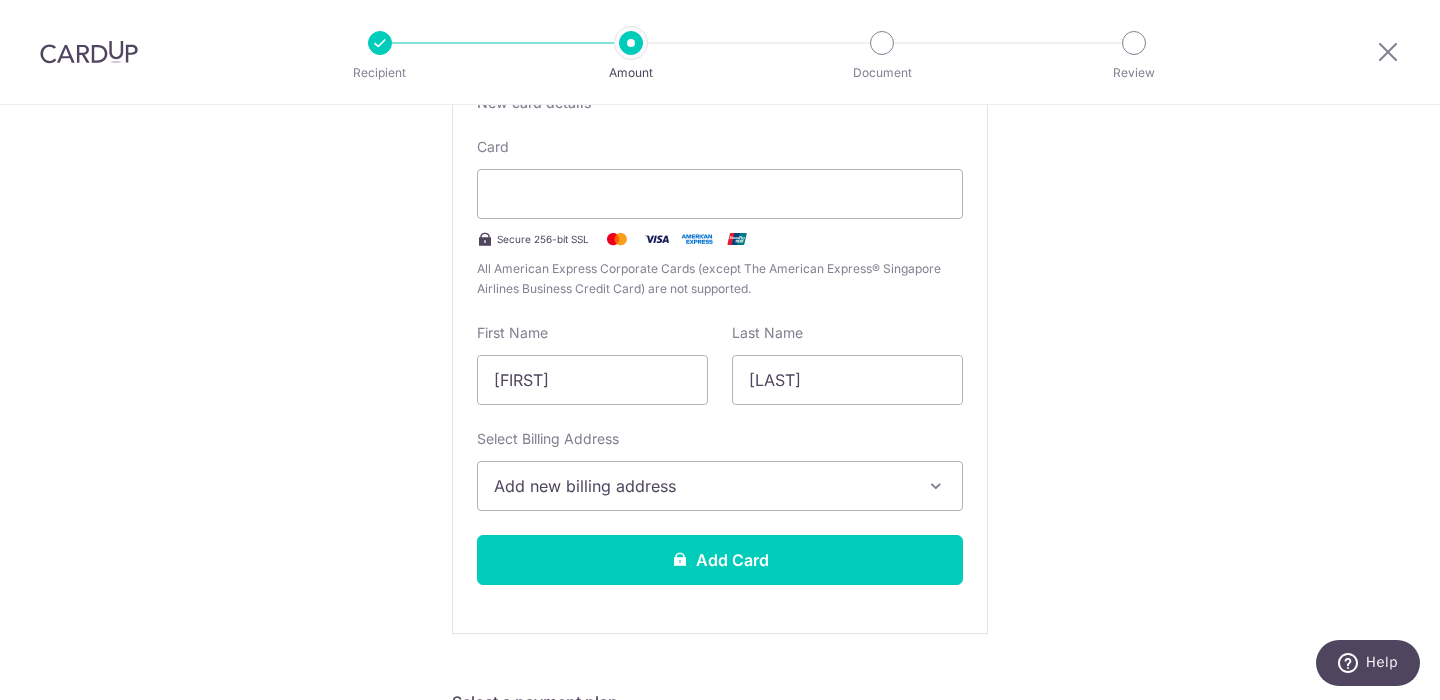 click on "Add new billing address" at bounding box center (702, 486) 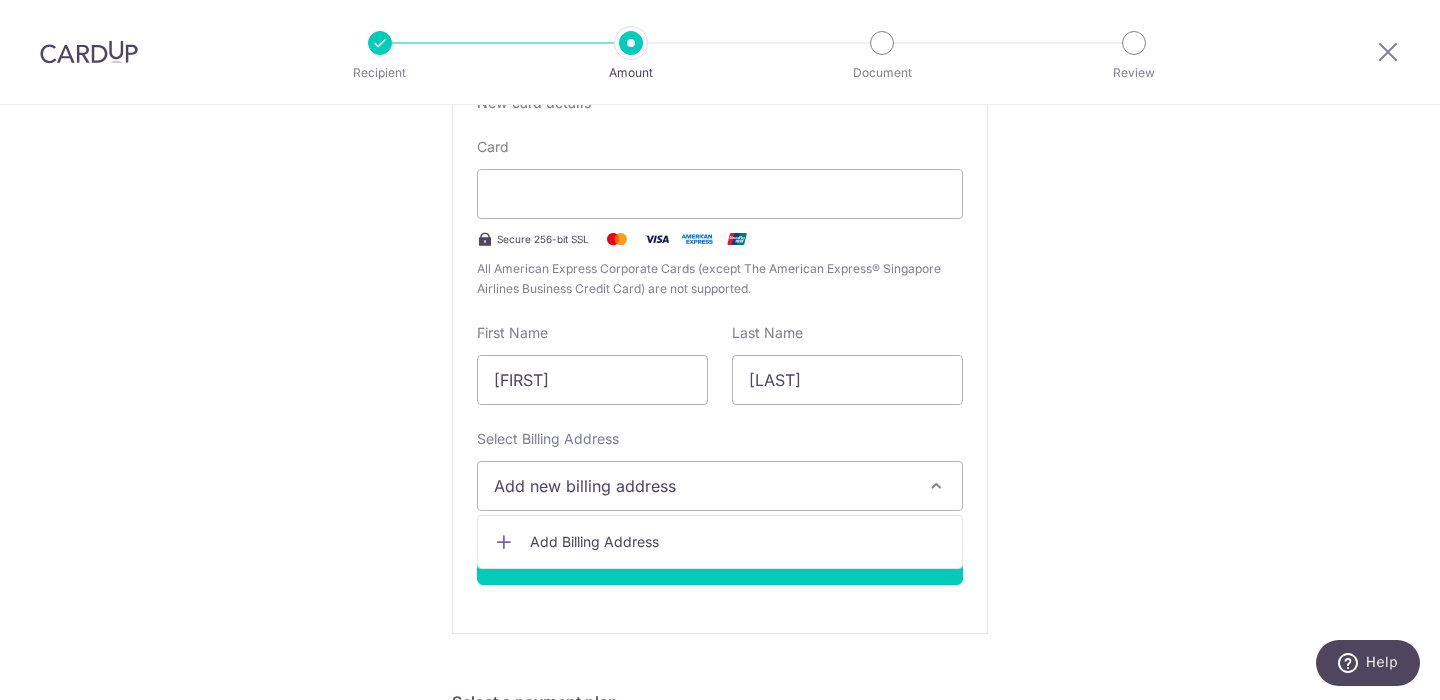 click on "Add Billing Address" at bounding box center [738, 542] 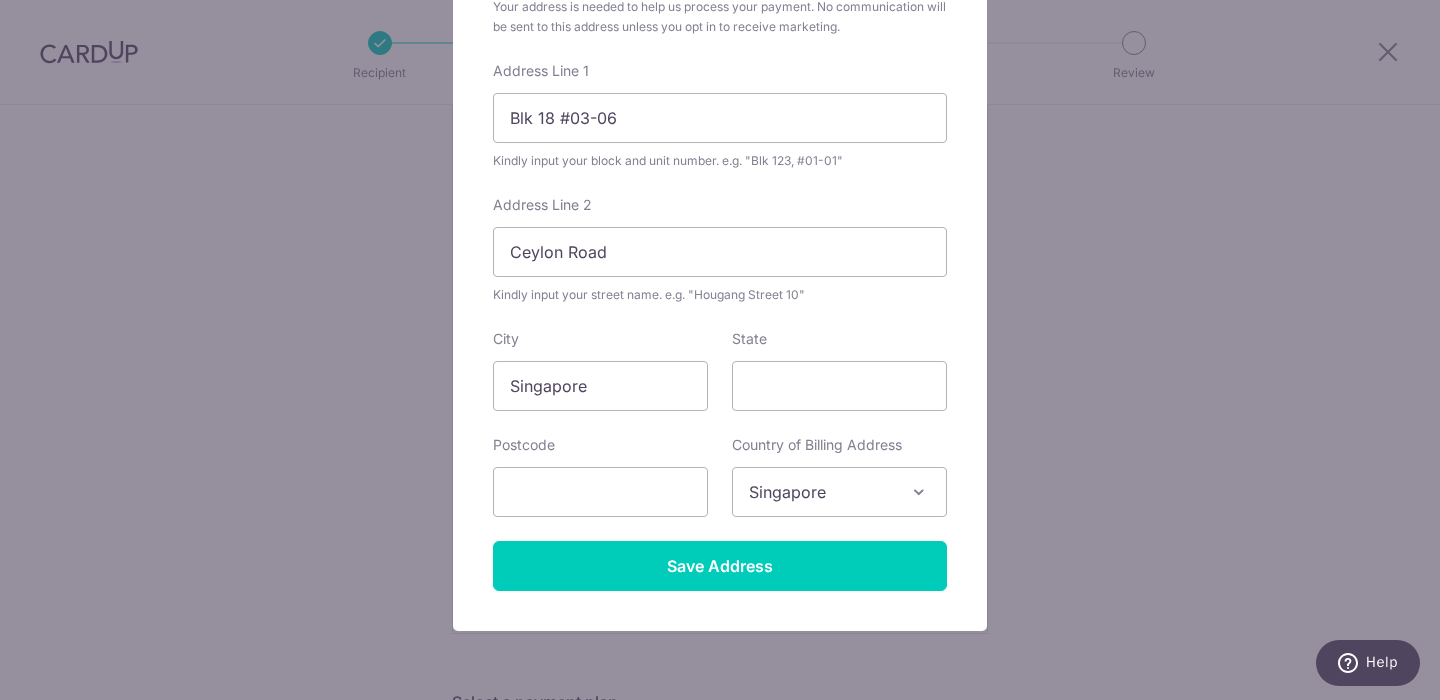 scroll, scrollTop: 312, scrollLeft: 0, axis: vertical 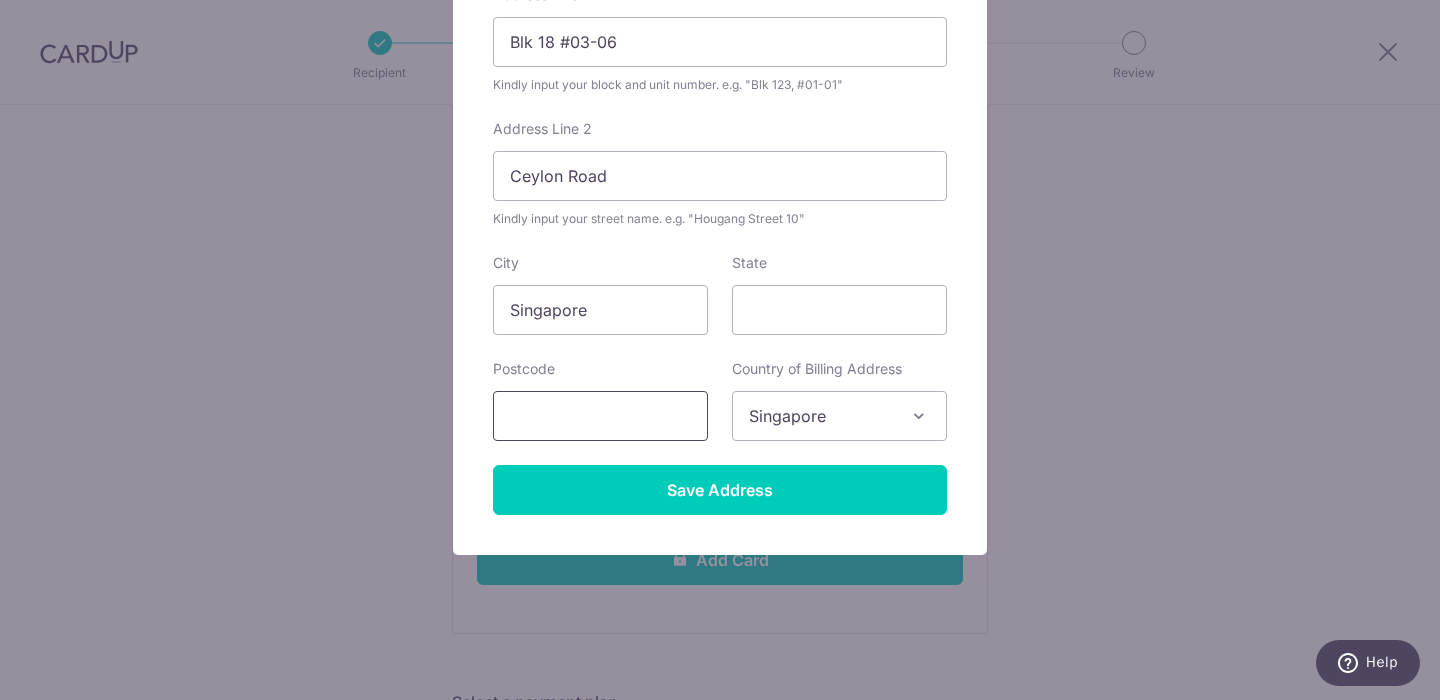 click at bounding box center (600, 416) 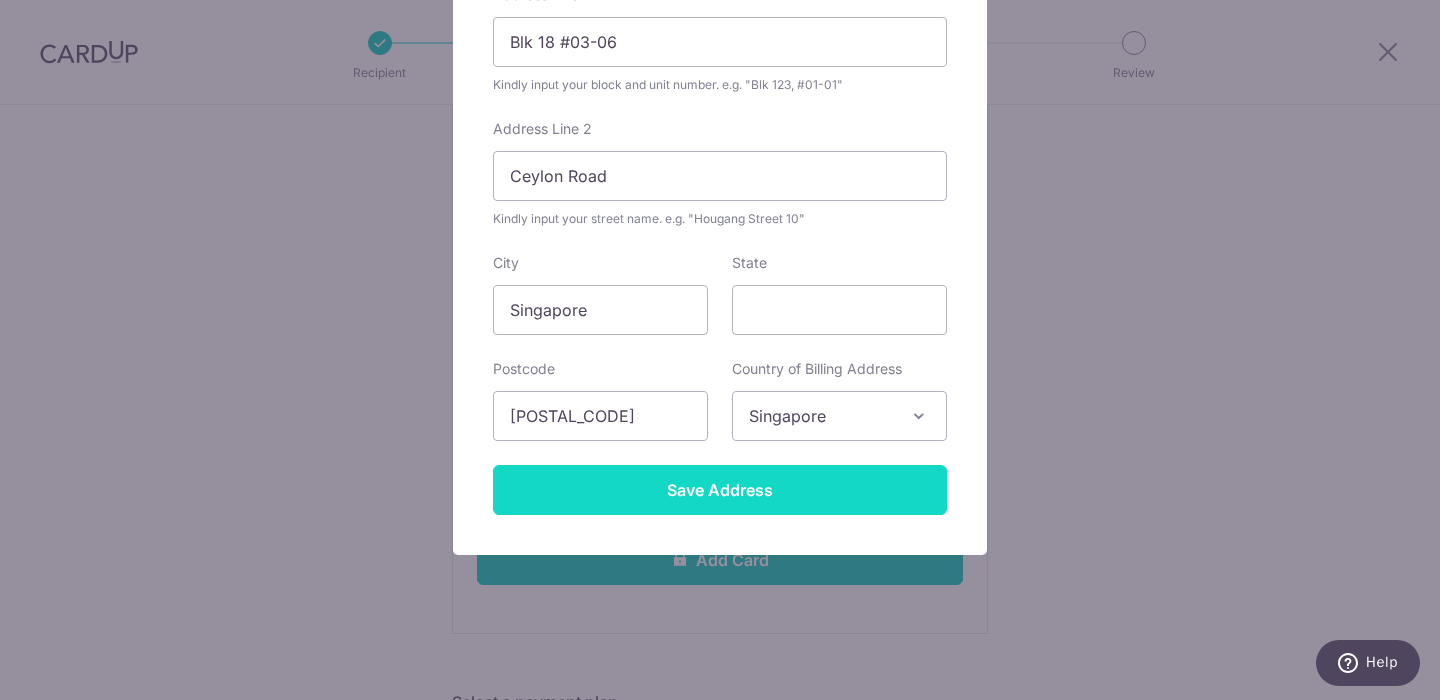 click on "Save Address" at bounding box center [720, 490] 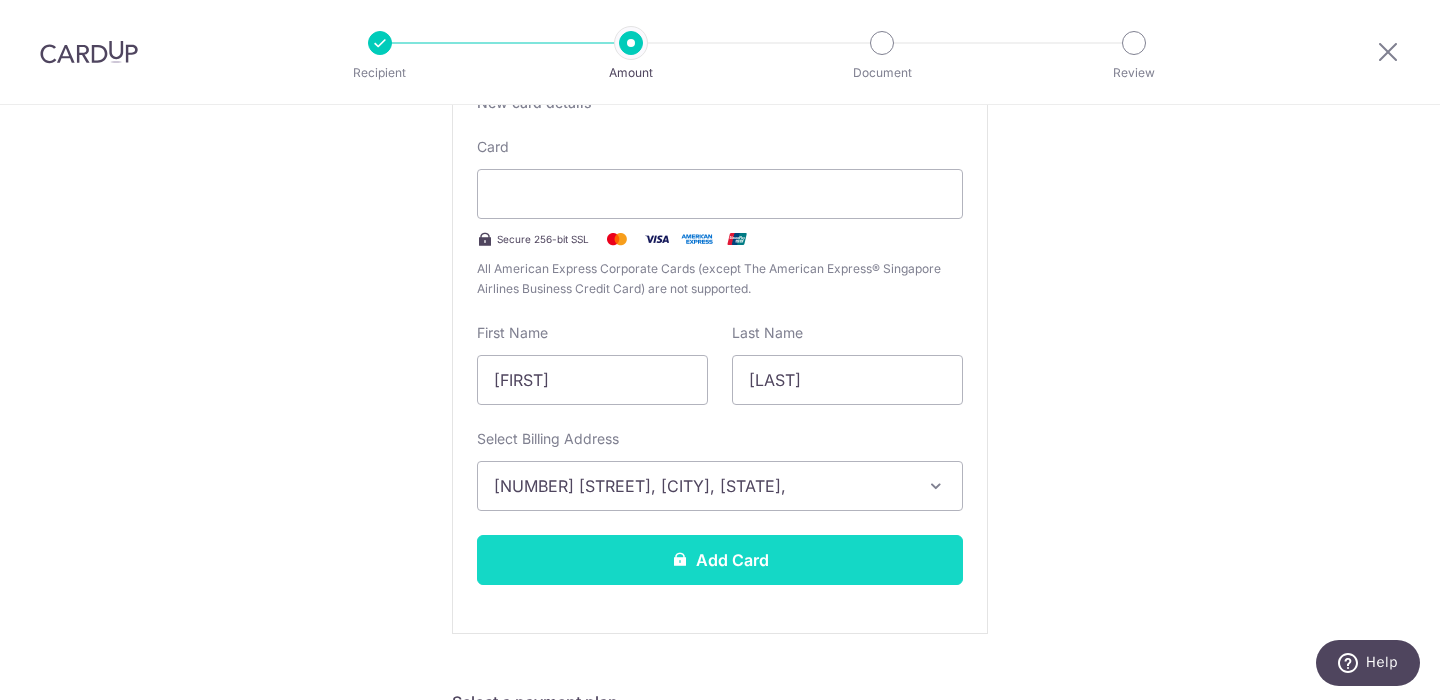 click on "Add Card" at bounding box center [720, 560] 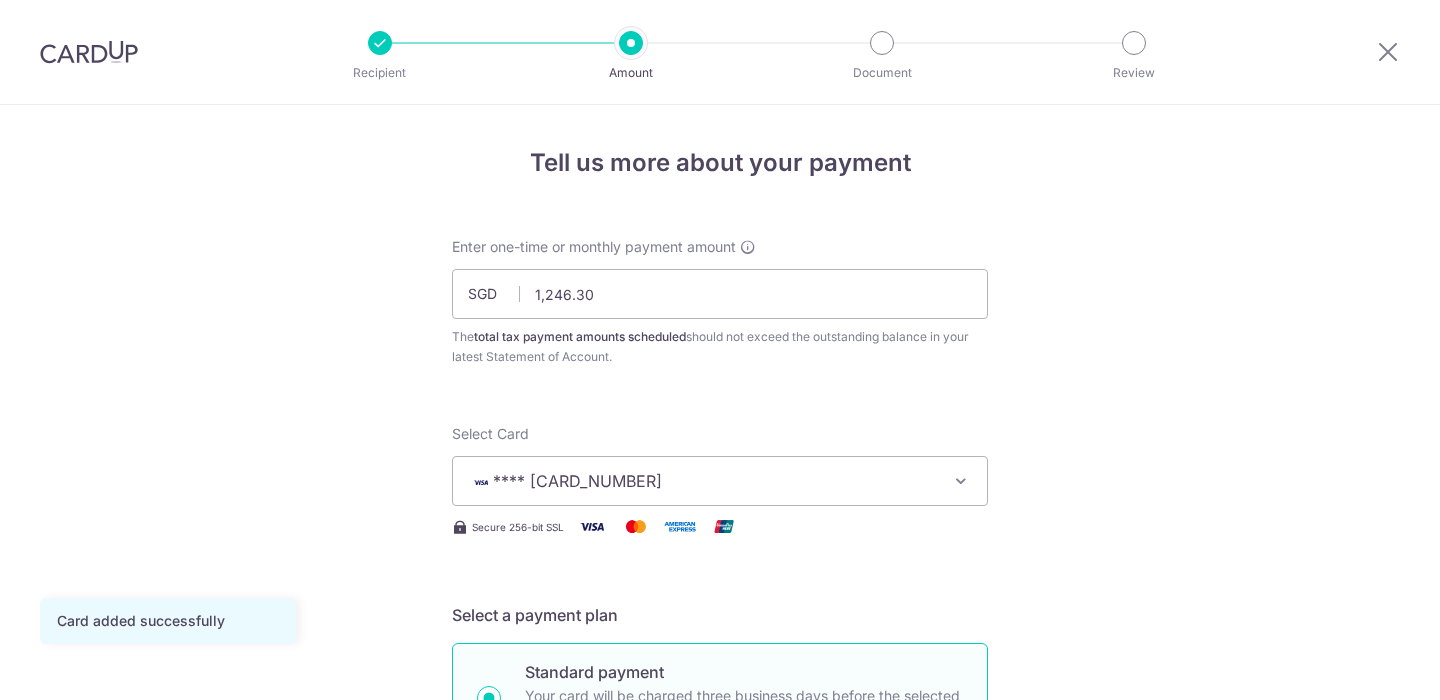 scroll, scrollTop: 0, scrollLeft: 0, axis: both 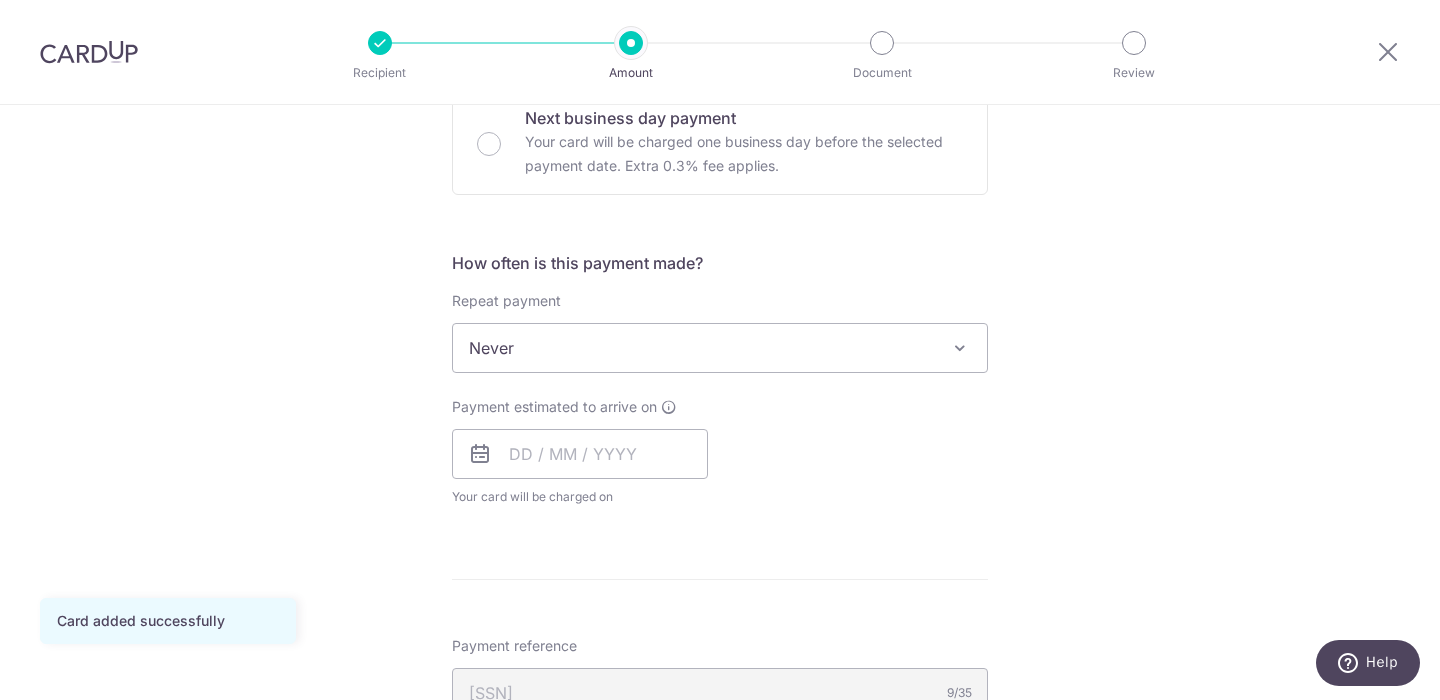 click on "Never" at bounding box center (720, 348) 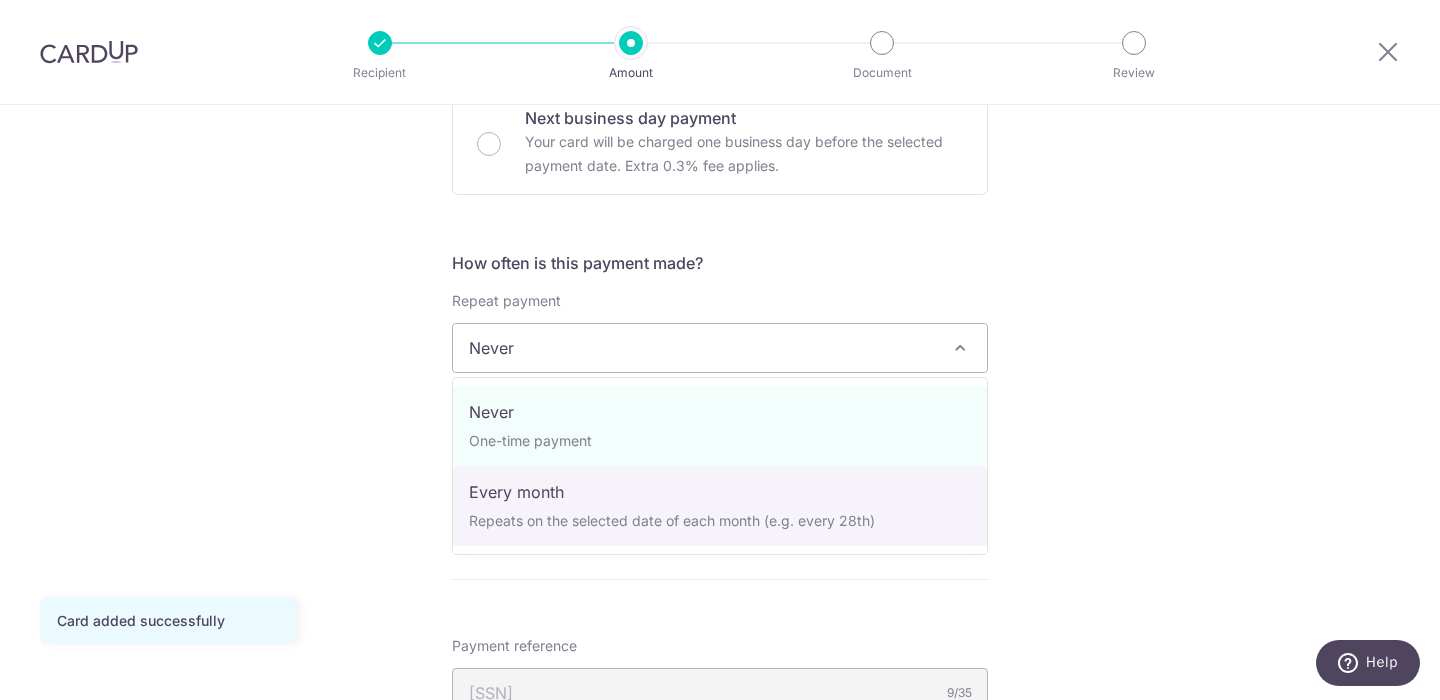 select on "3" 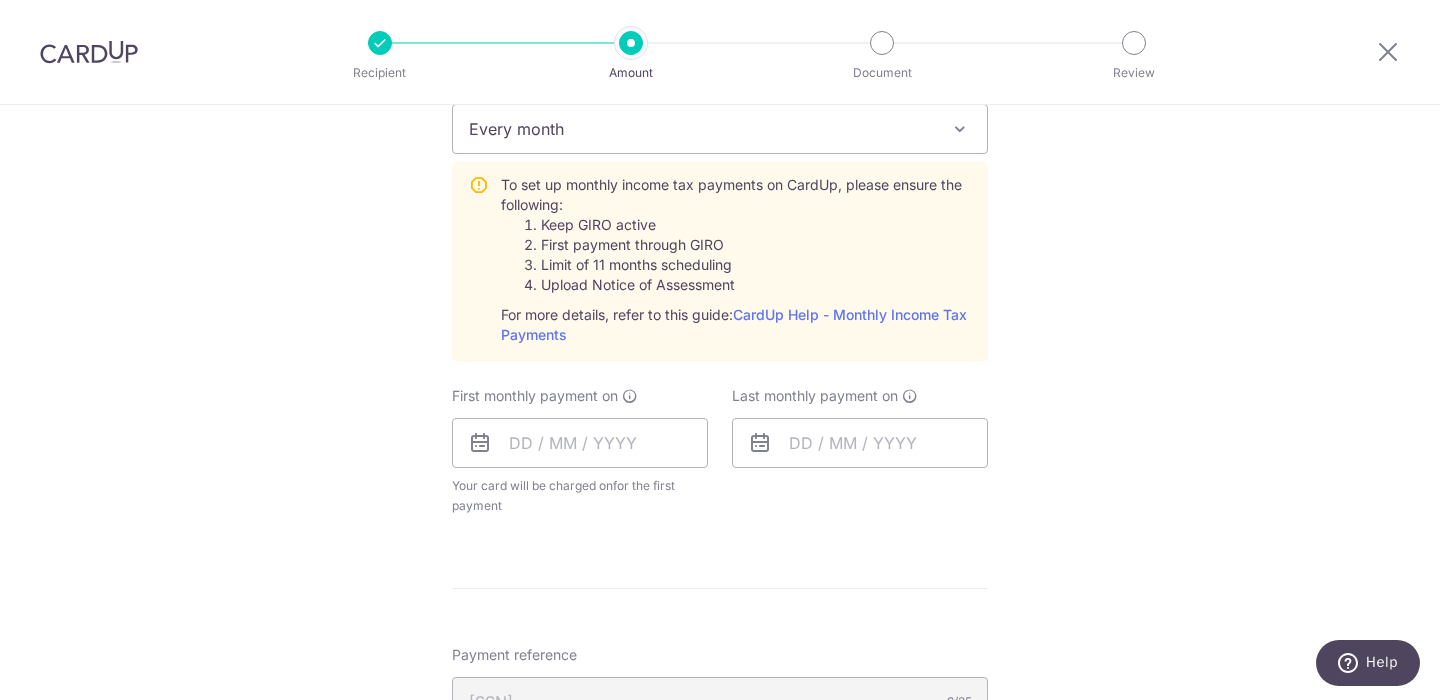 scroll, scrollTop: 893, scrollLeft: 0, axis: vertical 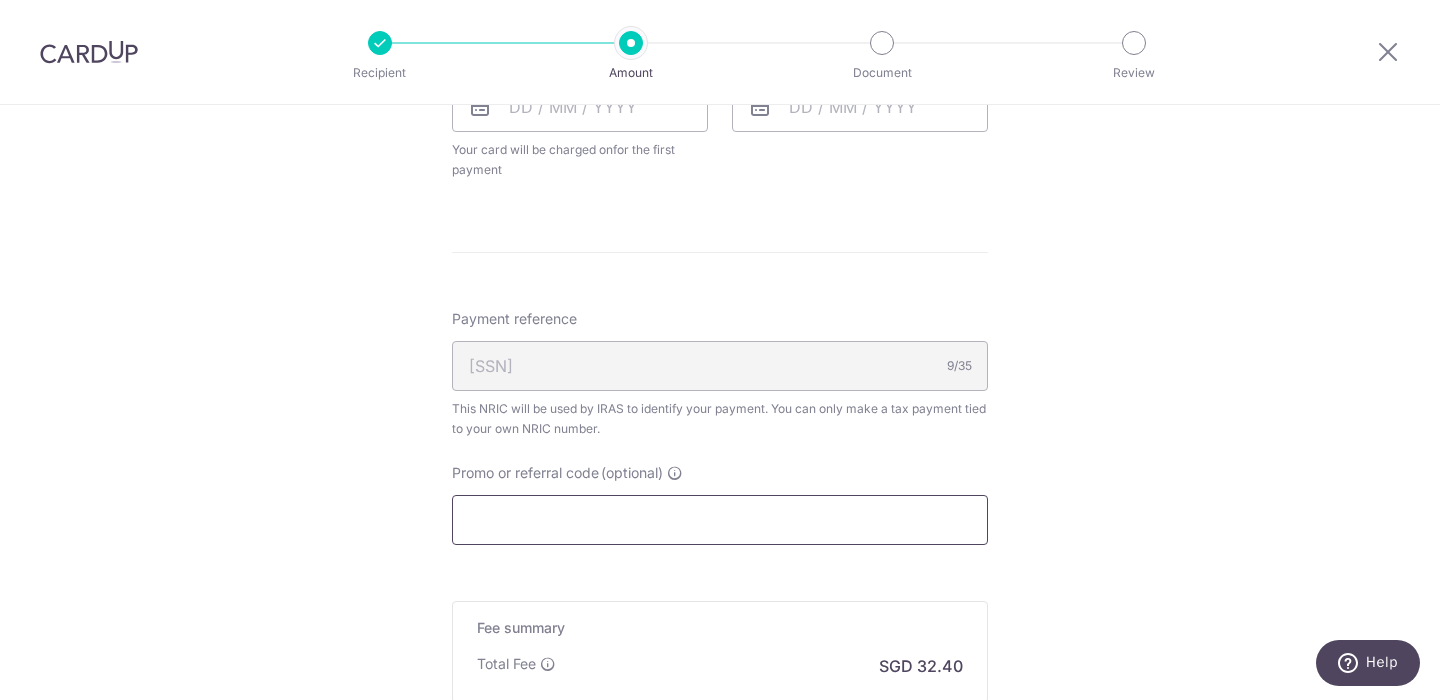 click on "Promo or referral code
(optional)" at bounding box center (720, 520) 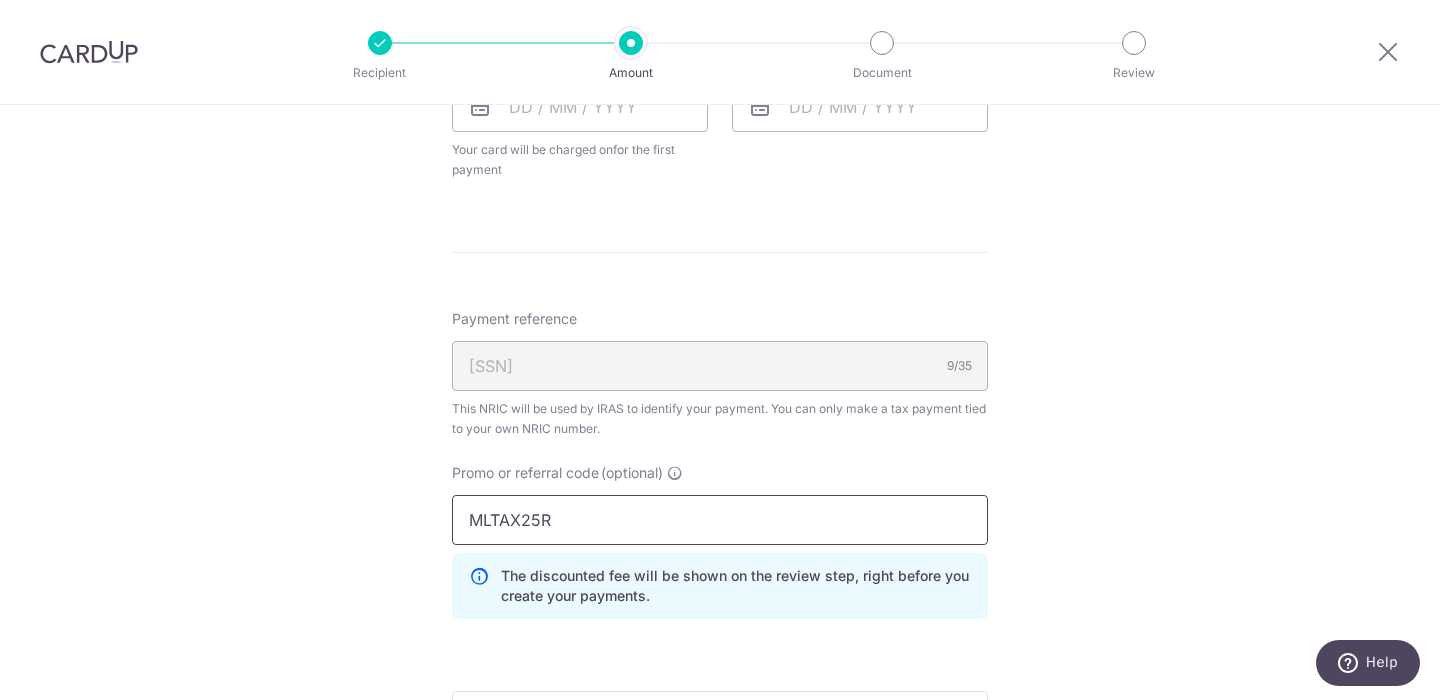 type on "MLTAX25R" 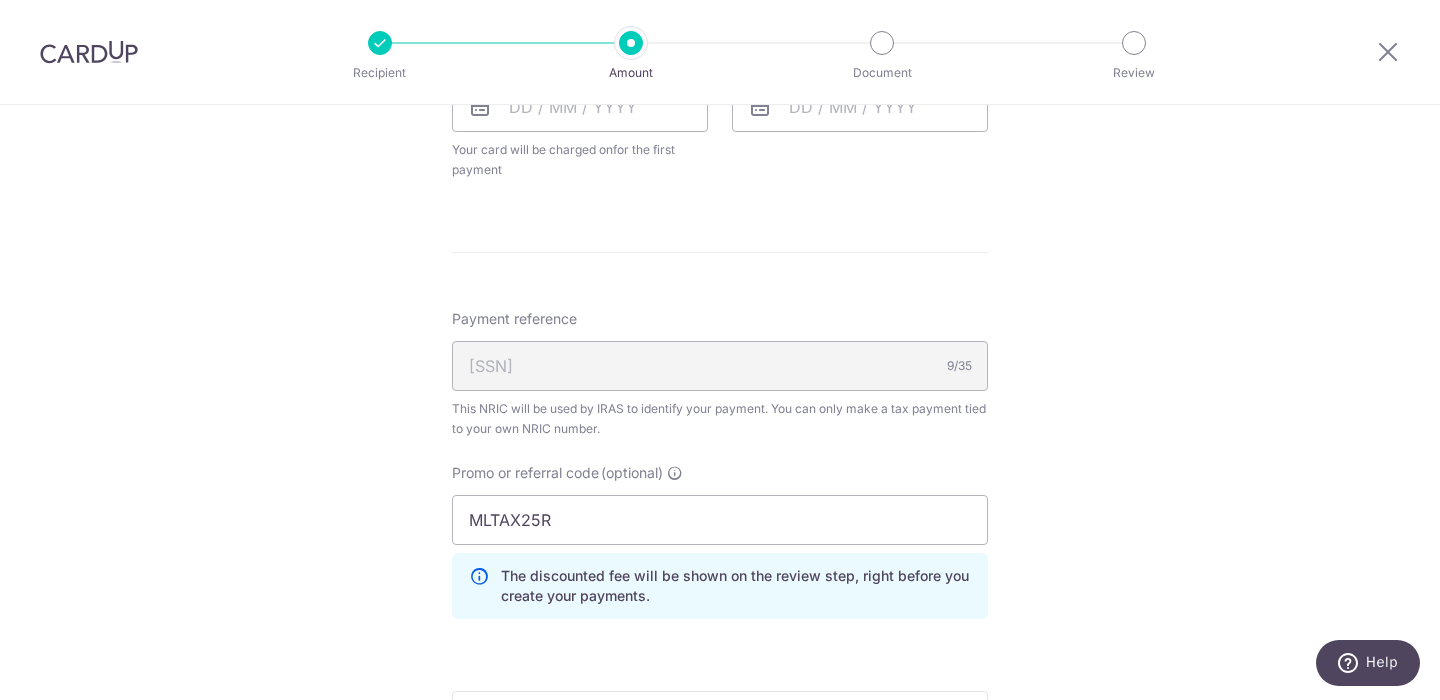 click on "Tell us more about your payment
Enter one-time or monthly payment amount
SGD
1,246.30
1246.30
The  total tax payment amounts scheduled  should not exceed the outstanding balance in your latest Statement of Account.
Card added successfully
Select Card
**** 1266
Add credit card
Your Cards
**** 1266
Secure 256-bit SSL
Text" at bounding box center (720, -39) 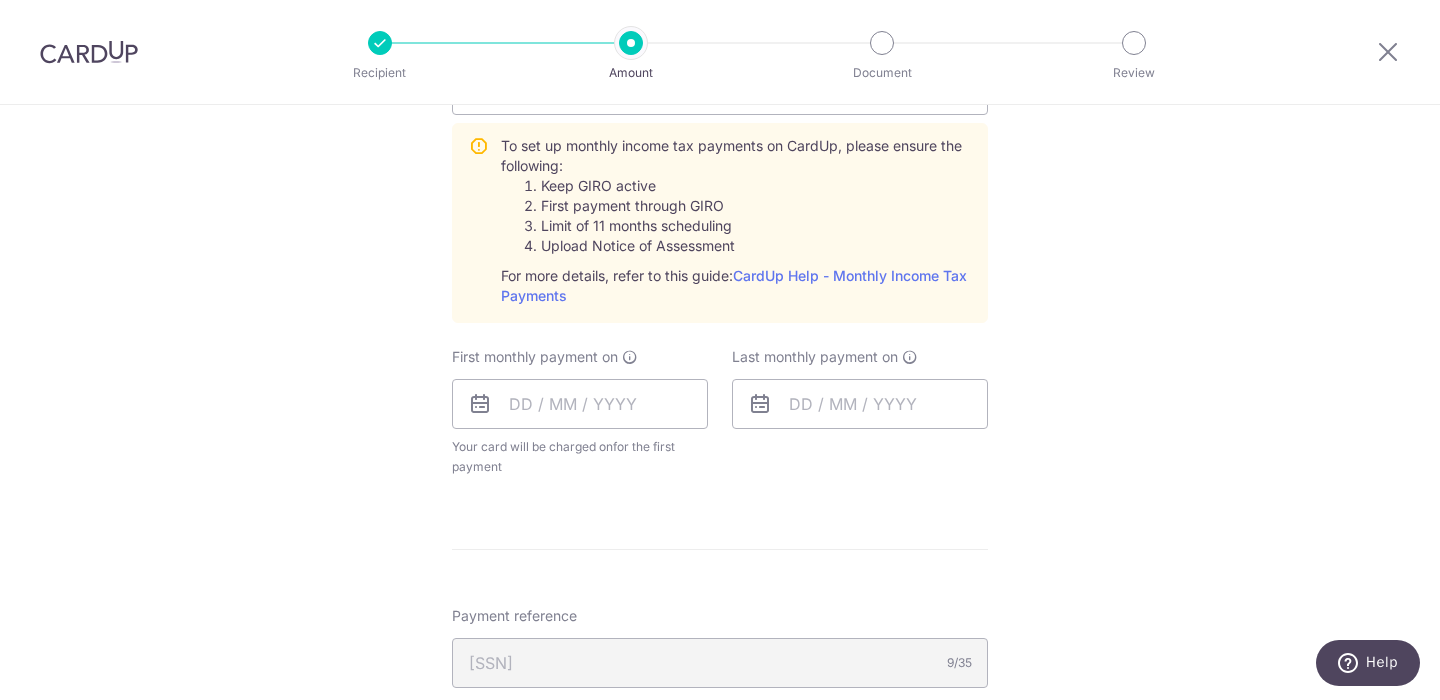 scroll, scrollTop: 933, scrollLeft: 0, axis: vertical 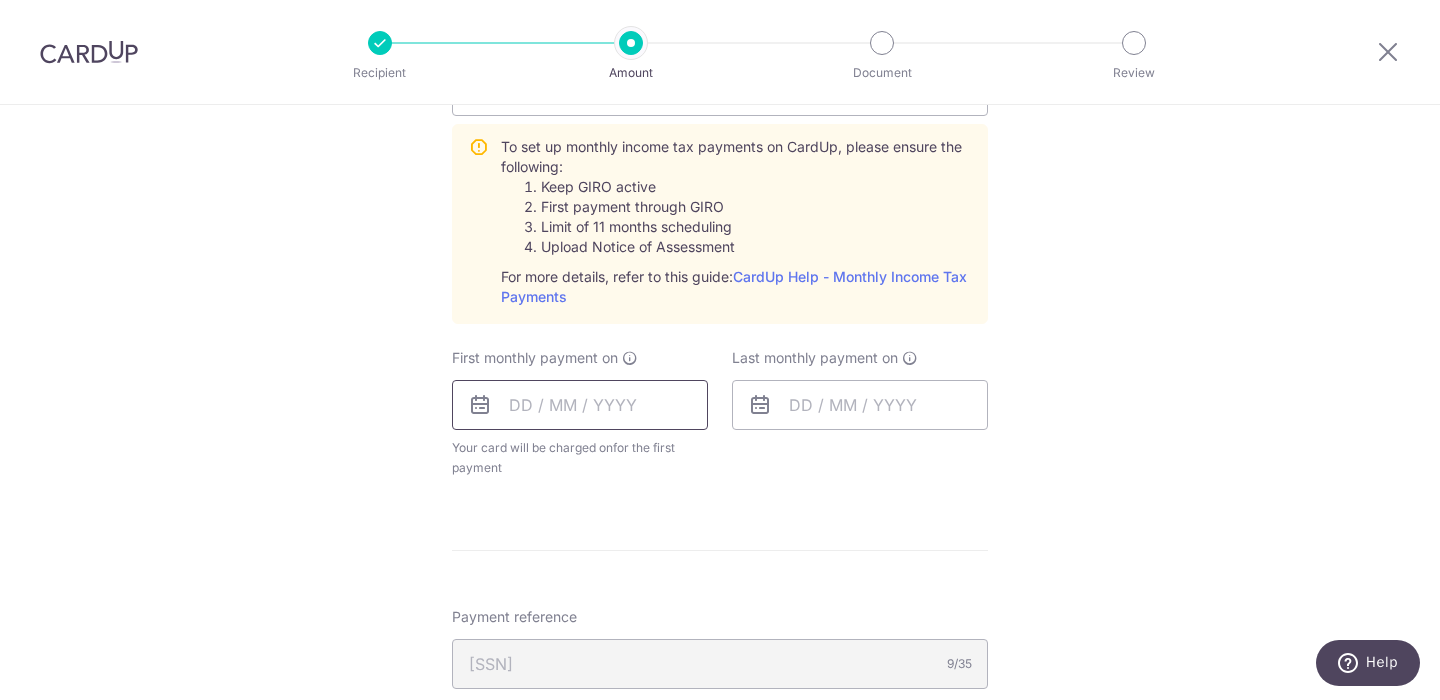 click at bounding box center [580, 405] 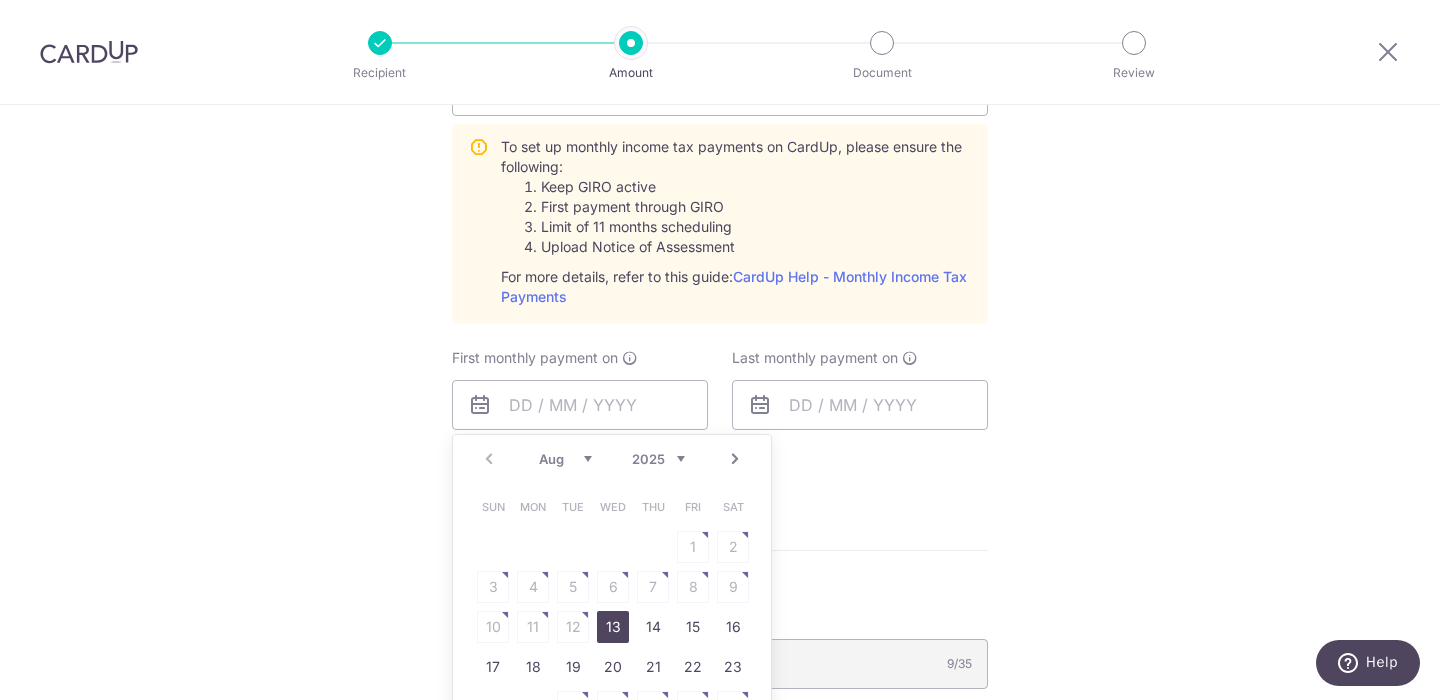 click on "Aug Sep Oct Nov Dec" at bounding box center [565, 459] 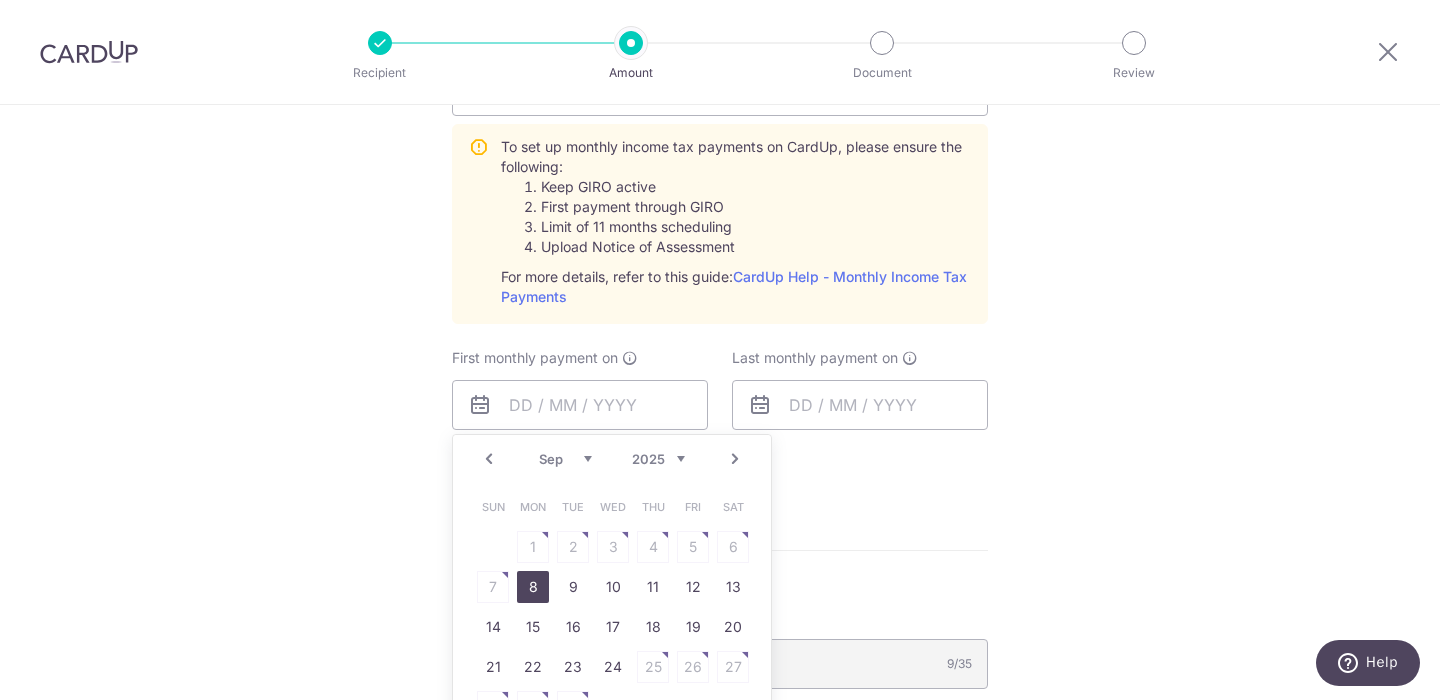 click on "8" at bounding box center (533, 587) 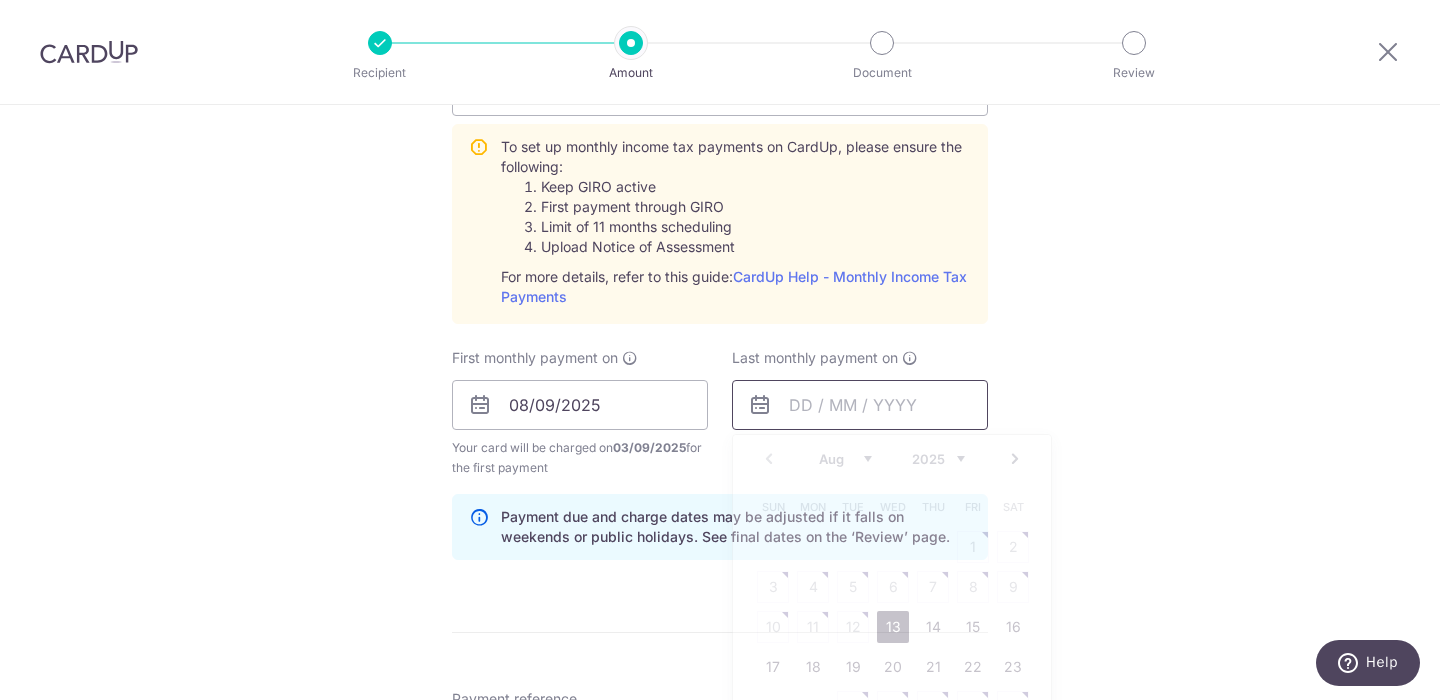 click at bounding box center (860, 405) 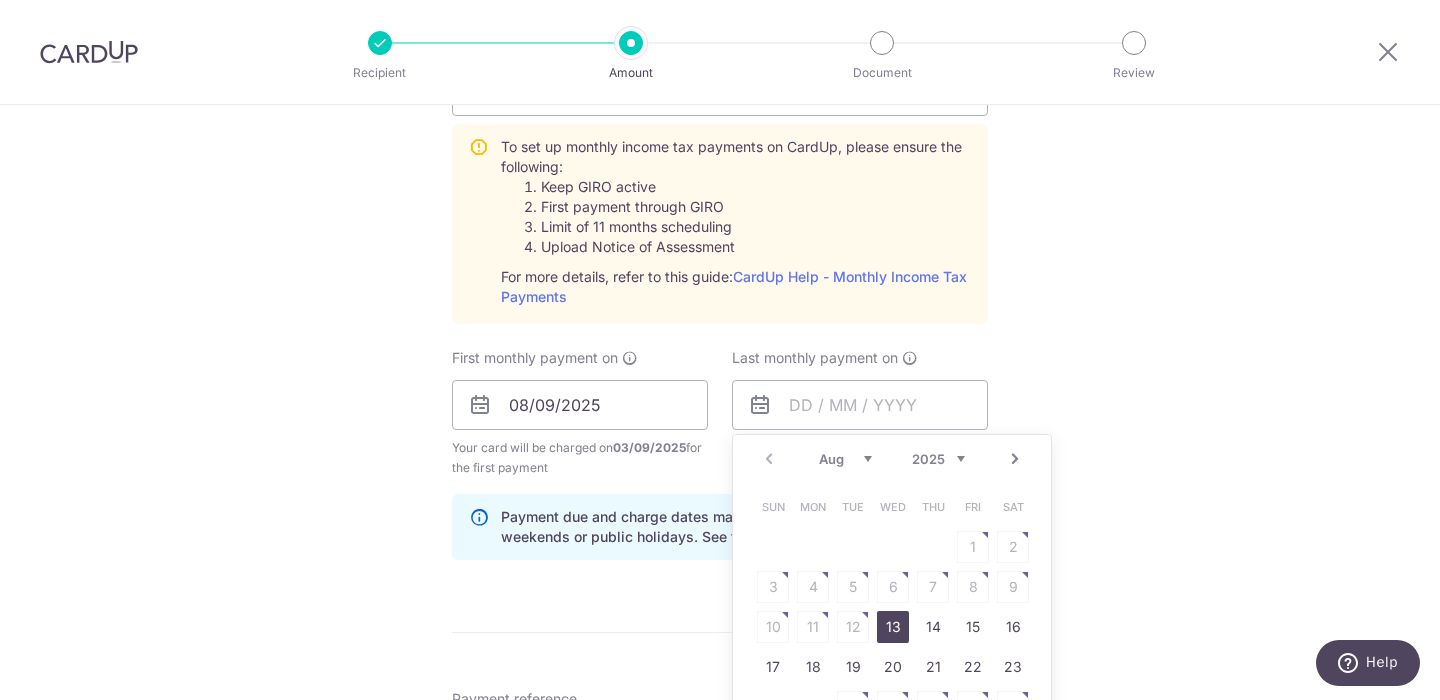 click on "2025 2026" at bounding box center [938, 459] 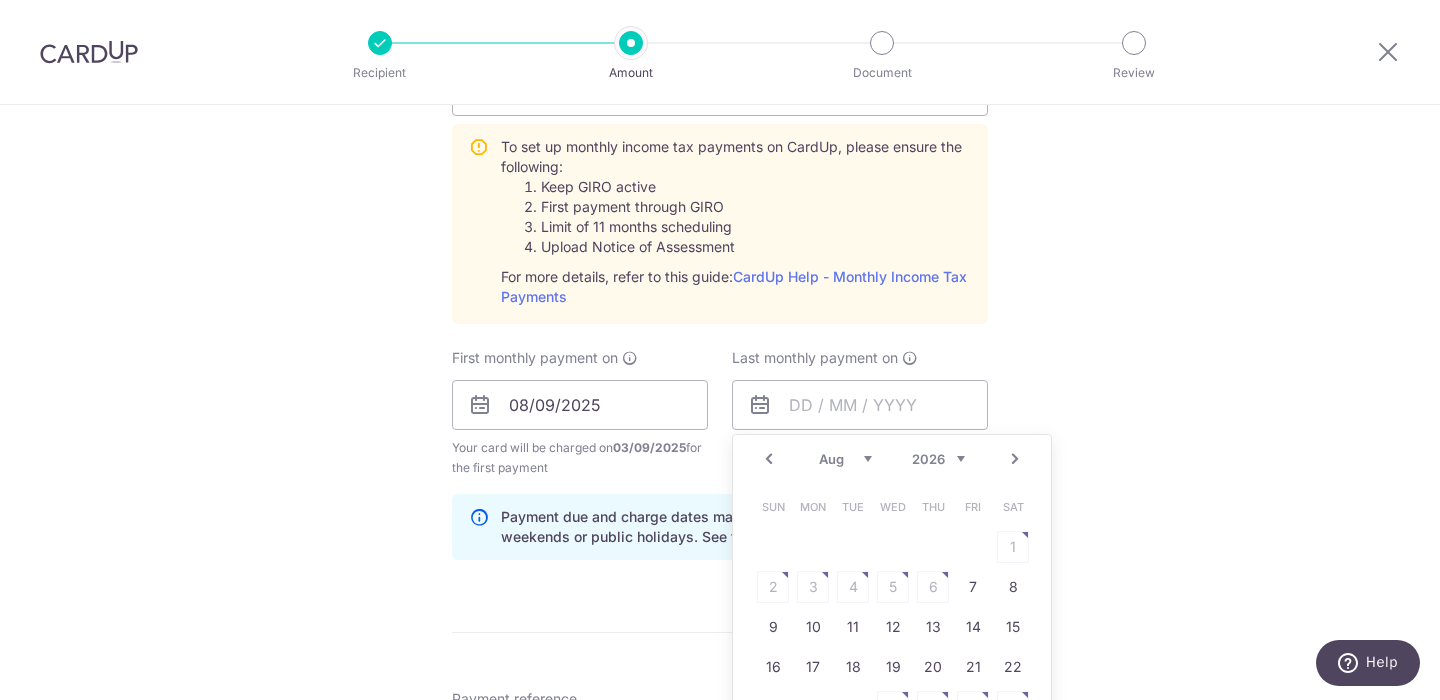 click on "Prev" at bounding box center (769, 459) 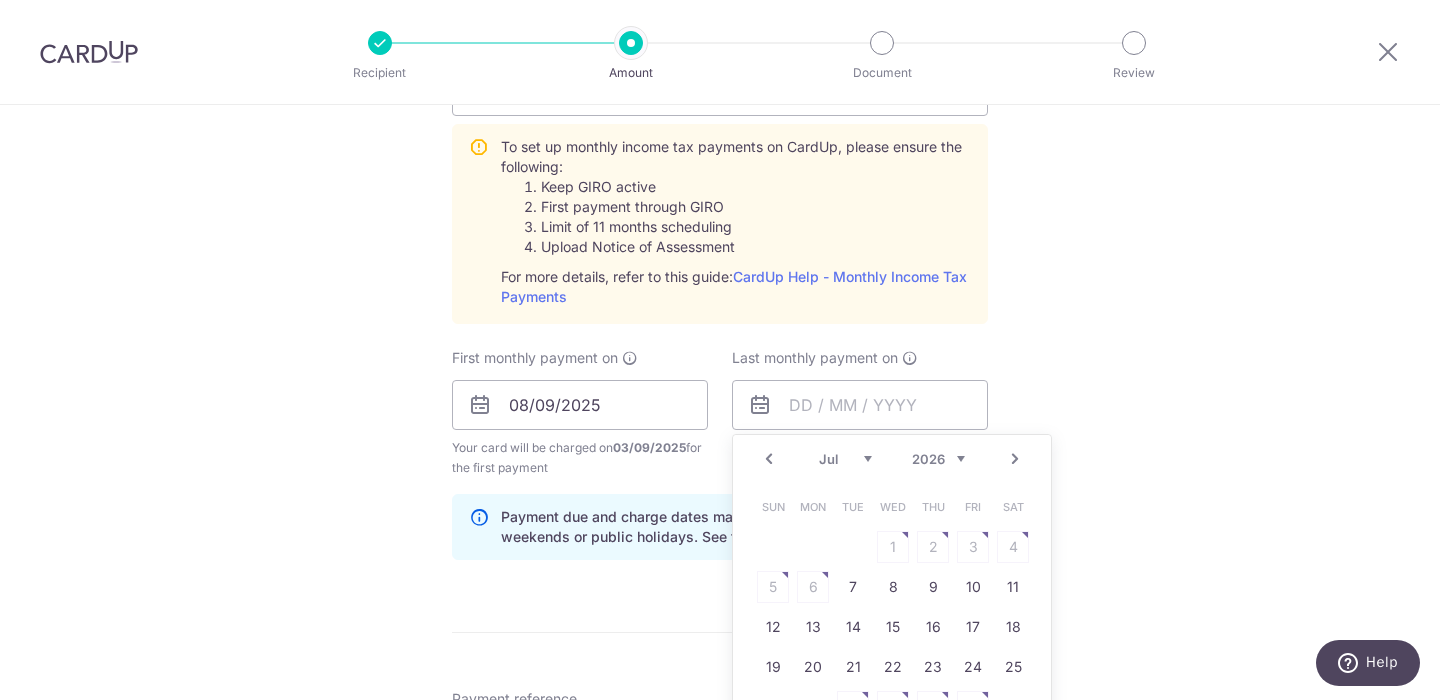 click on "Prev" at bounding box center (769, 459) 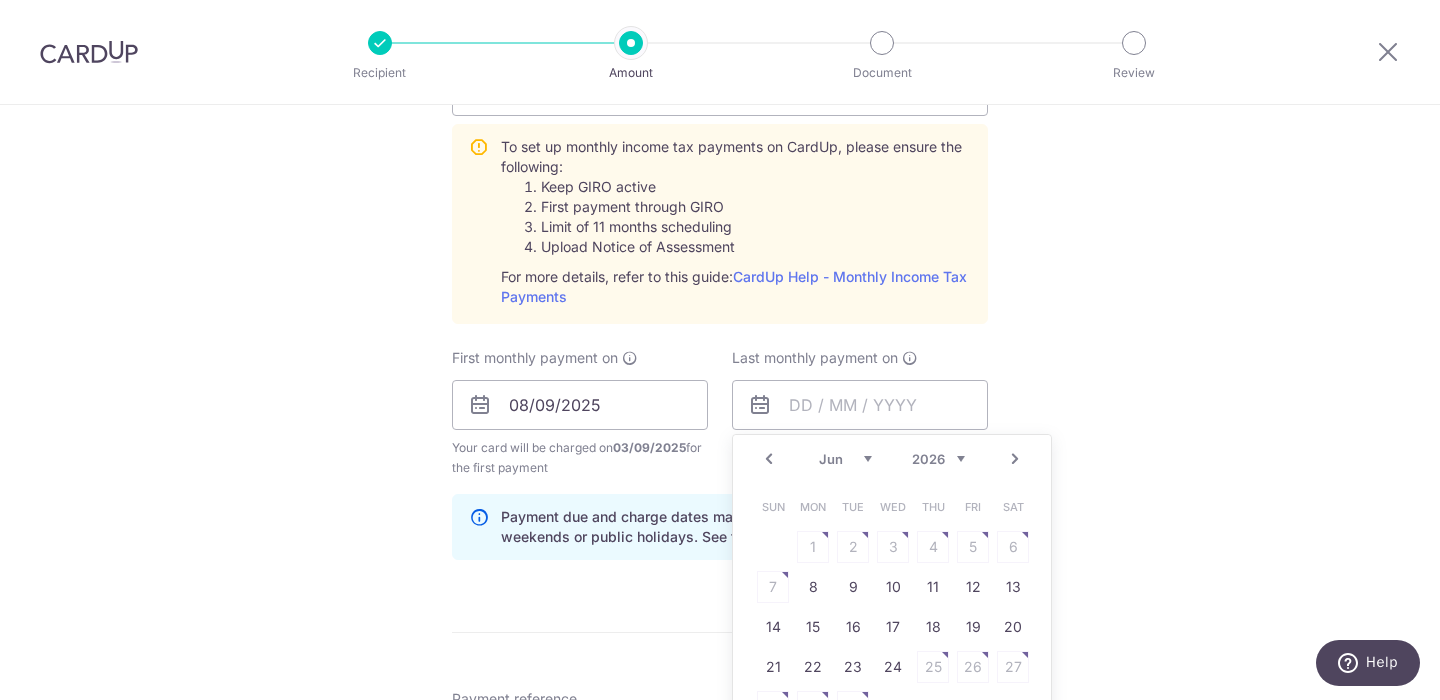 click on "Prev" at bounding box center (769, 459) 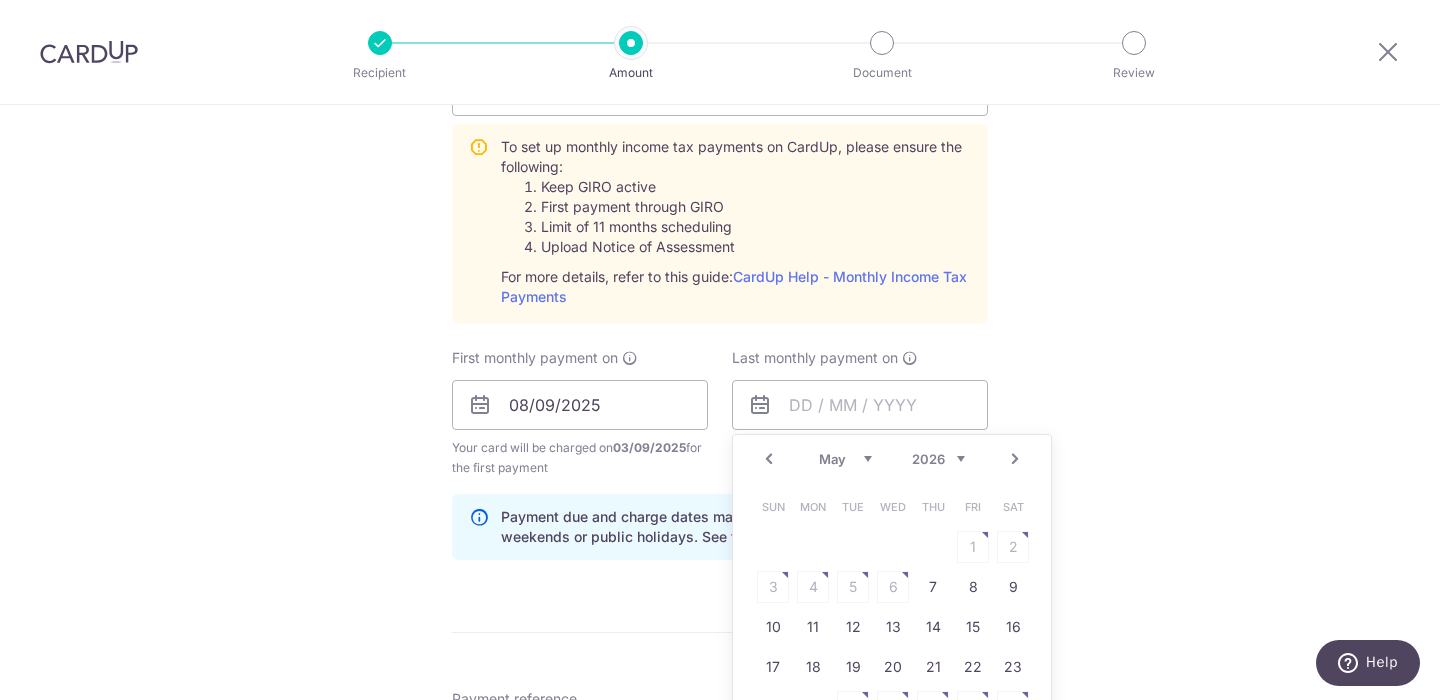 click on "Prev" at bounding box center (769, 459) 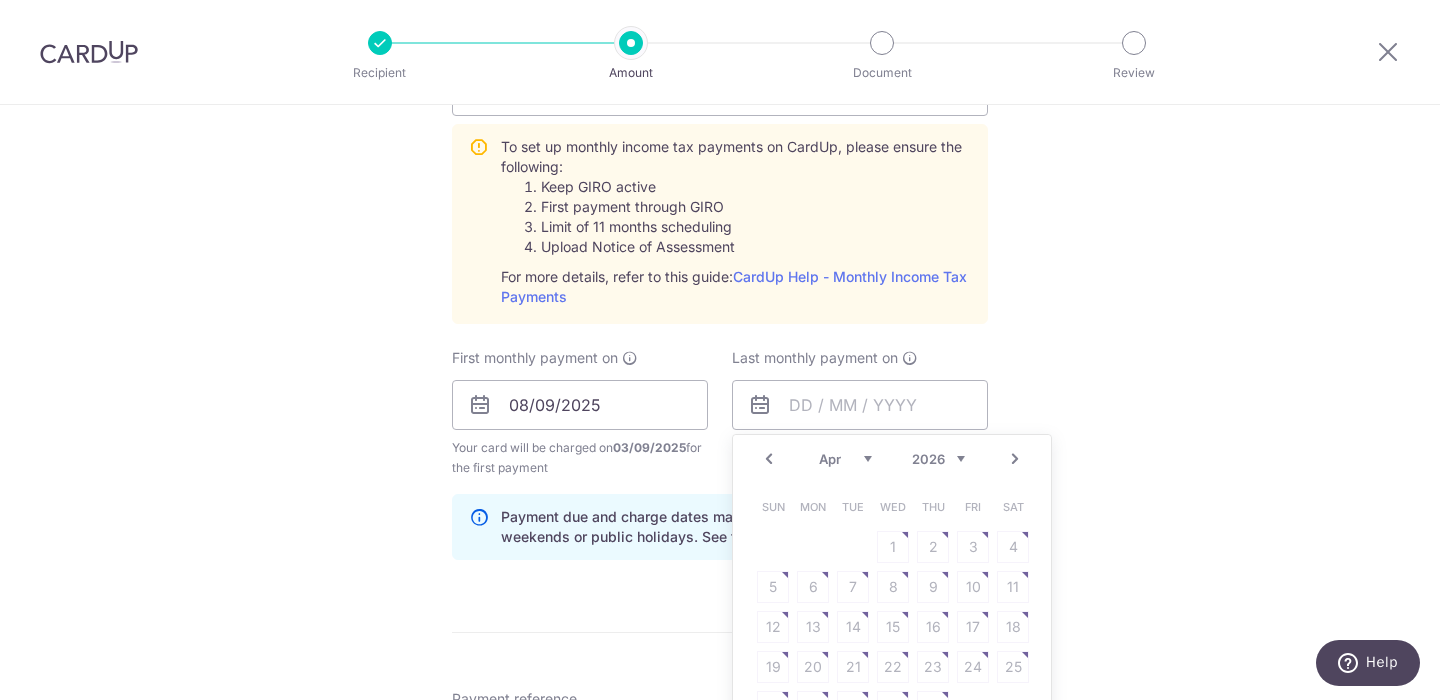 click on "Prev" at bounding box center (769, 459) 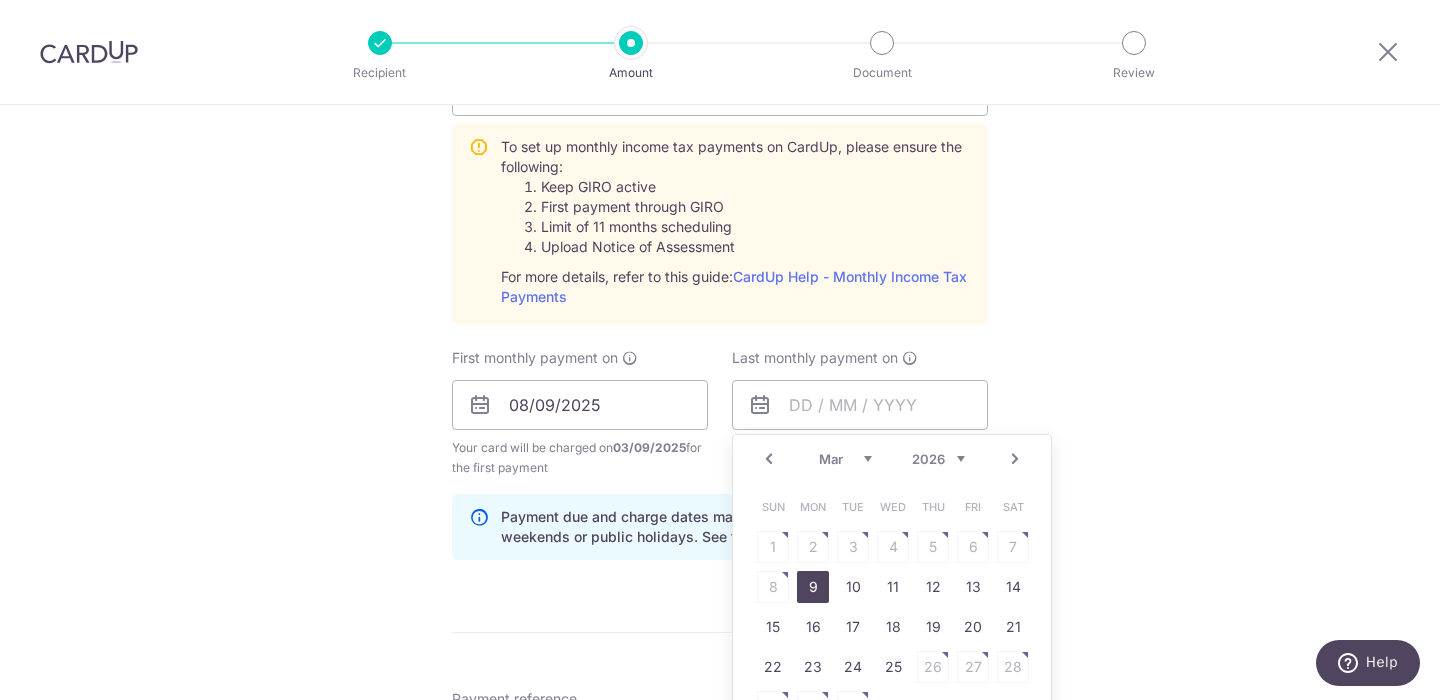click on "9" at bounding box center [813, 587] 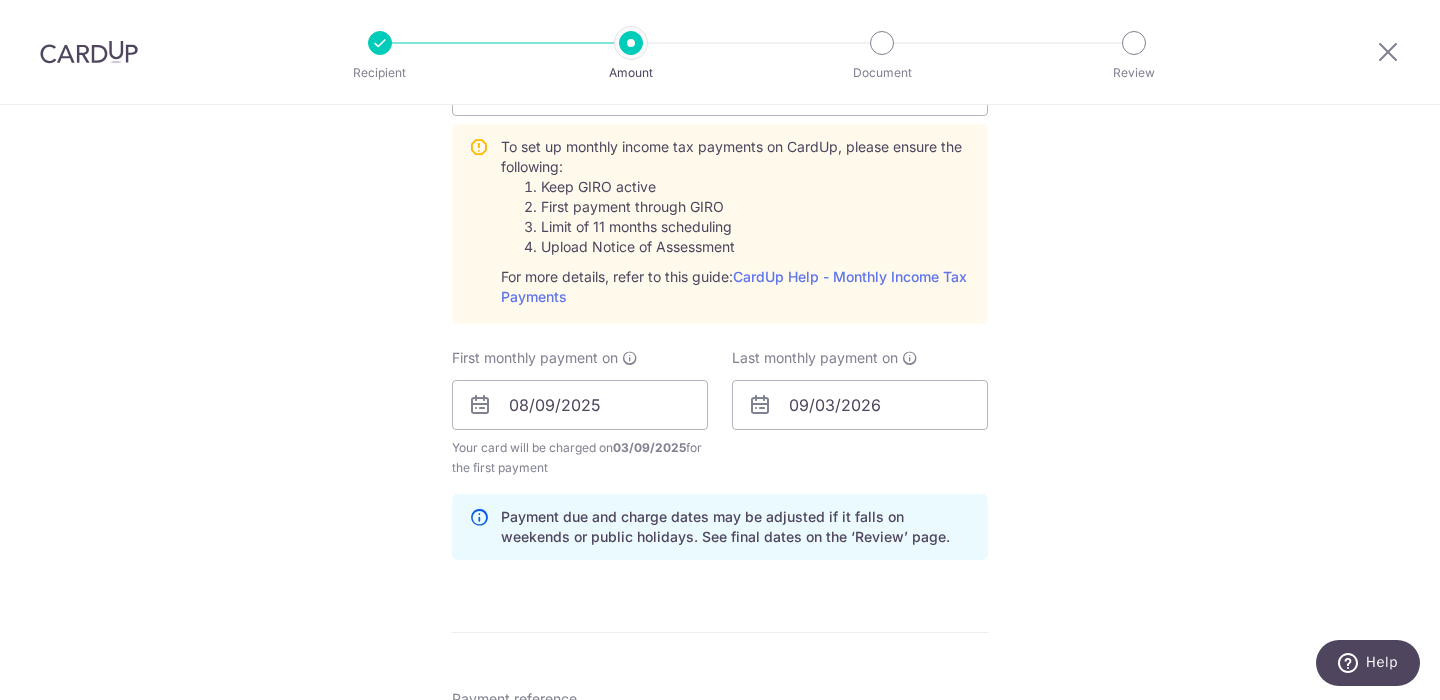 click on "Tell us more about your payment
Enter one-time or monthly payment amount
SGD
1,246.30
1246.30
The  total tax payment amounts scheduled  should not exceed the outstanding balance in your latest Statement of Account.
Card added successfully
Select Card
**** 1266
Add credit card
Your Cards
**** 1266
Secure 256-bit SSL
Text" at bounding box center (720, 300) 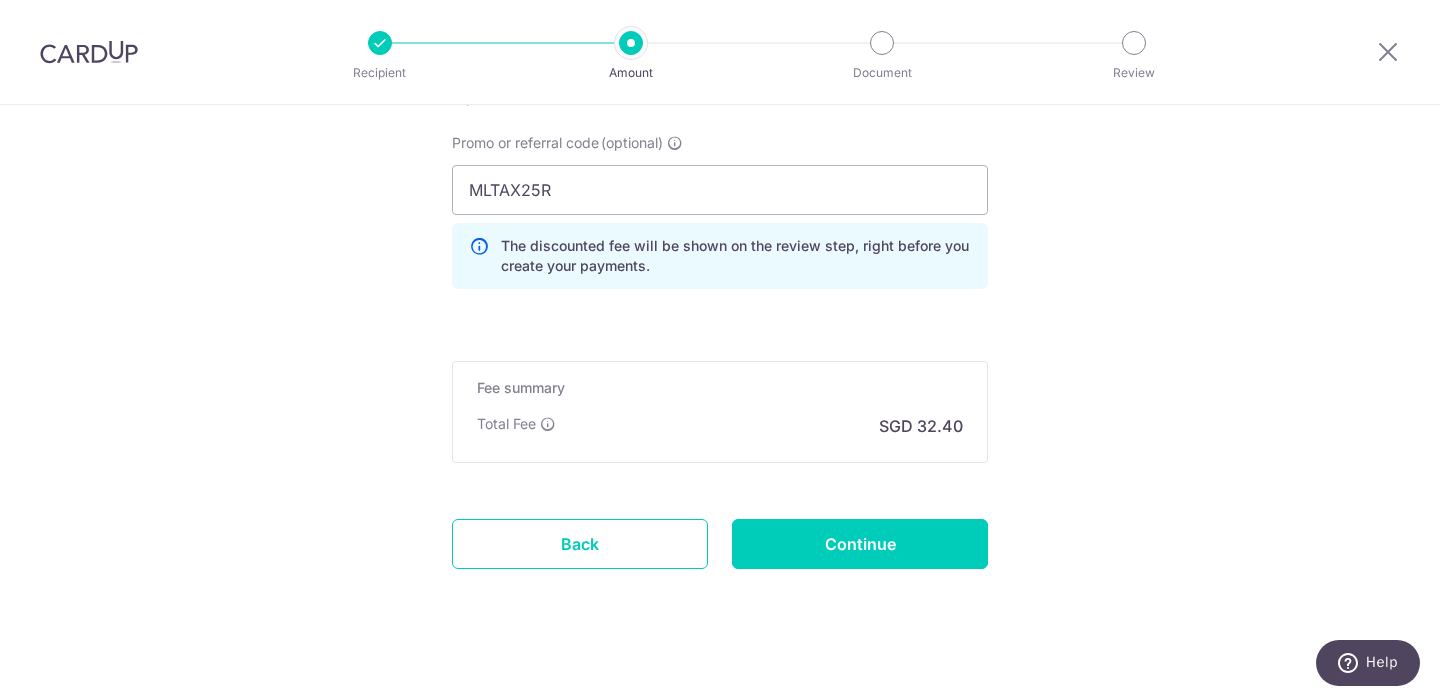 scroll, scrollTop: 1662, scrollLeft: 0, axis: vertical 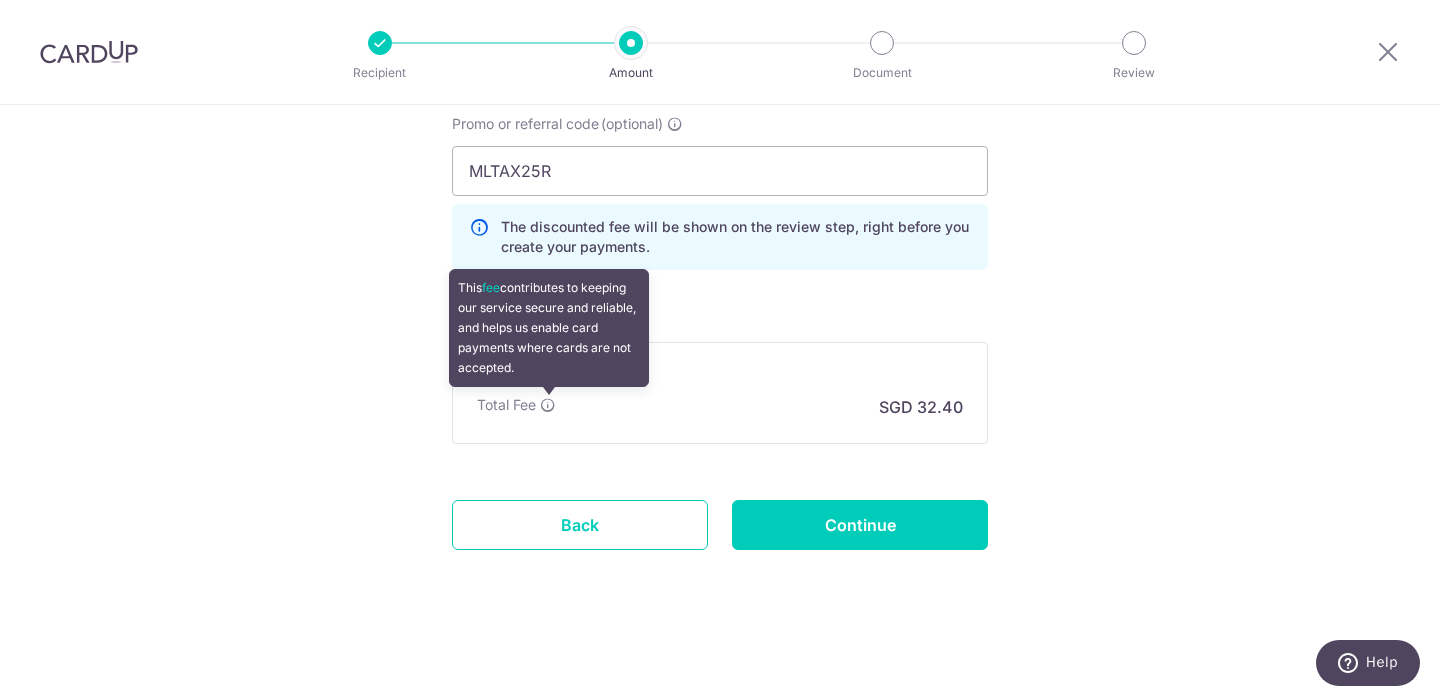 click at bounding box center (548, 405) 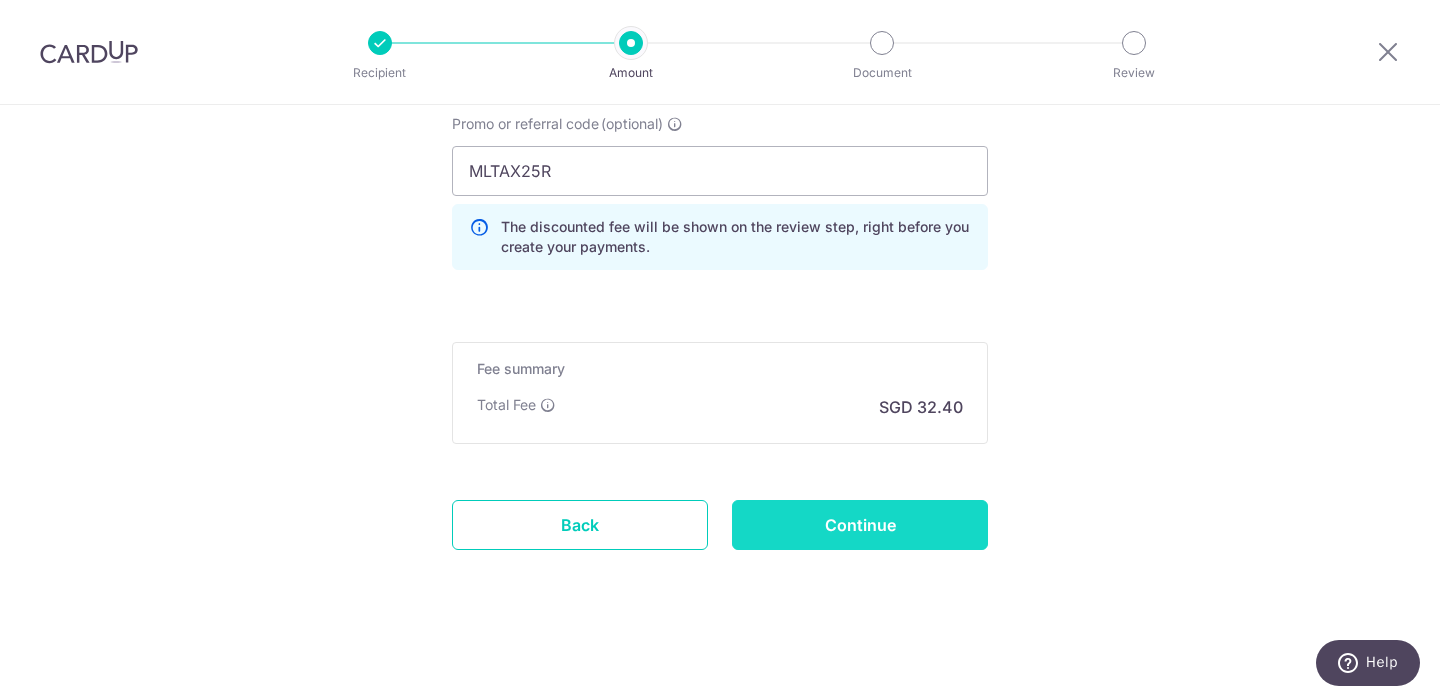 click on "Continue" at bounding box center (860, 525) 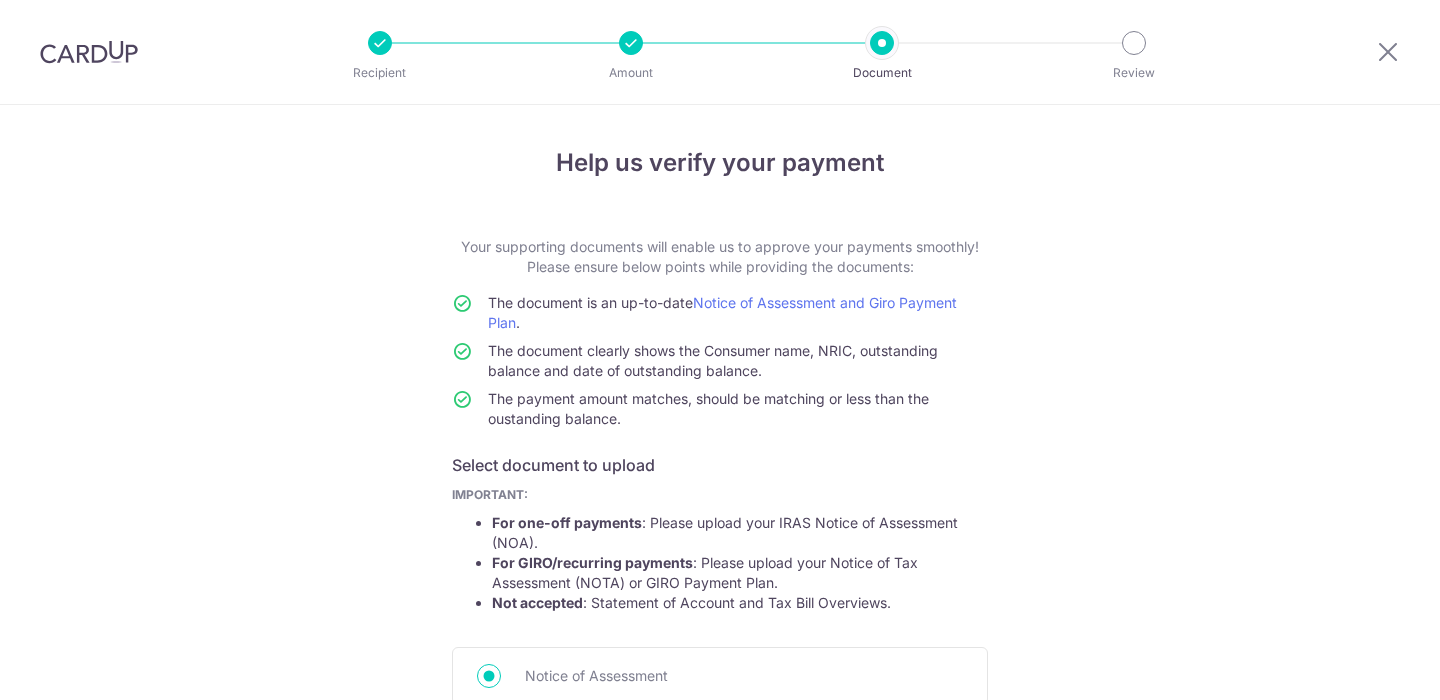 scroll, scrollTop: 0, scrollLeft: 0, axis: both 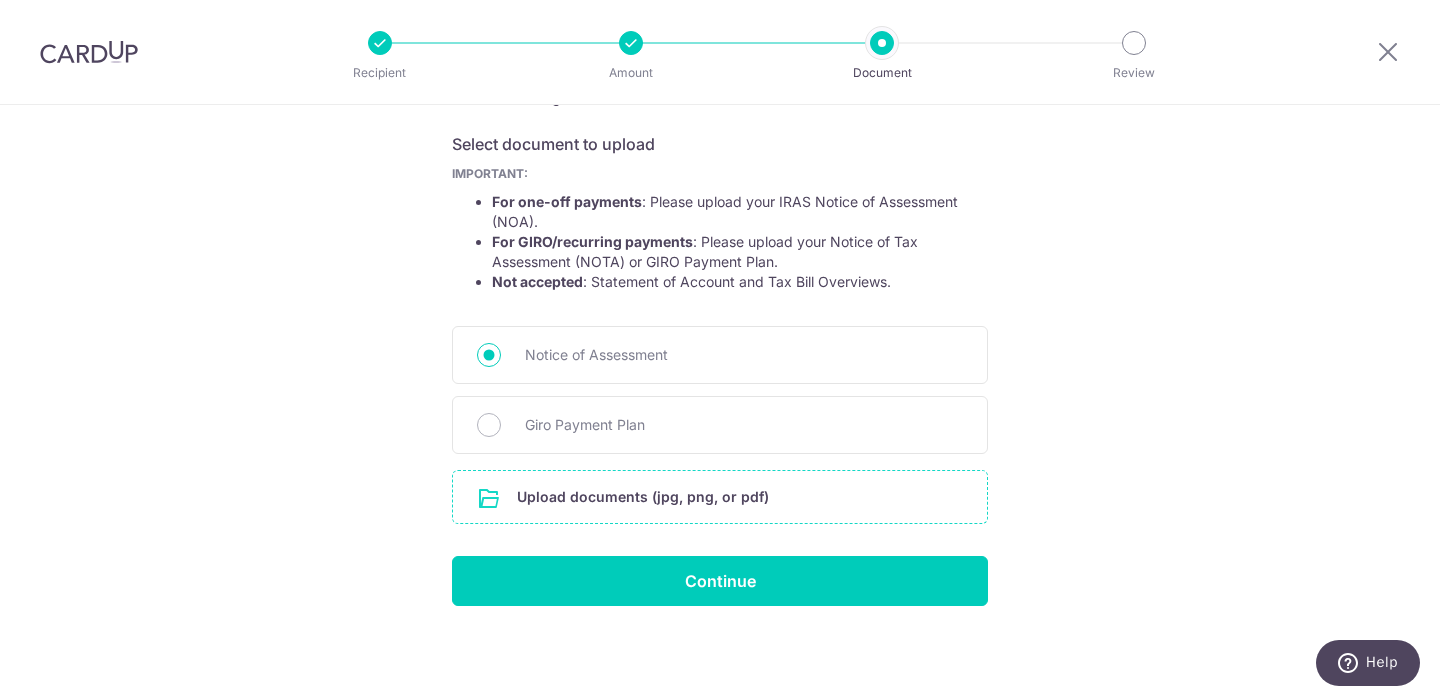 click at bounding box center (720, 497) 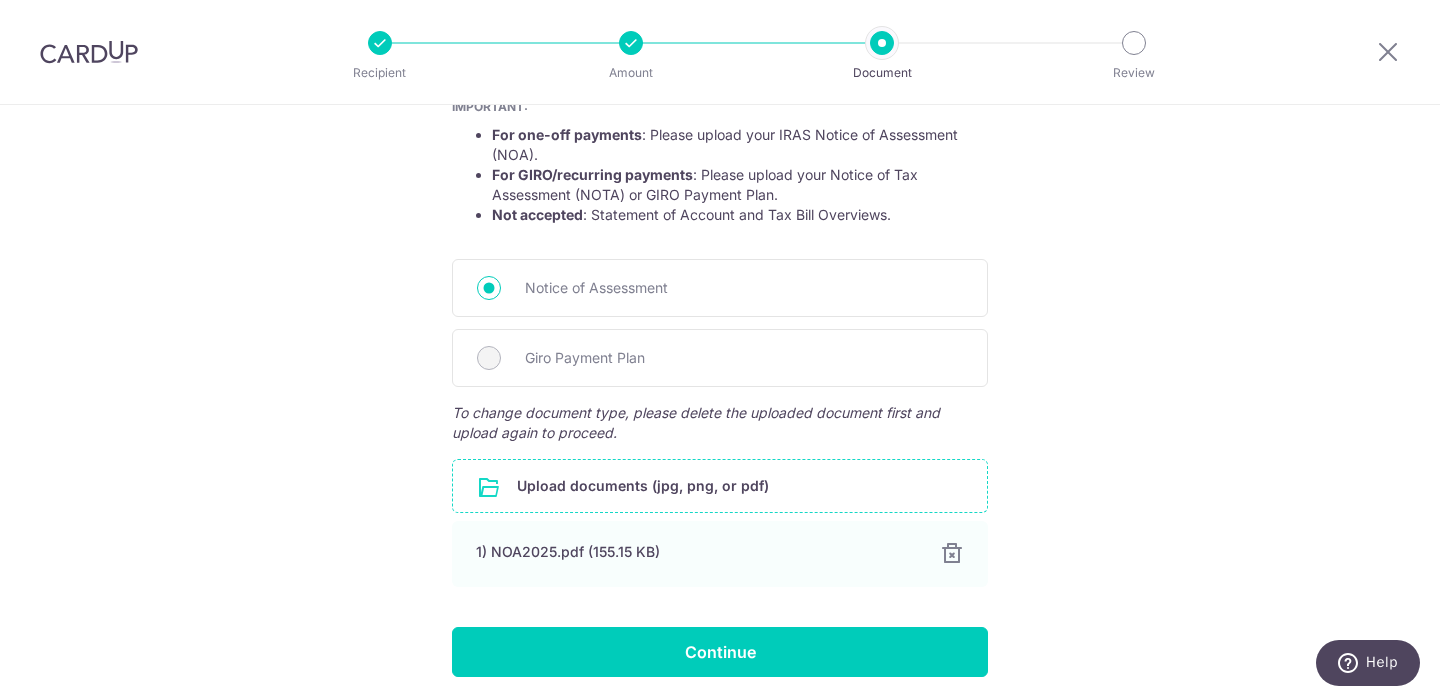 scroll, scrollTop: 459, scrollLeft: 0, axis: vertical 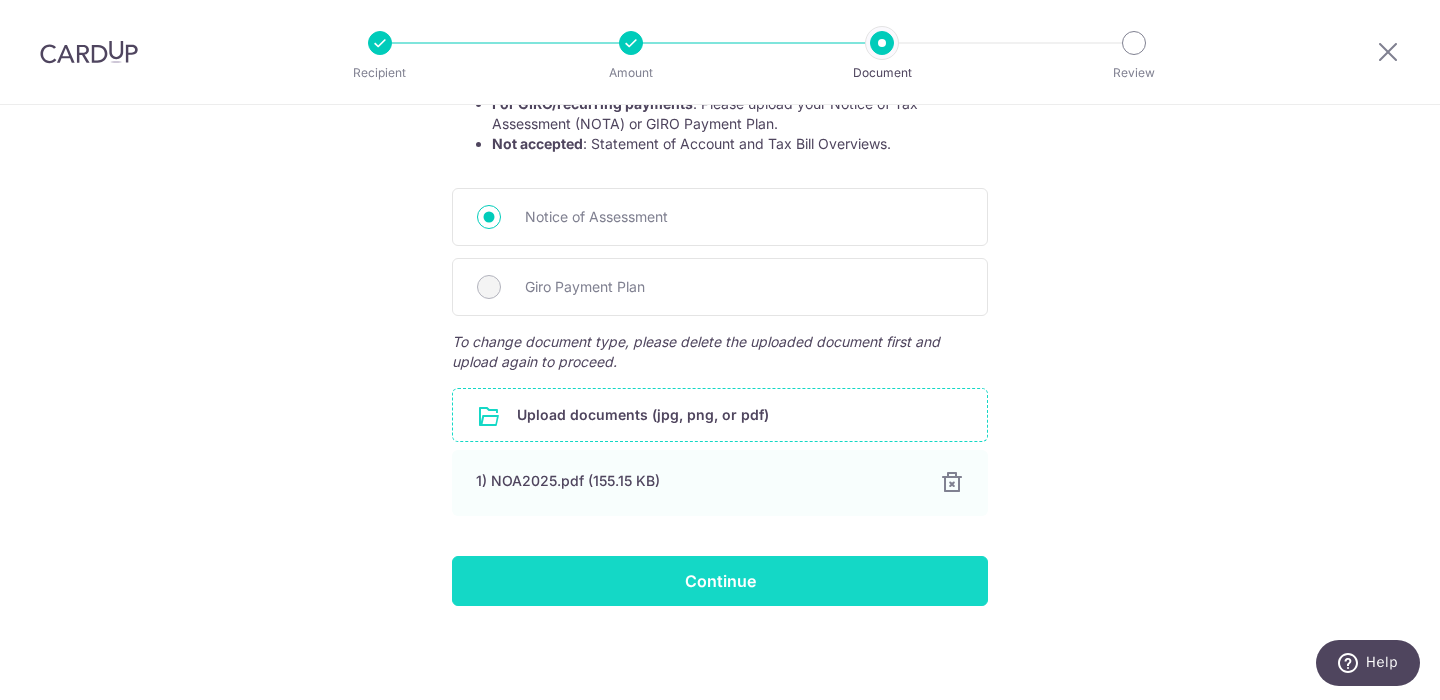 click on "Continue" at bounding box center (720, 581) 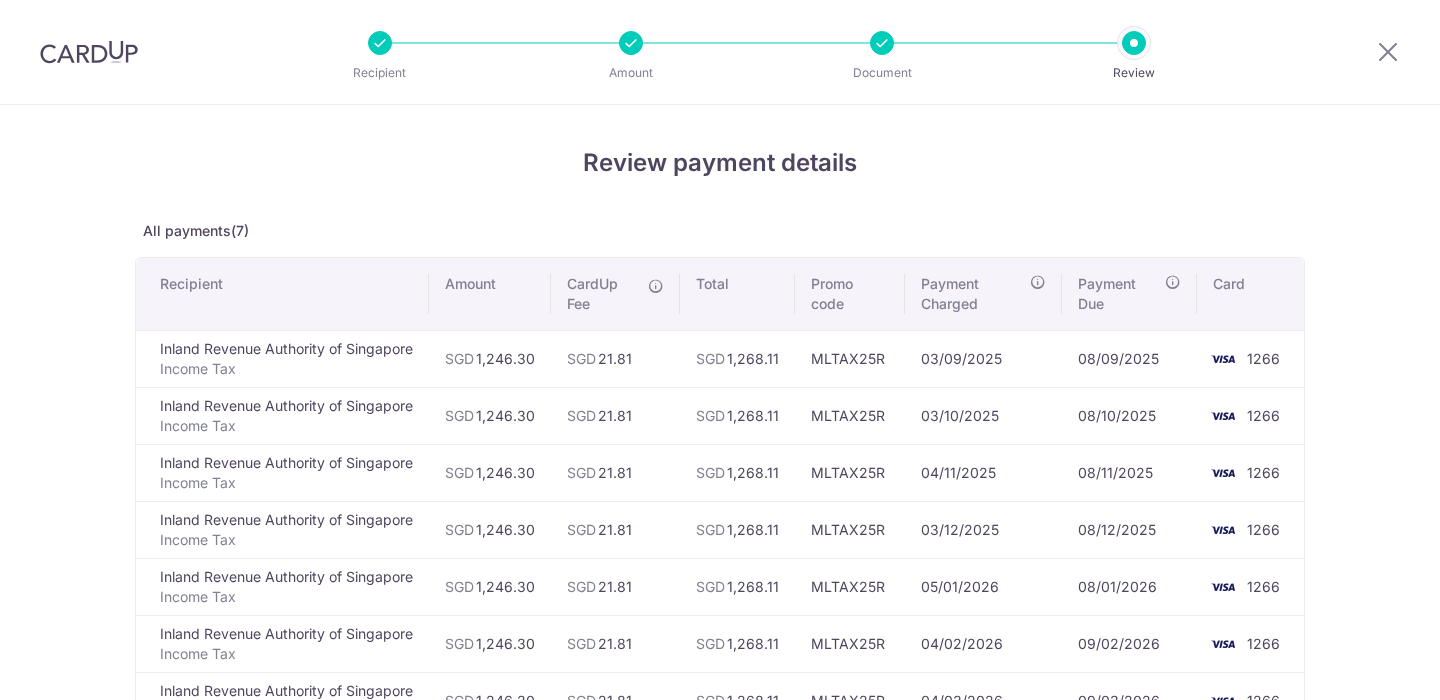 scroll, scrollTop: 0, scrollLeft: 0, axis: both 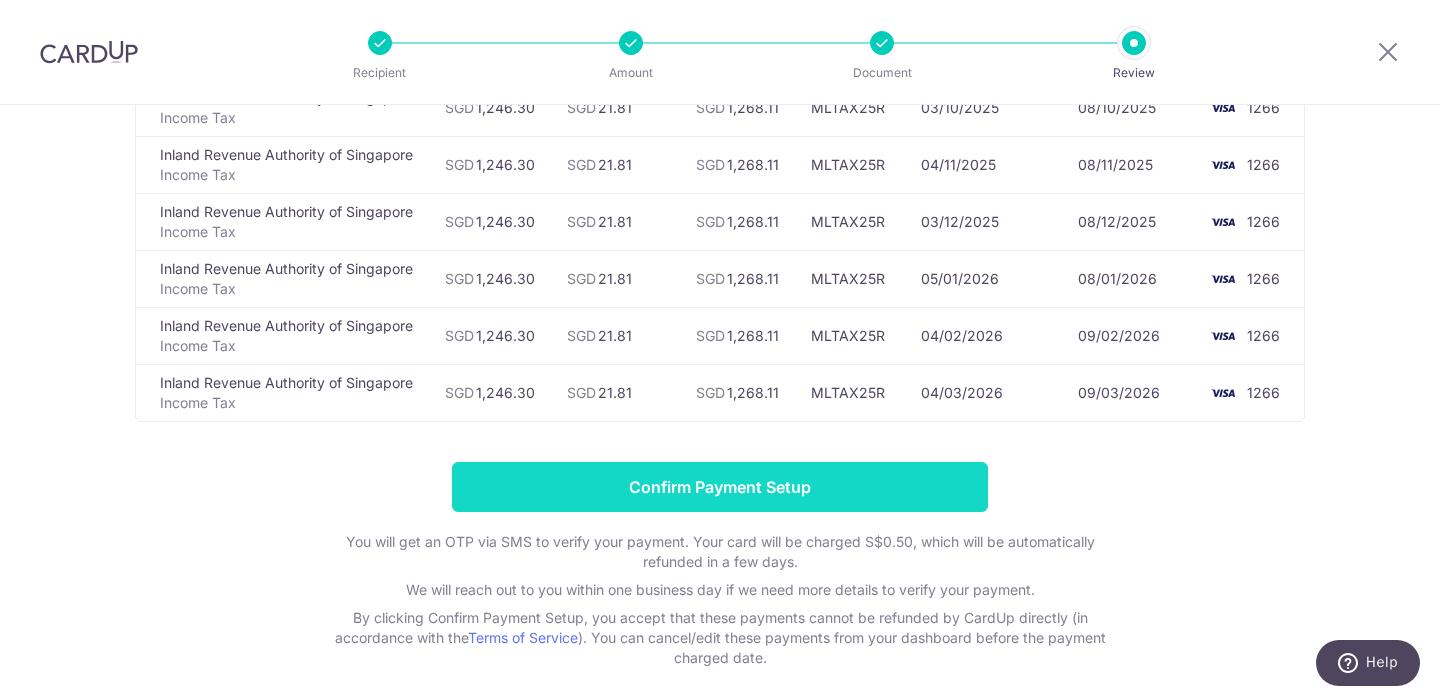 click on "Confirm Payment Setup" at bounding box center (720, 487) 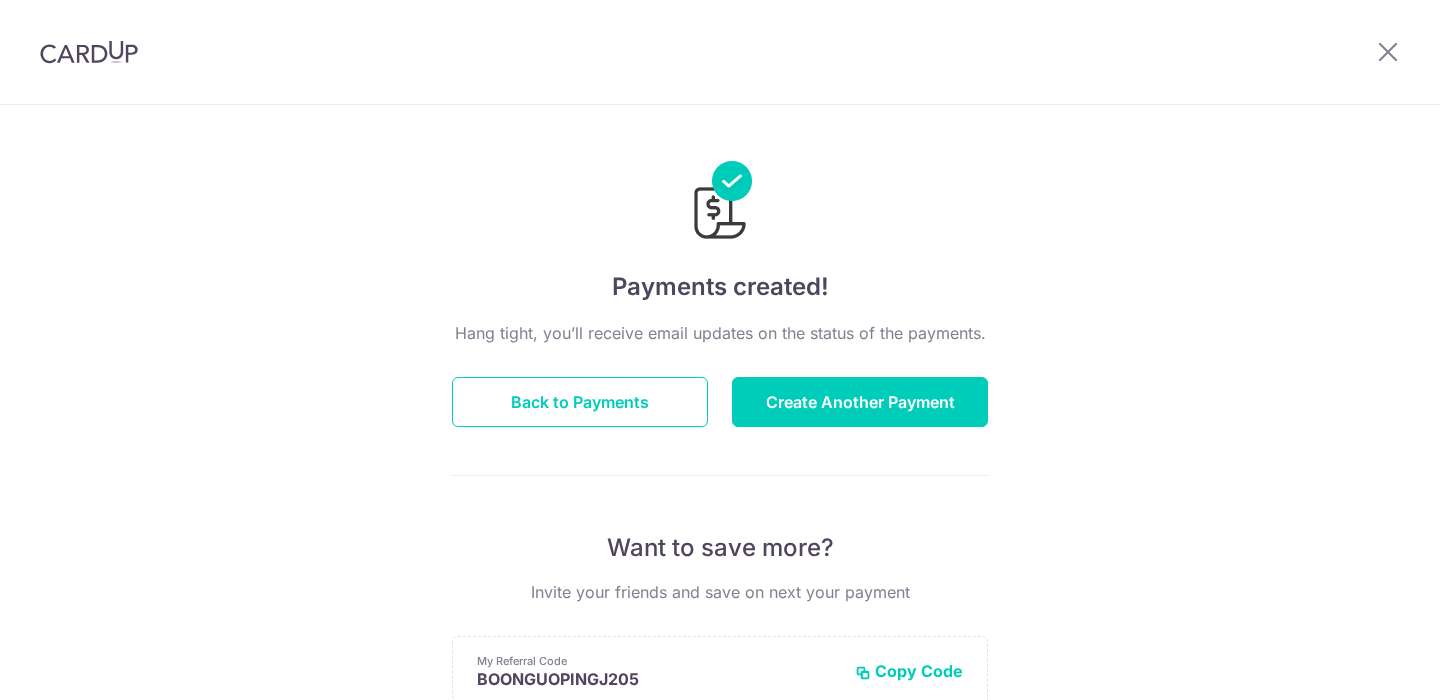 scroll, scrollTop: 0, scrollLeft: 0, axis: both 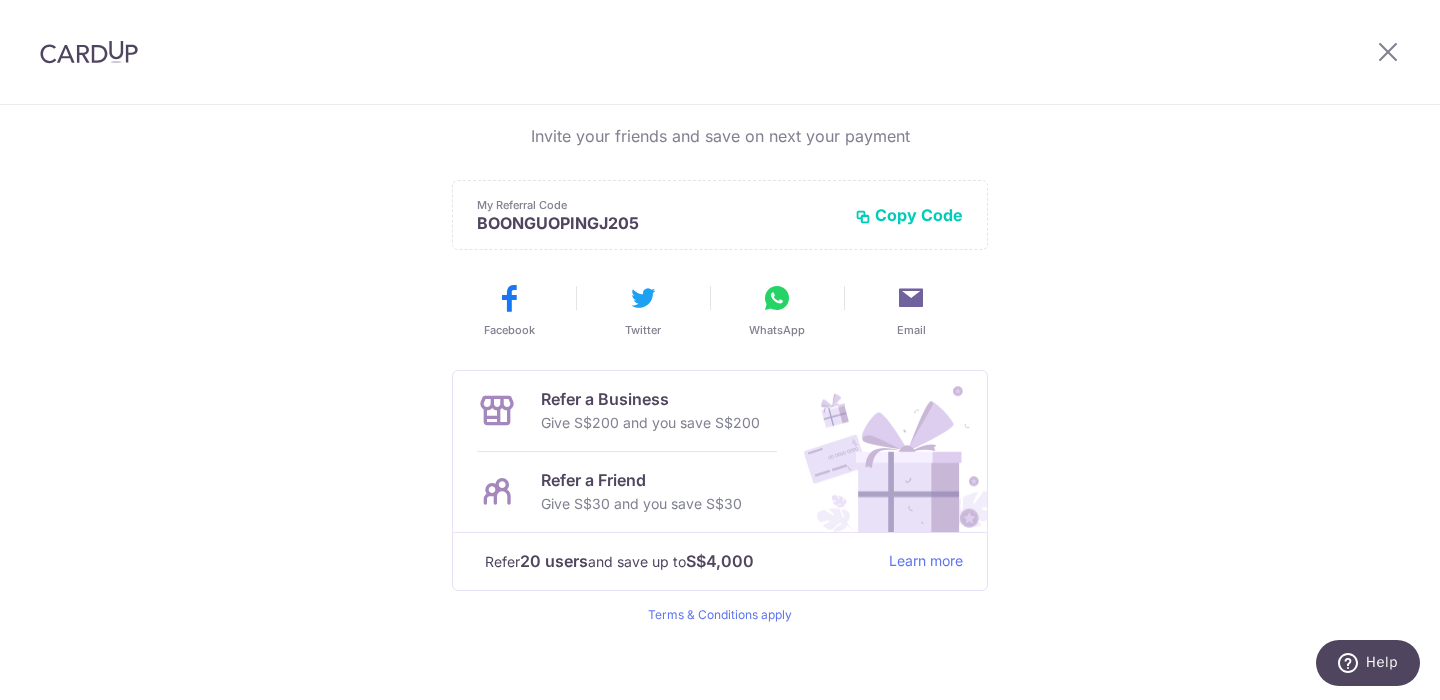 click on "Copy Code" at bounding box center (909, 215) 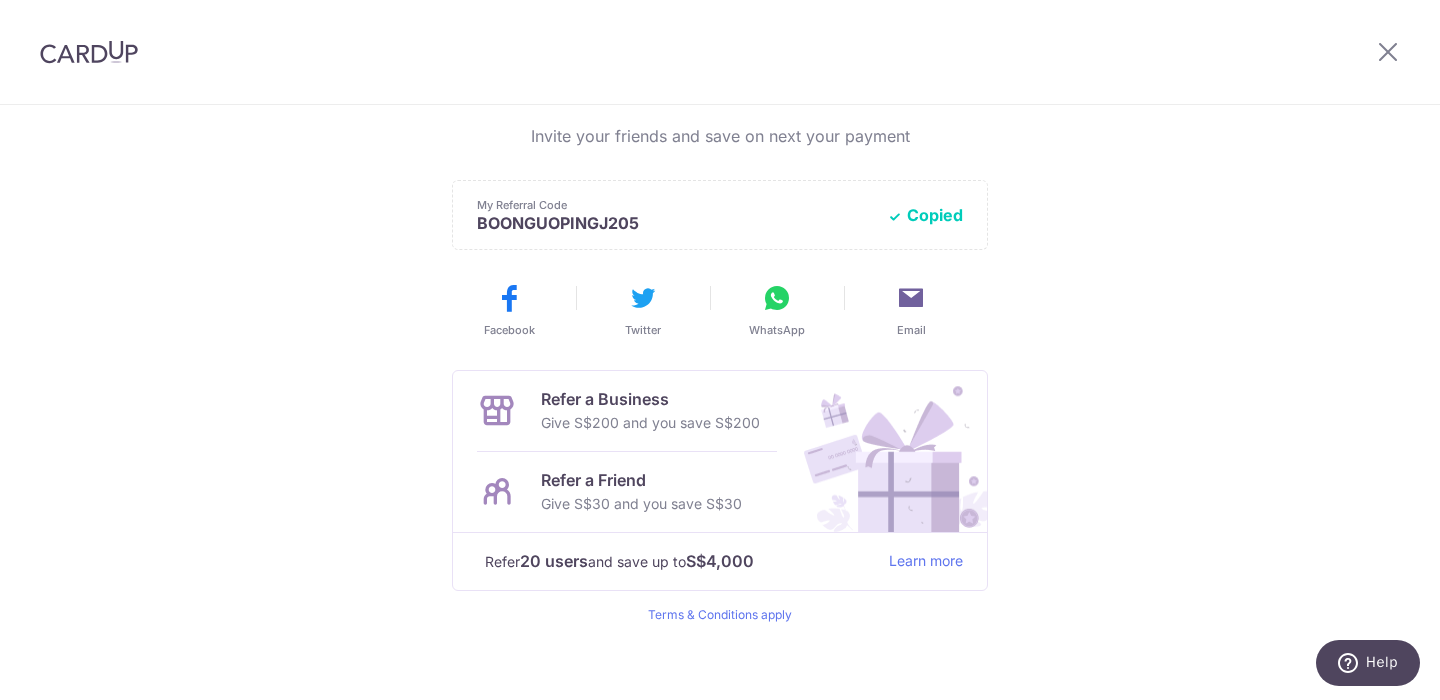 click at bounding box center (777, 298) 